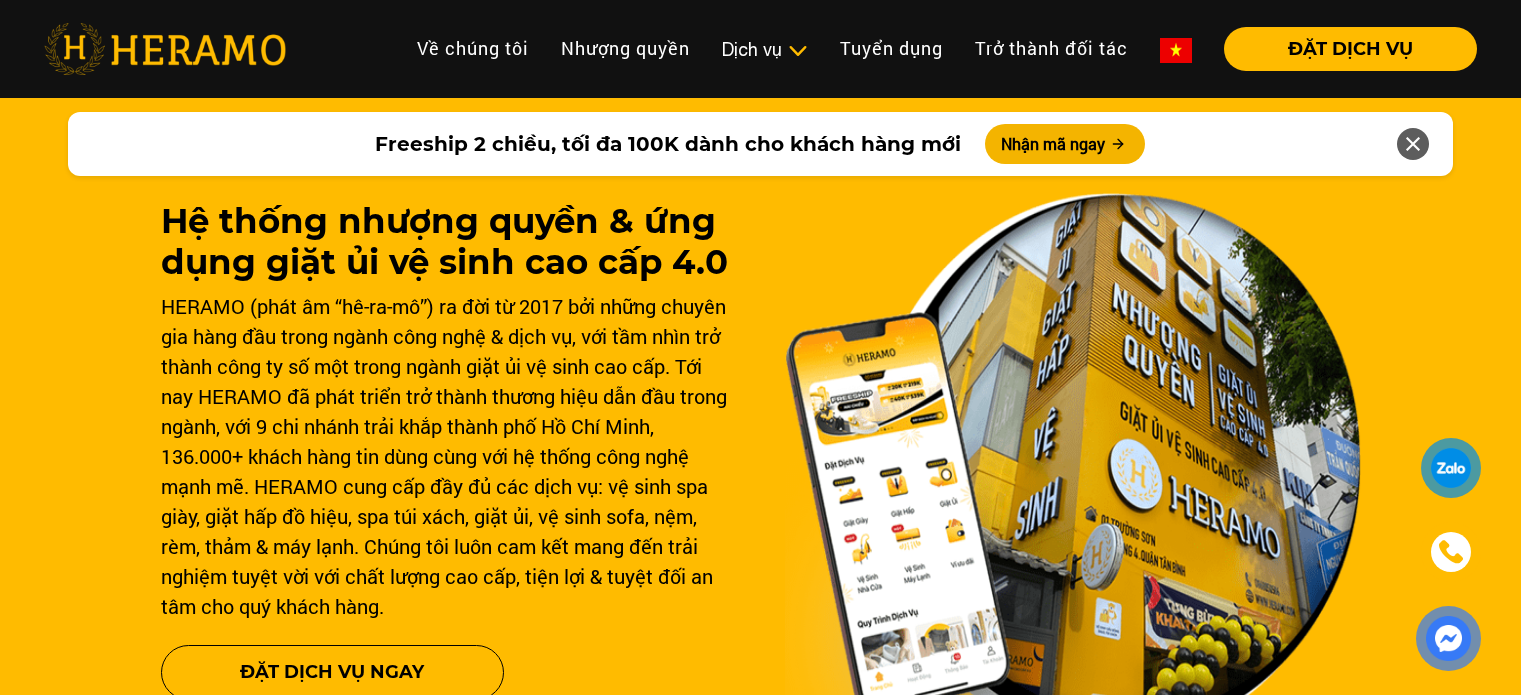 scroll, scrollTop: 0, scrollLeft: 0, axis: both 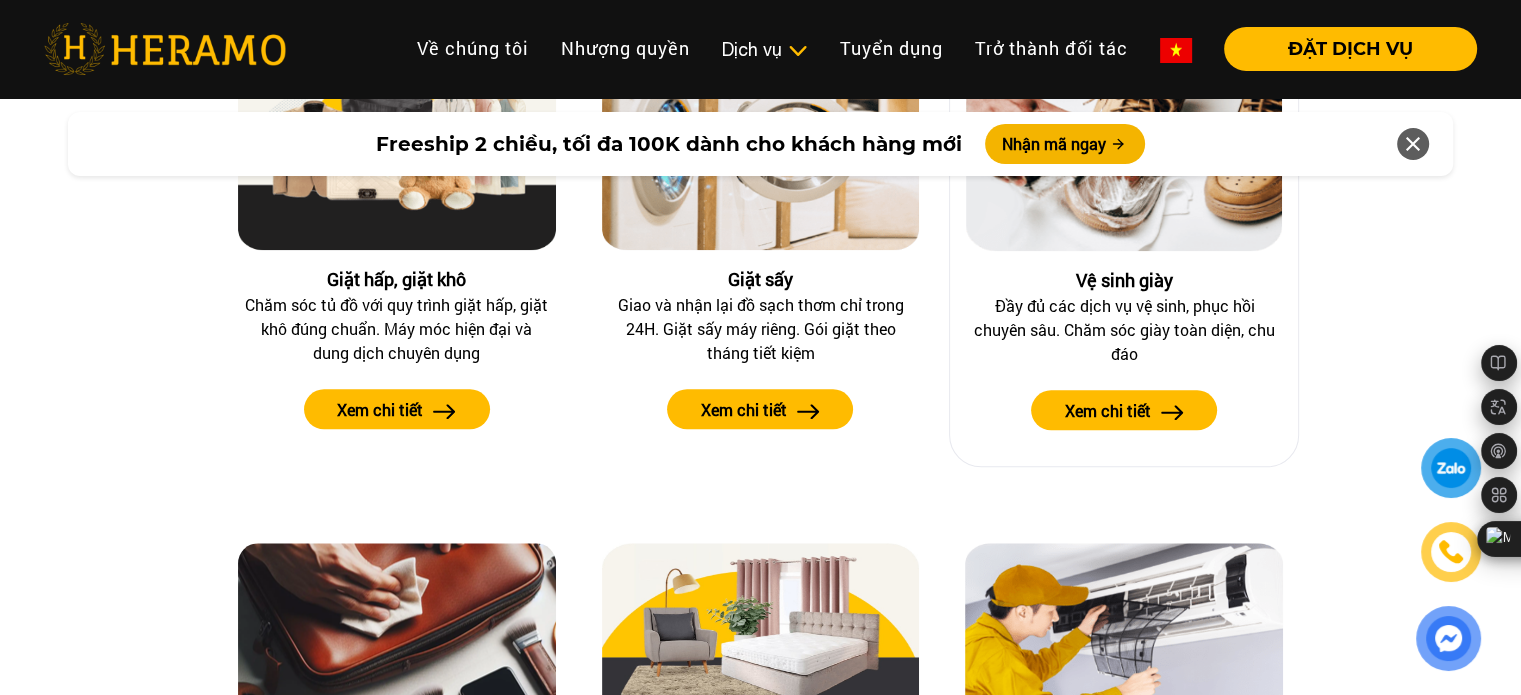click on "Xem chi tiết" at bounding box center [1108, 411] 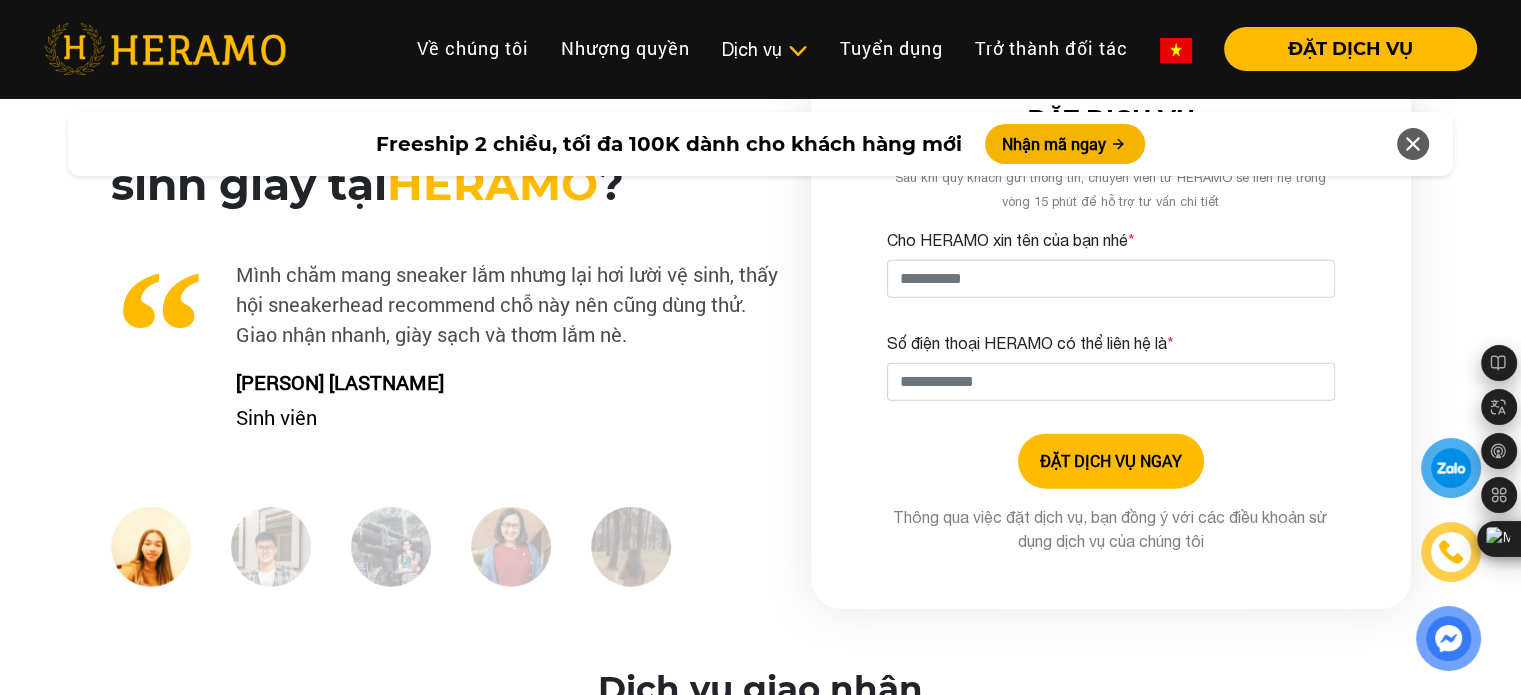 scroll, scrollTop: 4897, scrollLeft: 0, axis: vertical 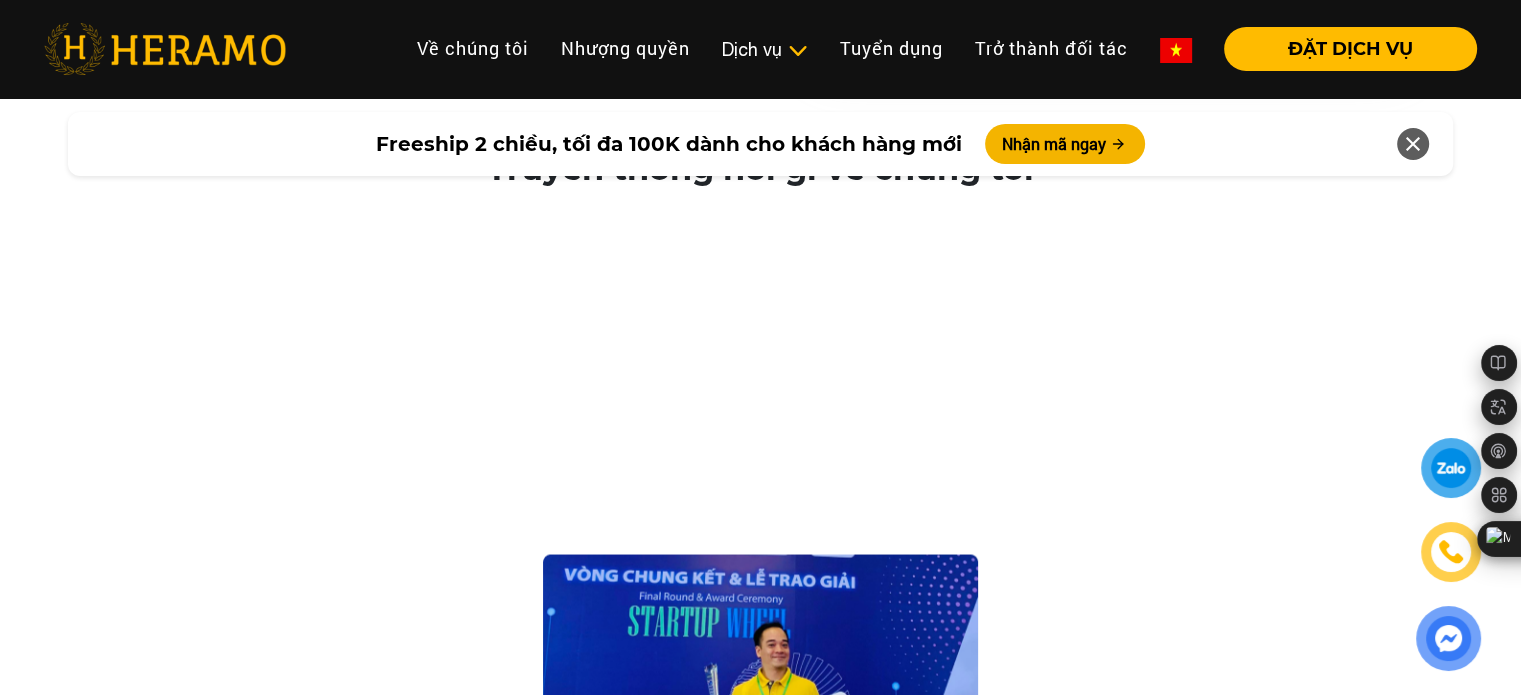 click at bounding box center [760, 540] 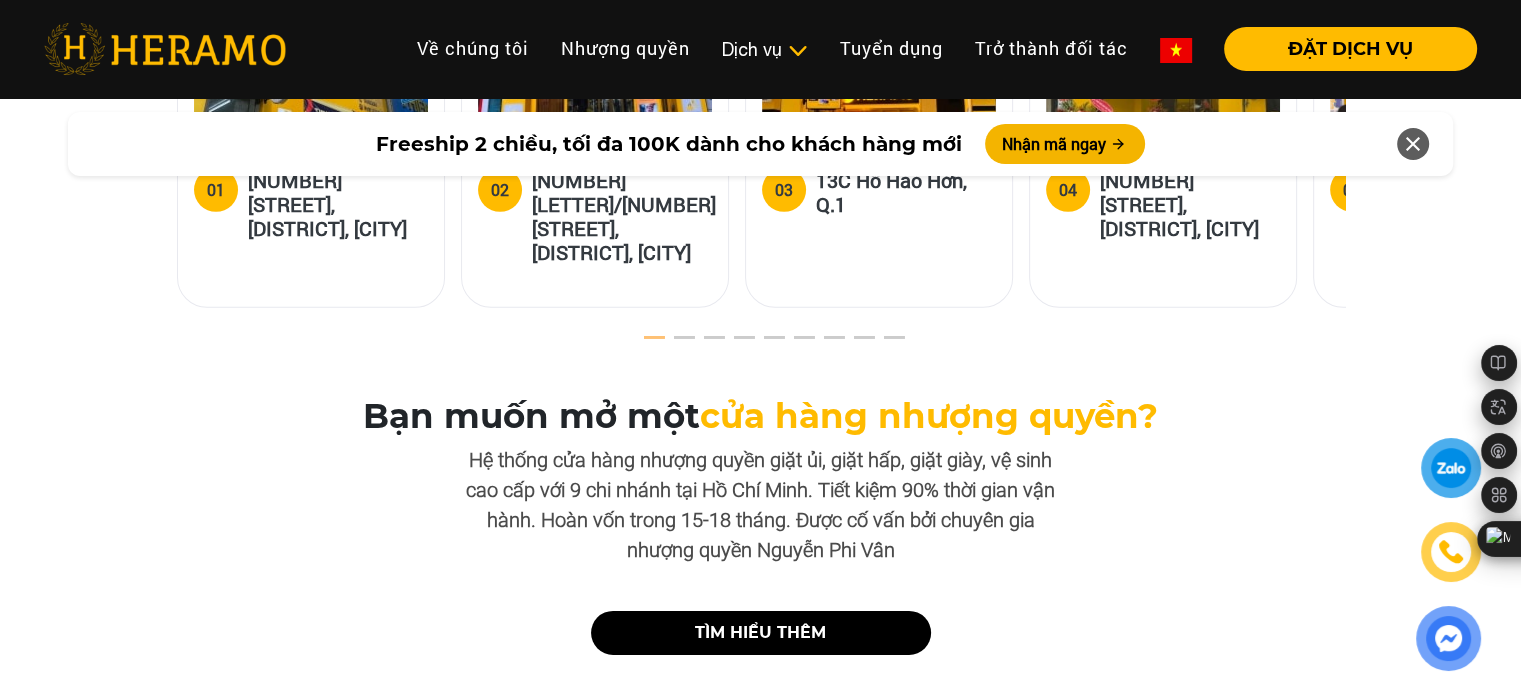 scroll, scrollTop: 6400, scrollLeft: 0, axis: vertical 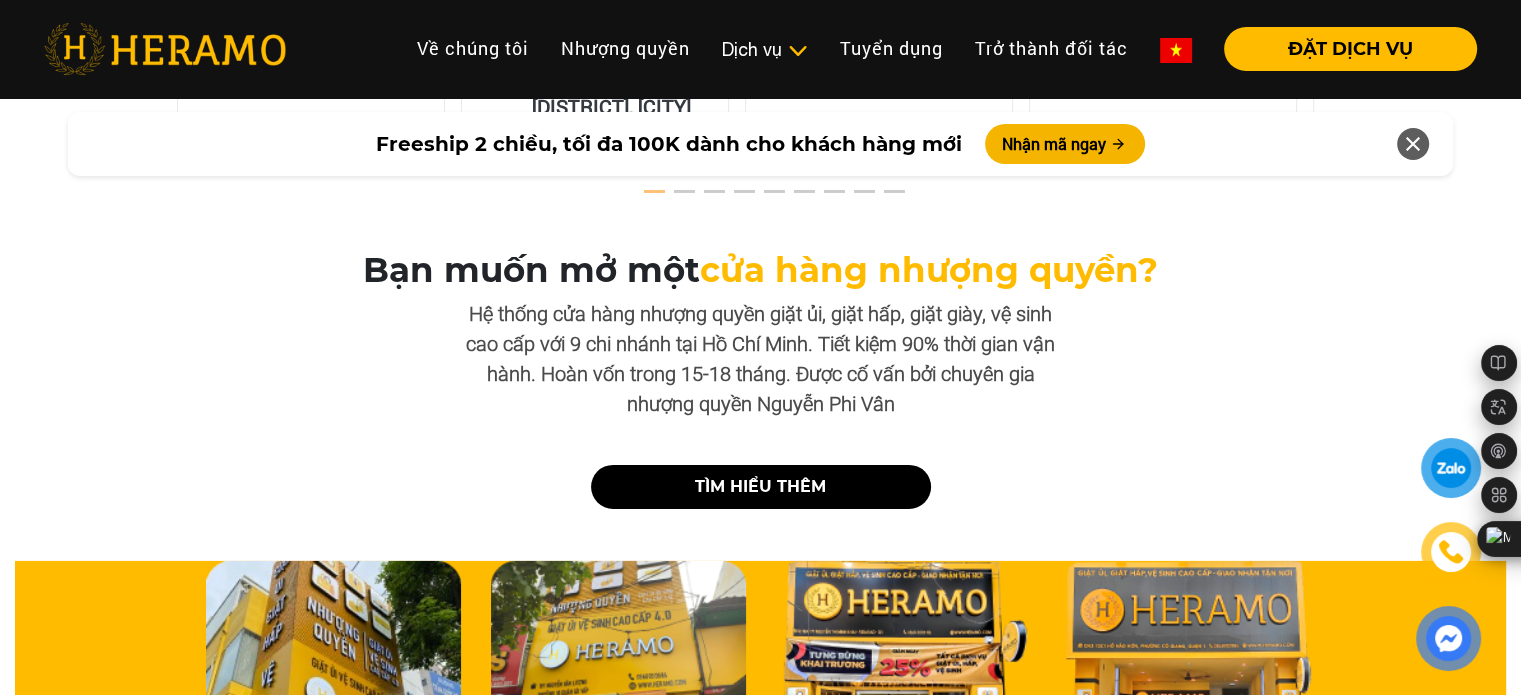 click on "TÌM HIỂU THÊM" at bounding box center (761, 487) 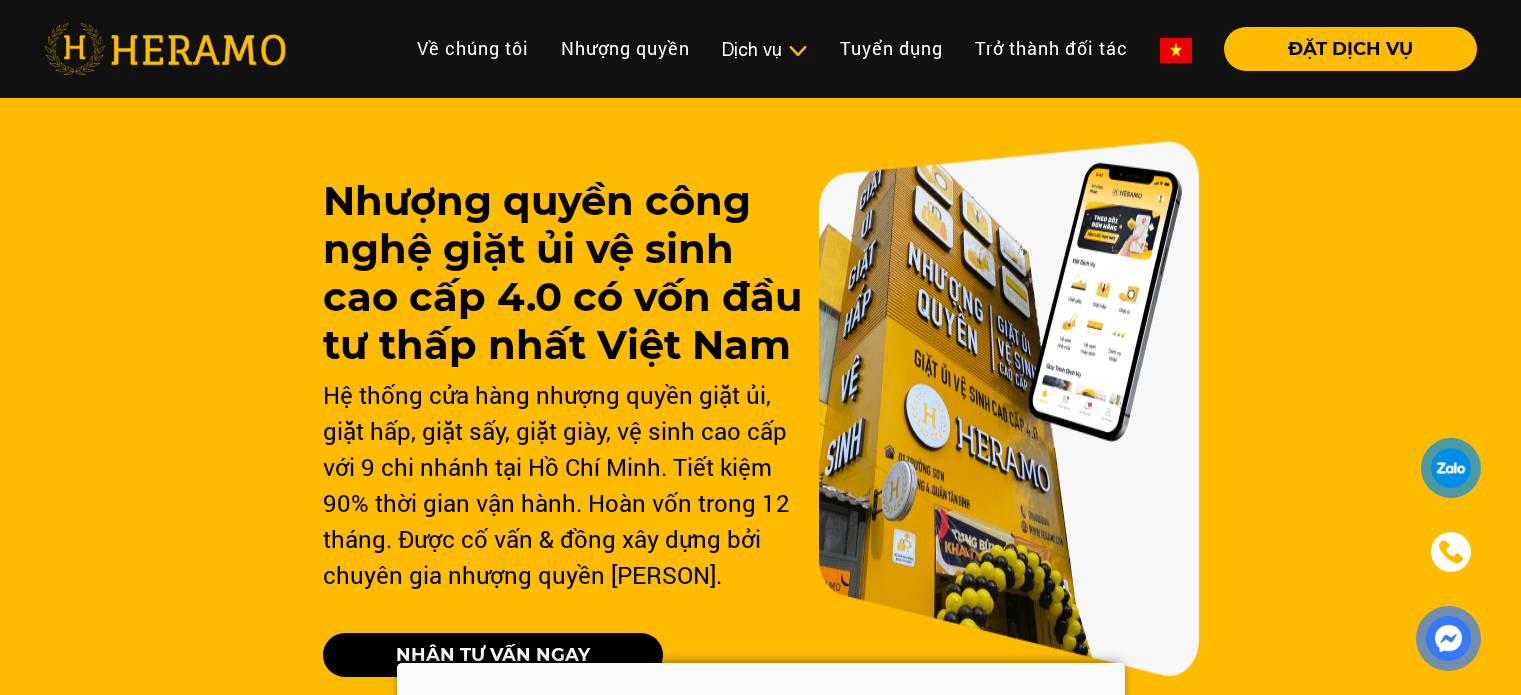 scroll, scrollTop: 0, scrollLeft: 0, axis: both 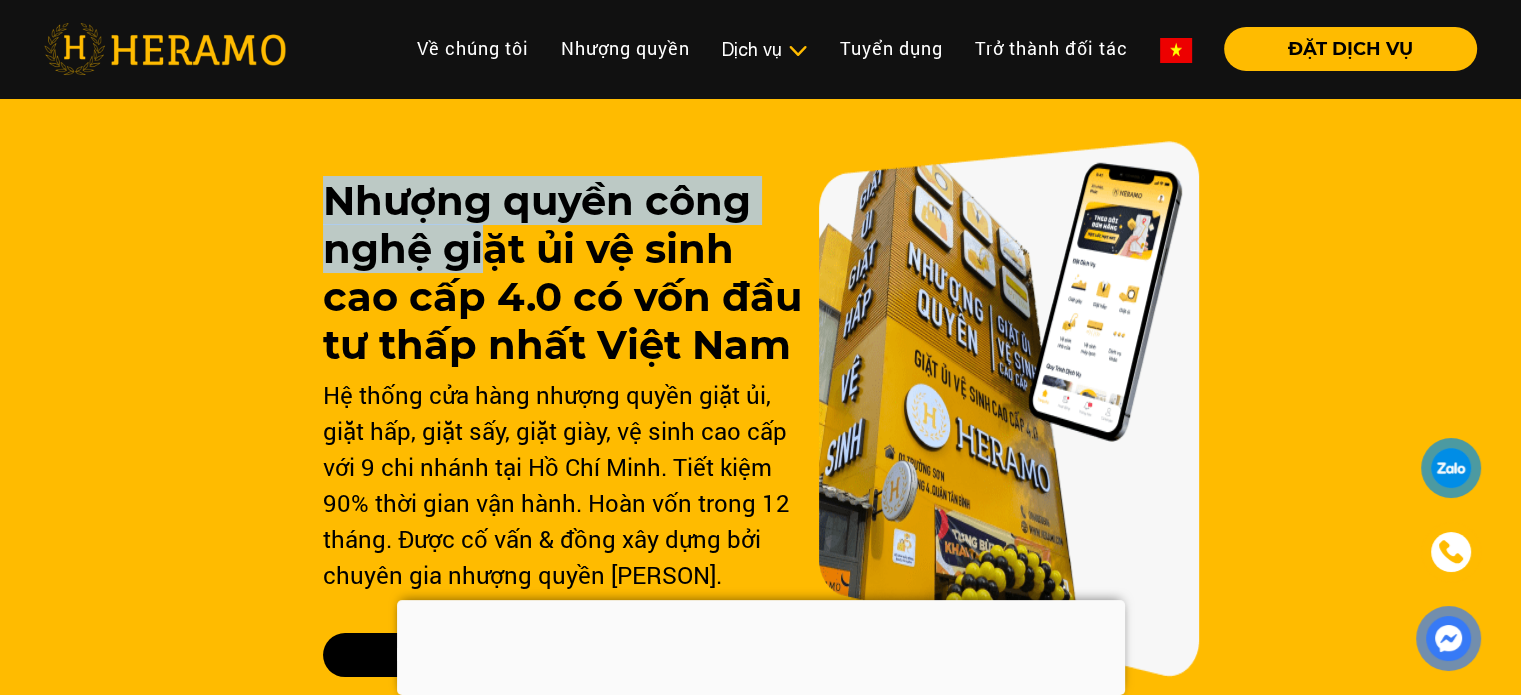 drag, startPoint x: 334, startPoint y: 187, endPoint x: 552, endPoint y: 294, distance: 242.84357 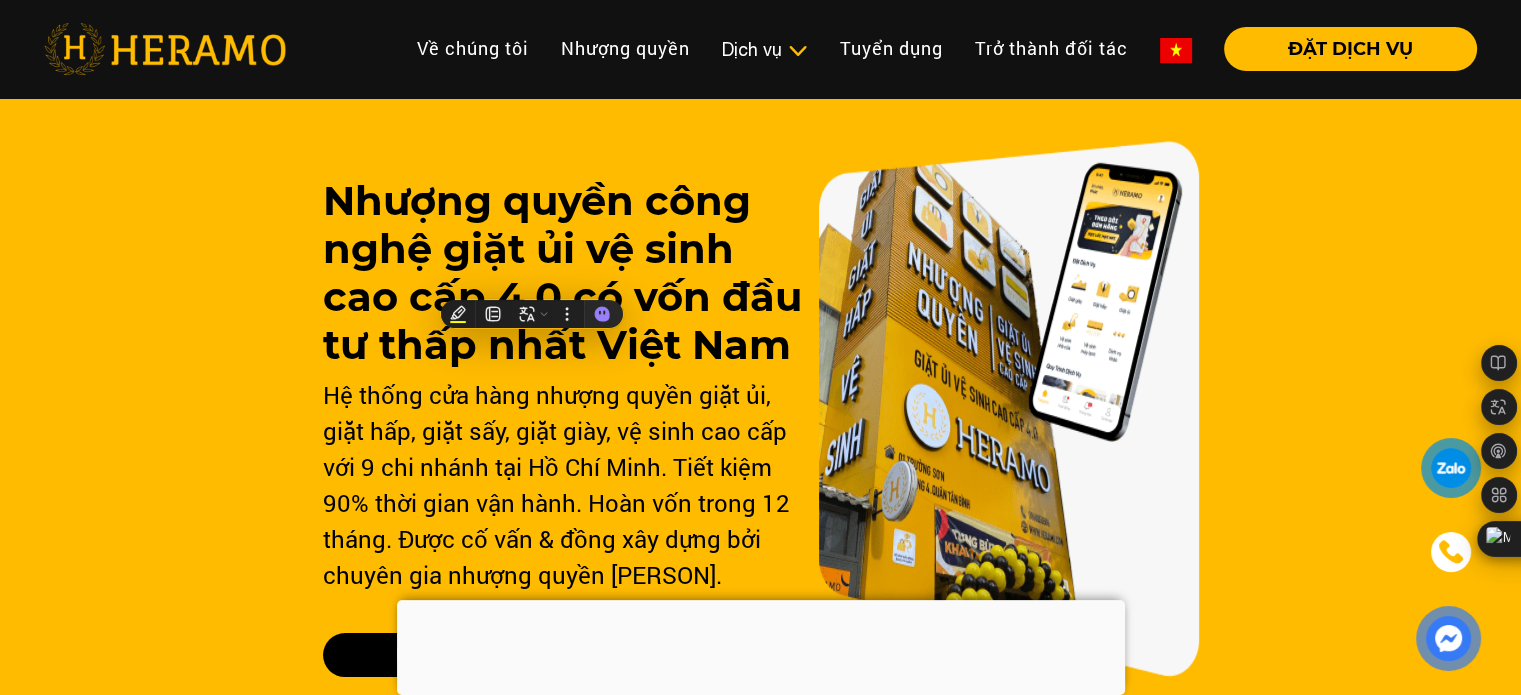 click on "Nhượng quyền công nghệ giặt ủi vệ sinh cao cấp 4.0 có vốn đầu tư thấp nhất Việt Nam" at bounding box center (562, 273) 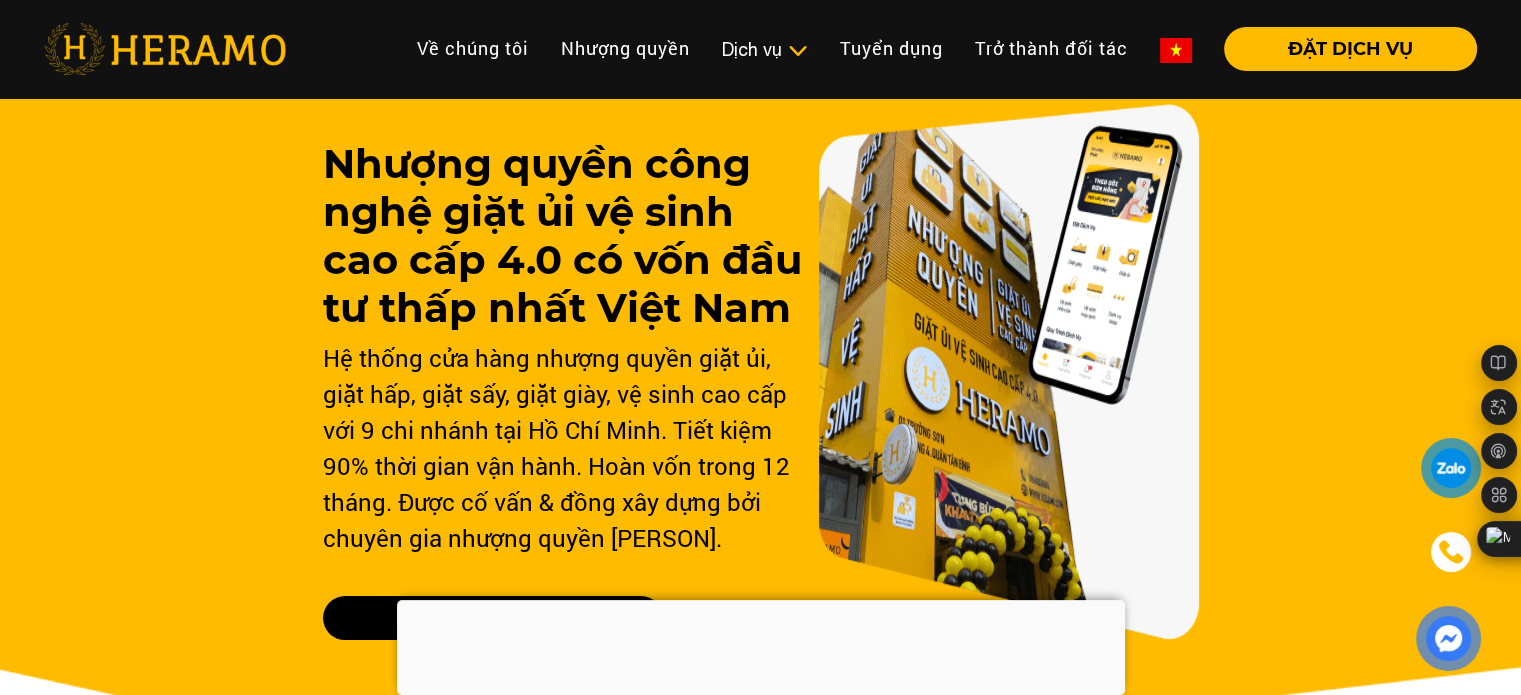 scroll, scrollTop: 200, scrollLeft: 0, axis: vertical 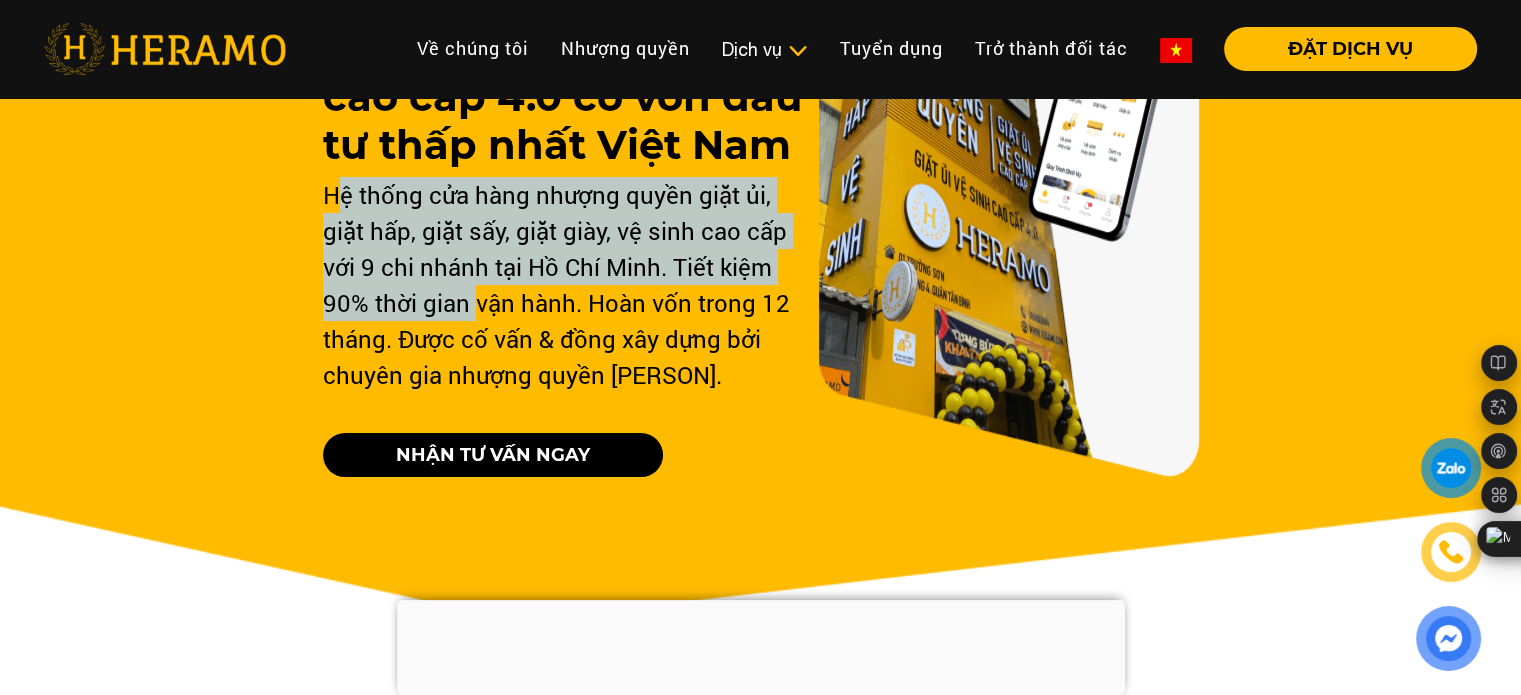 drag, startPoint x: 368, startPoint y: 285, endPoint x: 492, endPoint y: 364, distance: 147.0272 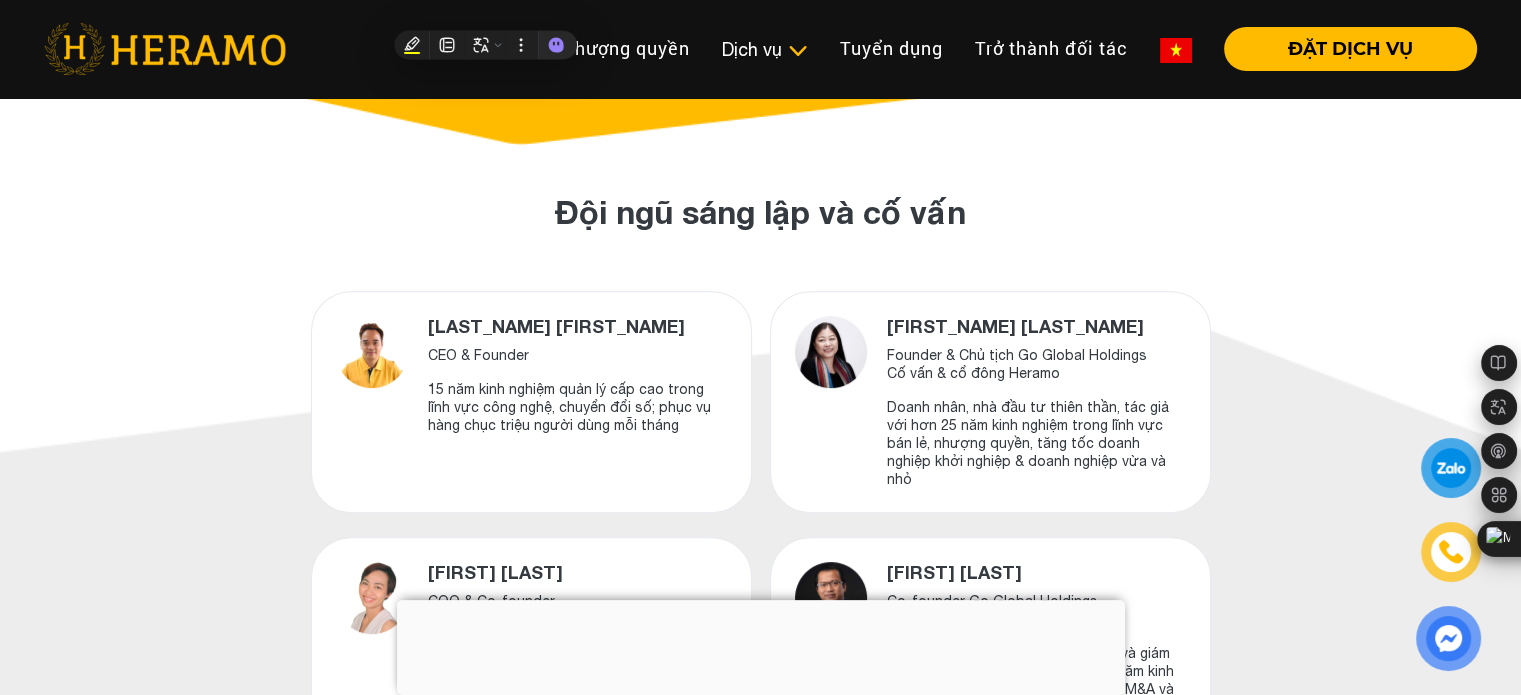 scroll, scrollTop: 700, scrollLeft: 0, axis: vertical 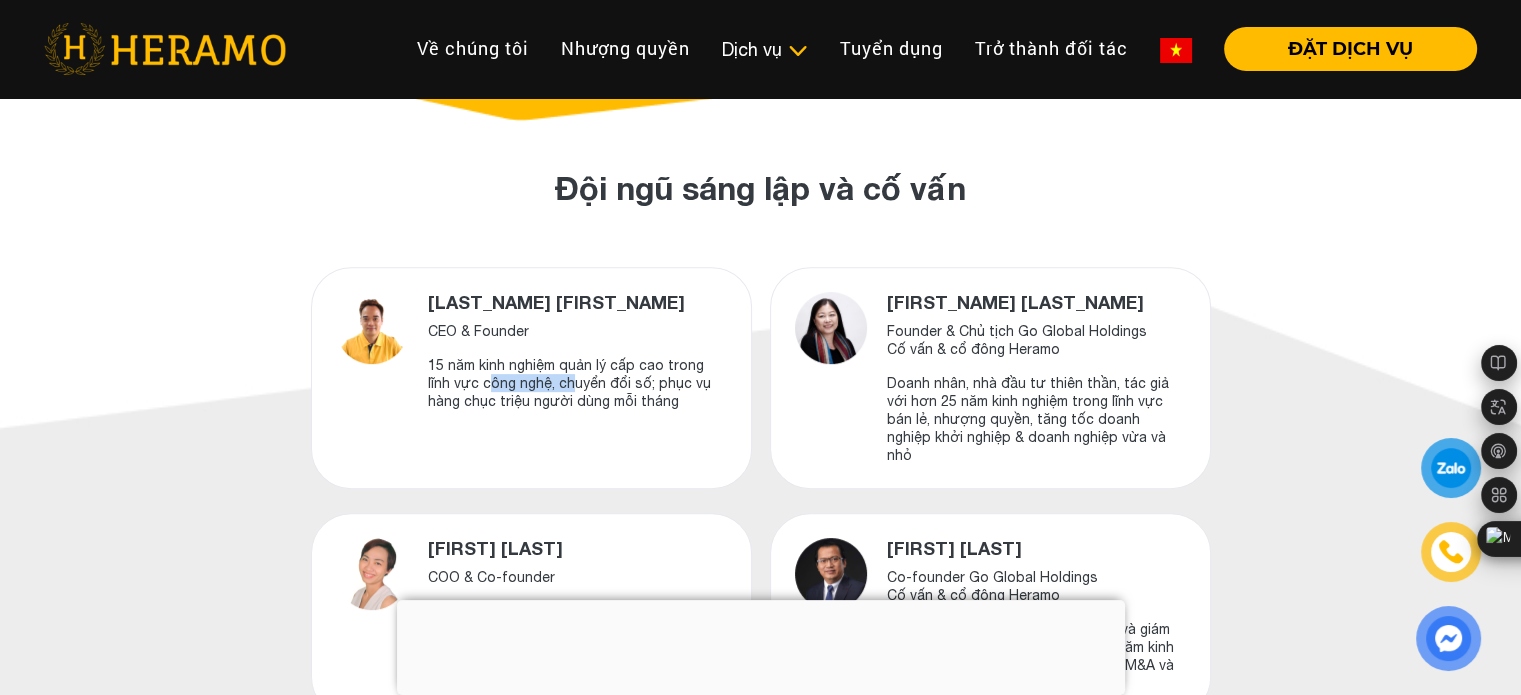drag, startPoint x: 512, startPoint y: 384, endPoint x: 628, endPoint y: 401, distance: 117.239075 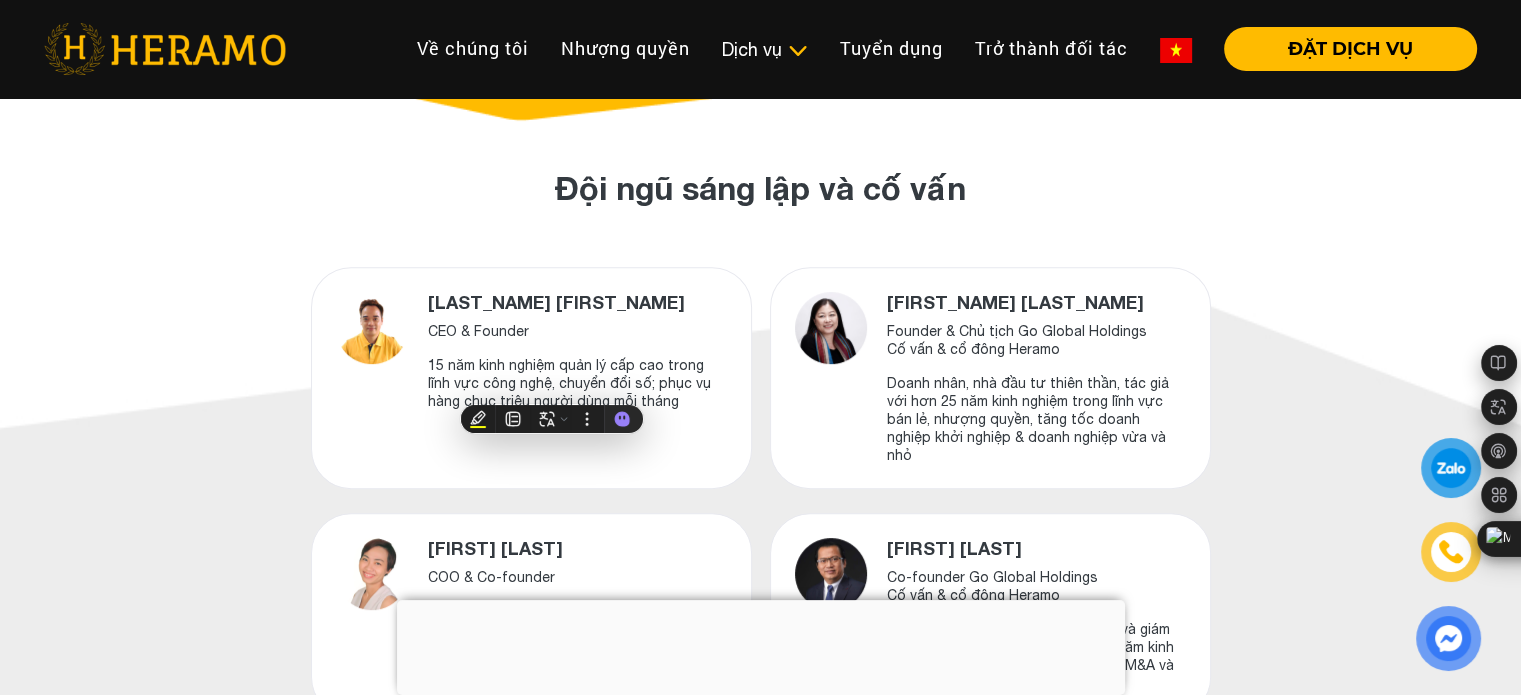 click on "15 năm kinh nghiệm quản lý cấp cao trong lĩnh vực công nghệ, chuyển đổi số; phục vụ hàng chục triệu người dùng mỗi tháng" at bounding box center (577, 383) 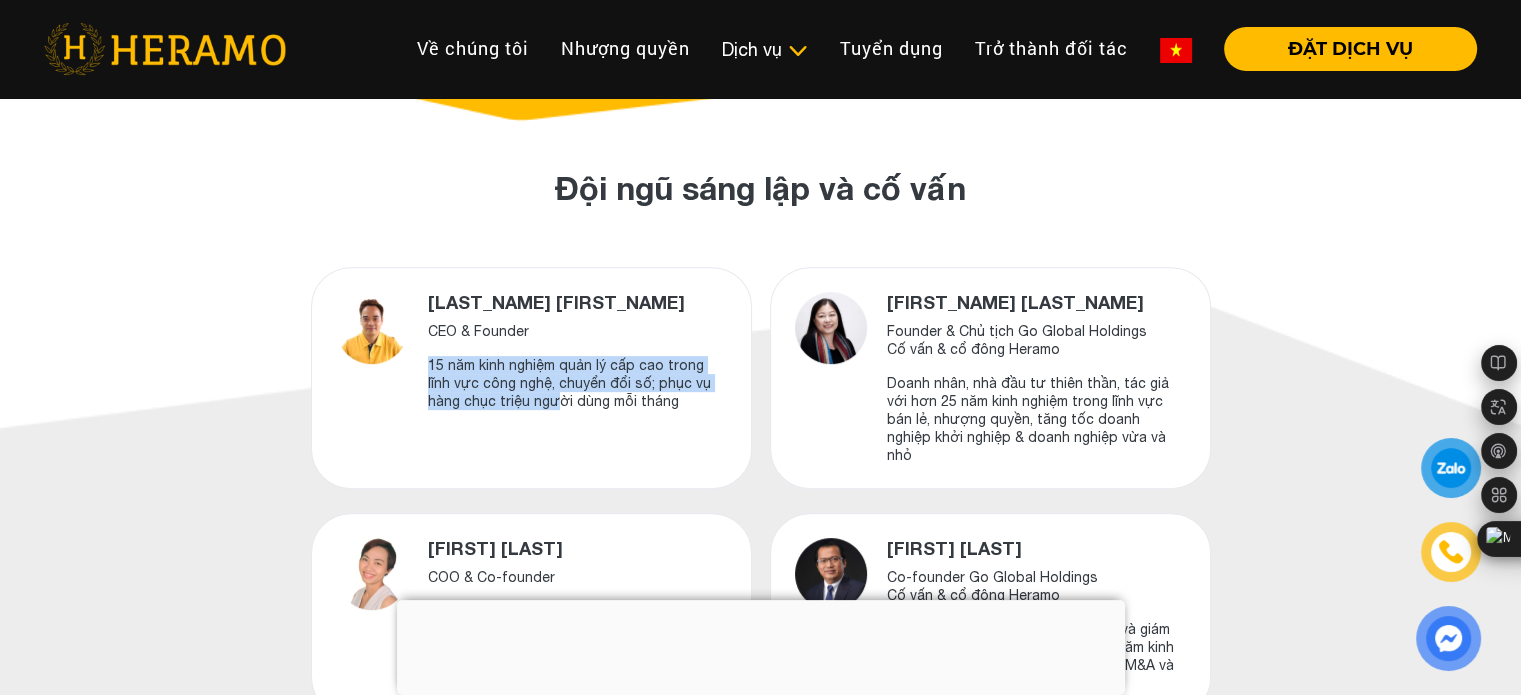 drag, startPoint x: 422, startPoint y: 359, endPoint x: 580, endPoint y: 408, distance: 165.42369 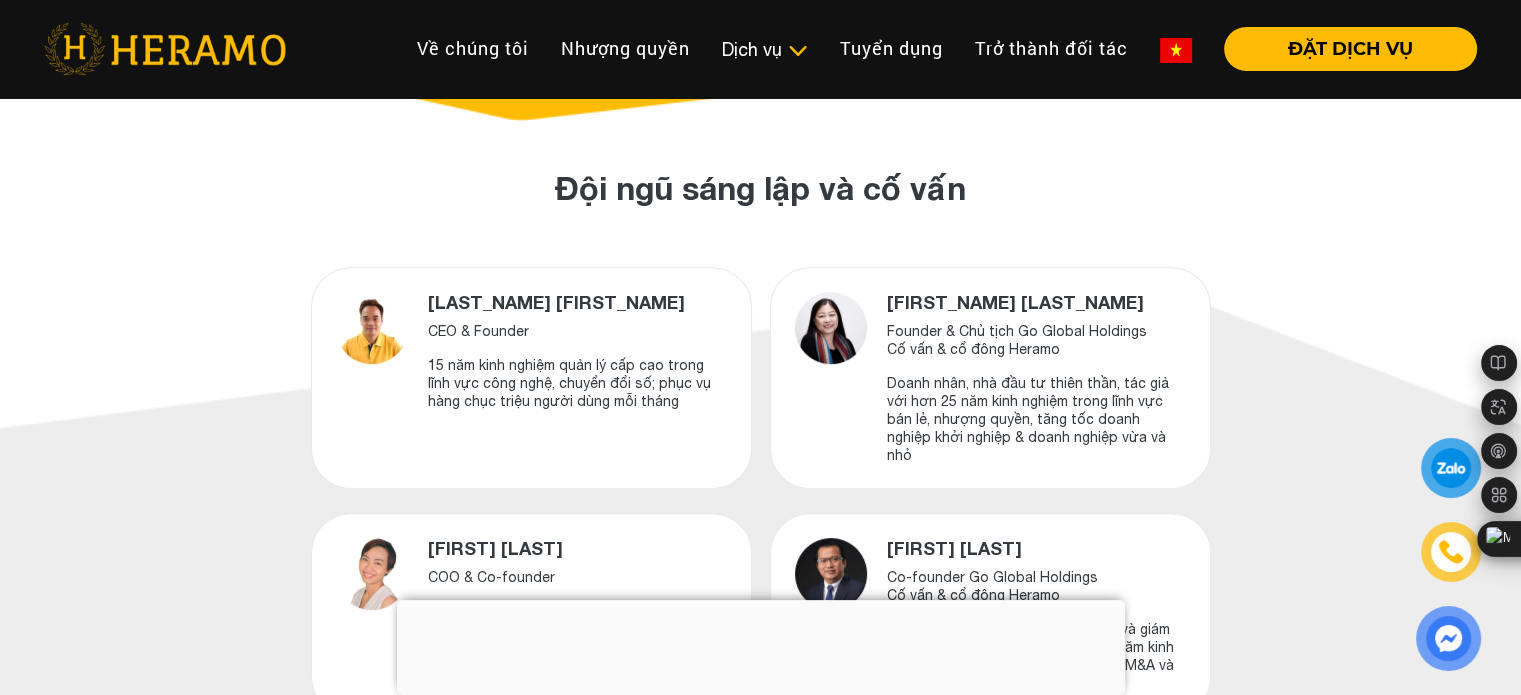 click on "15 năm kinh nghiệm quản lý cấp cao trong lĩnh vực công nghệ, chuyển đổi số; phục vụ hàng chục triệu người dùng mỗi tháng" at bounding box center [577, 383] 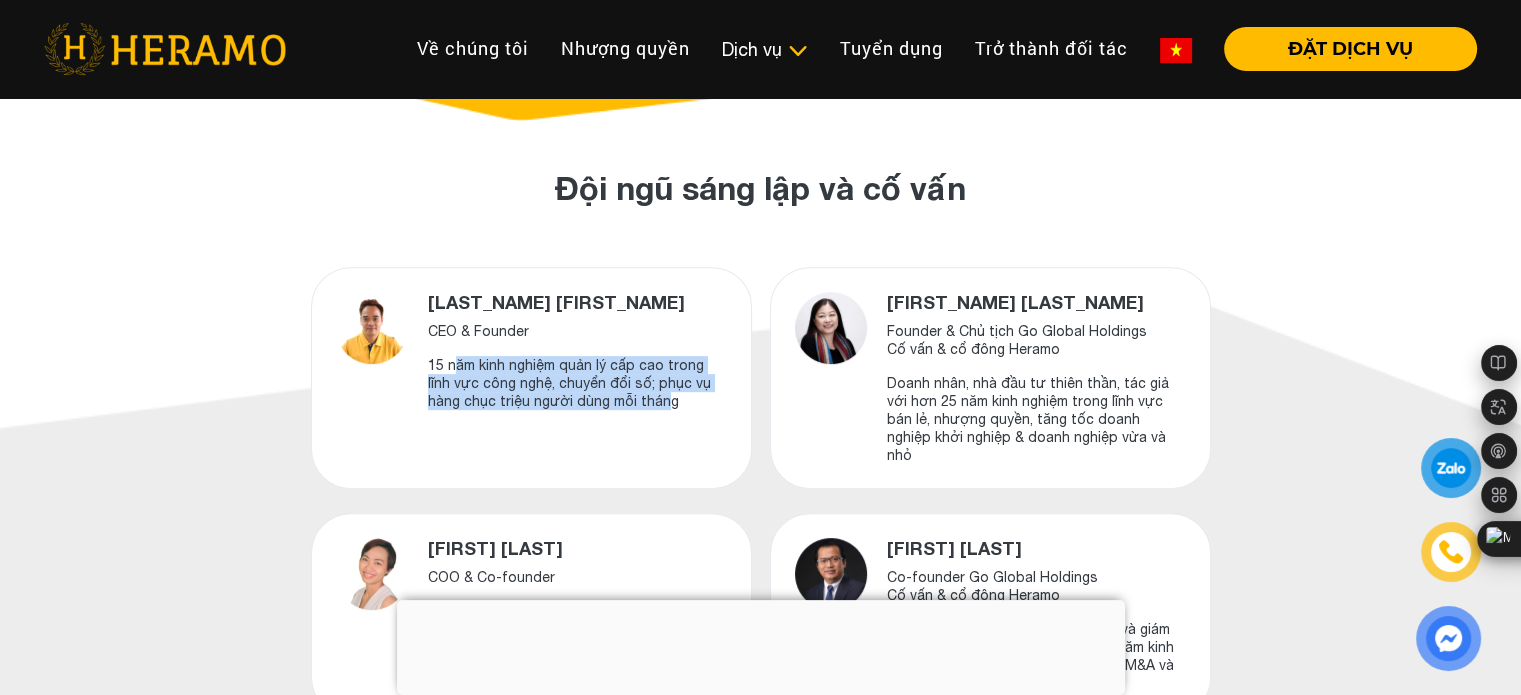 drag, startPoint x: 616, startPoint y: 403, endPoint x: 450, endPoint y: 343, distance: 176.51062 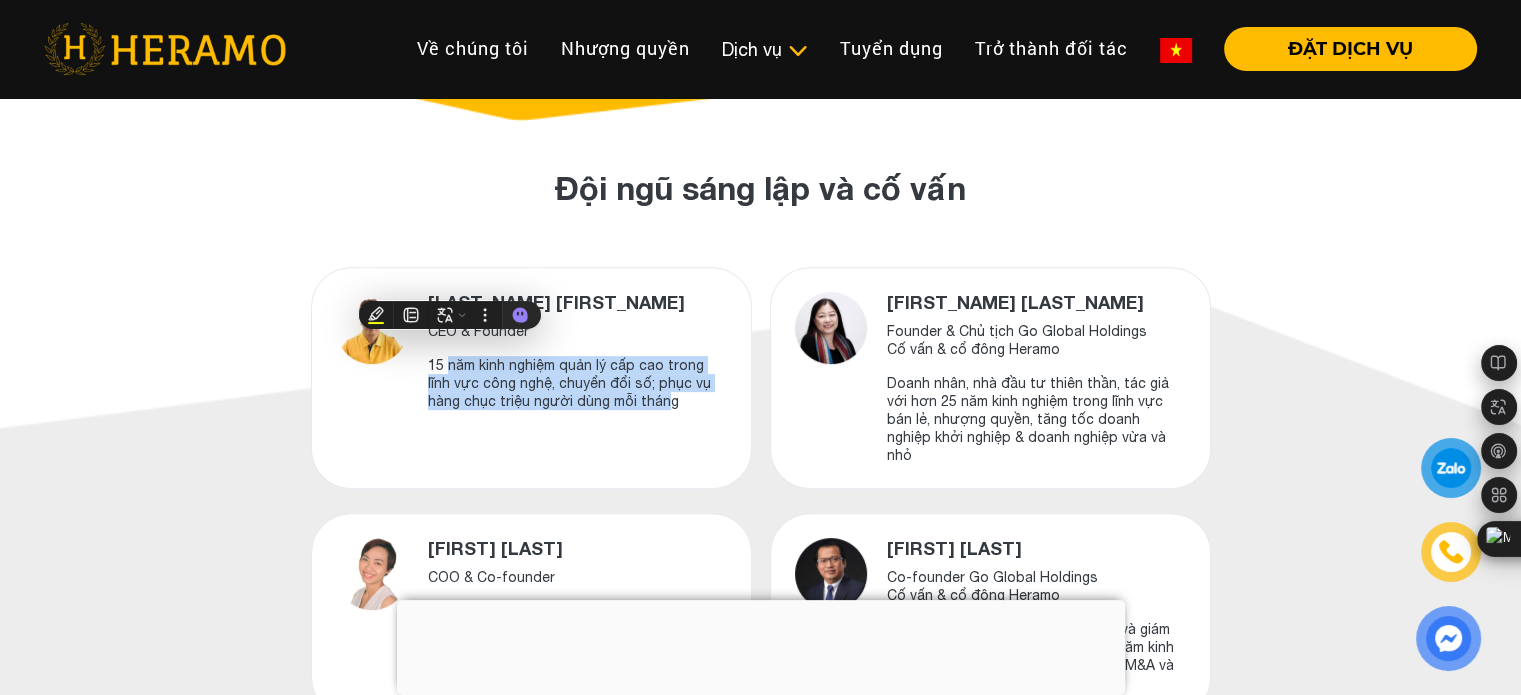 click on "15 năm kinh nghiệm quản lý cấp cao trong lĩnh vực công nghệ, chuyển đổi số; phục vụ hàng chục triệu người dùng mỗi tháng" at bounding box center (577, 383) 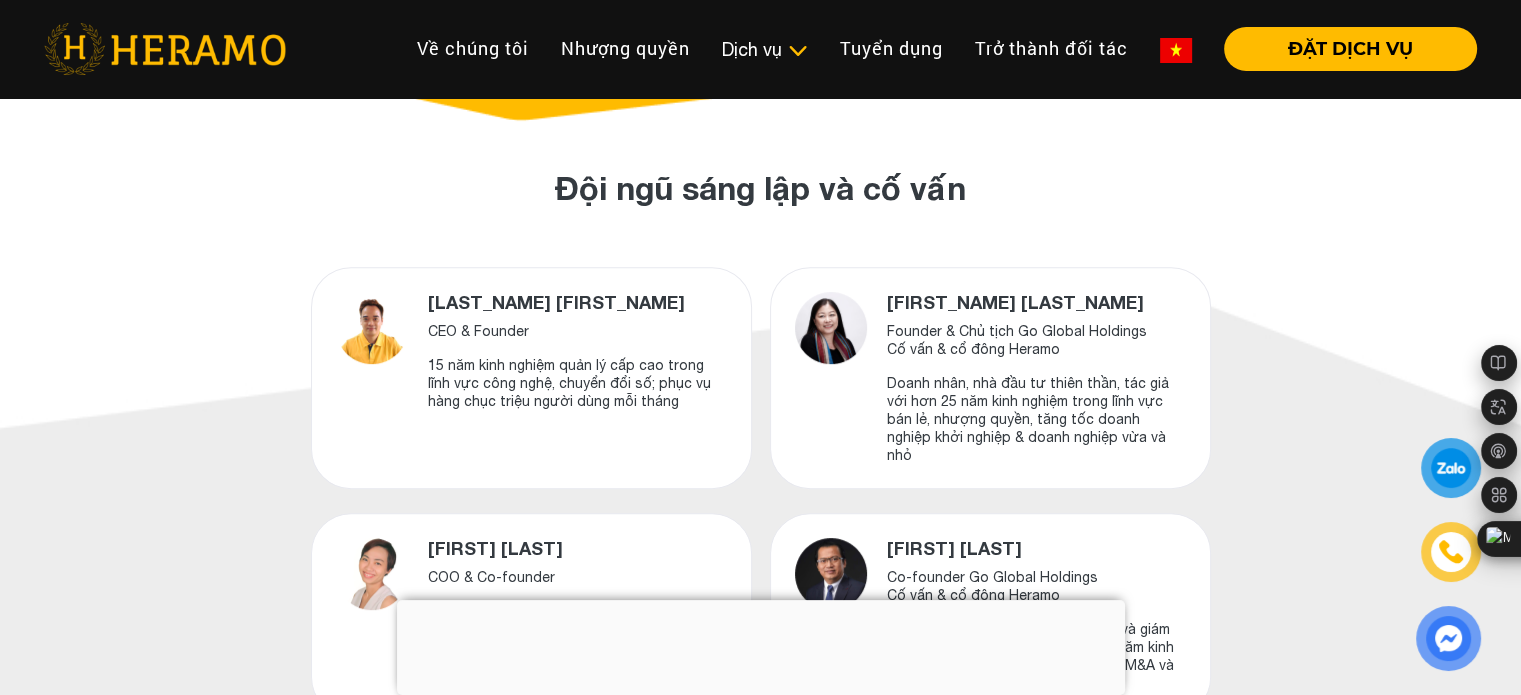 click on "15 năm kinh nghiệm quản lý cấp cao trong lĩnh vực công nghệ, chuyển đổi số; phục vụ hàng chục triệu người dùng mỗi tháng" at bounding box center [577, 383] 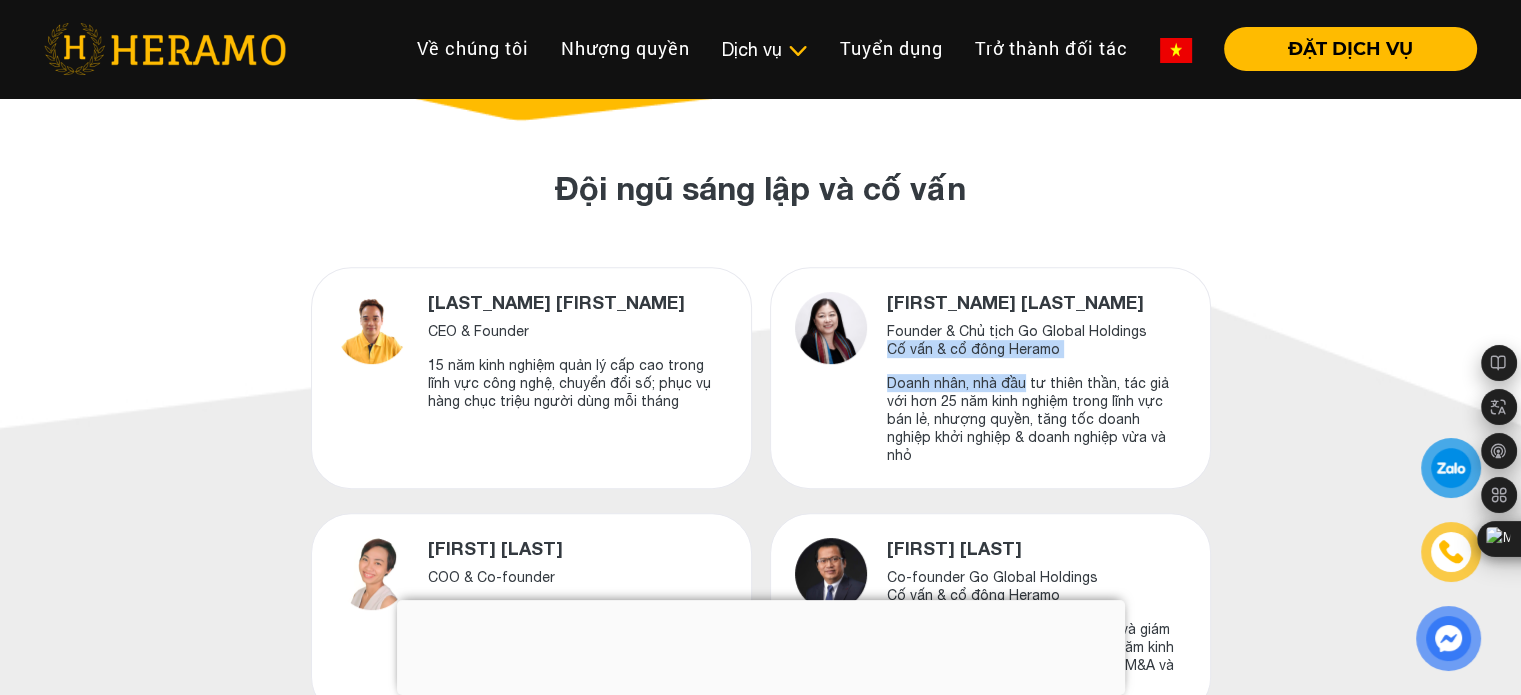 drag, startPoint x: 880, startPoint y: 350, endPoint x: 1016, endPoint y: 362, distance: 136.52838 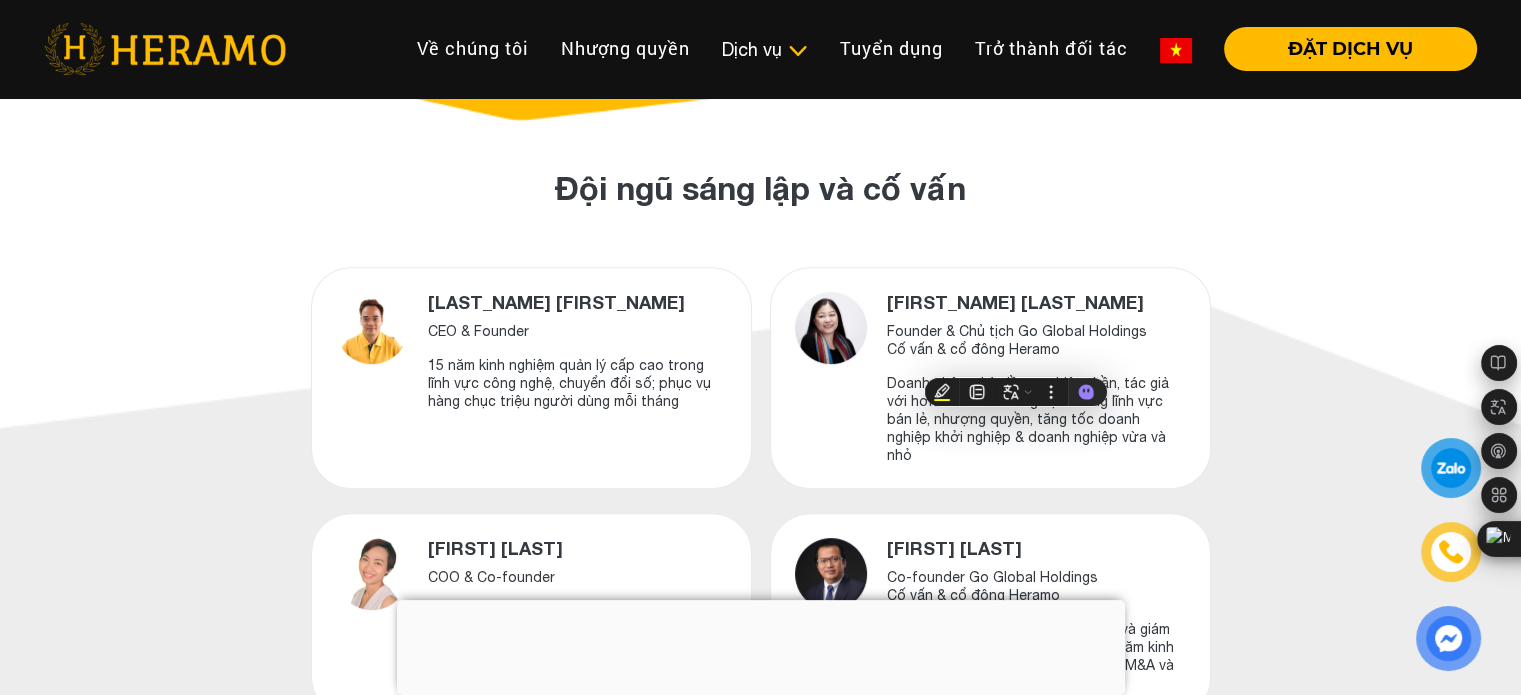 click on "[FIRST] [LAST] Founder & Chủ tịch Go Global Holdings Cố vấn & cổ đông Heramo Doanh nhân, nhà đầu tư thiên thần, tác giả với hơn 25 năm kinh nghiệm trong lĩnh vực bán lẻ, nhượng quyền, tăng tốc doanh nghiệp khởi nghiệp & doanh nghiệp vừa và nhỏ" at bounding box center (1036, 378) 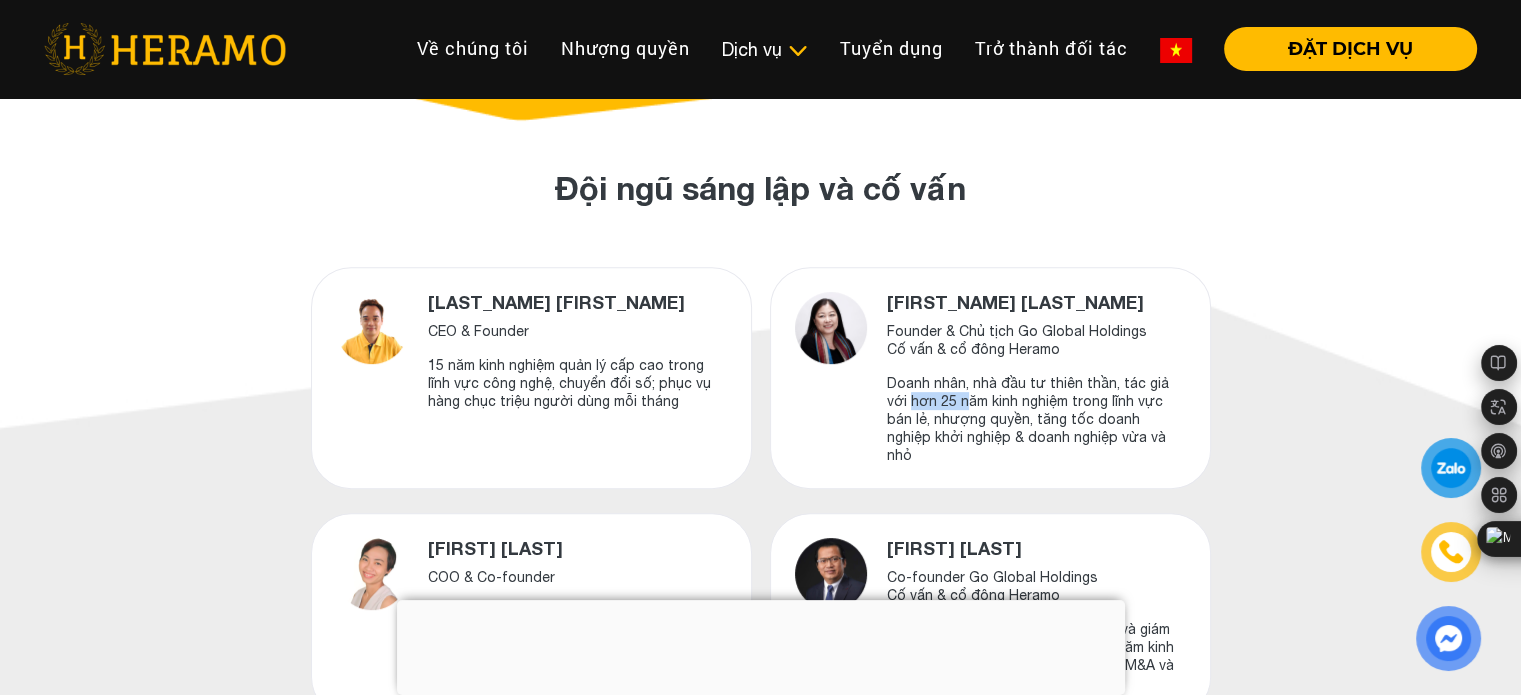 drag, startPoint x: 870, startPoint y: 392, endPoint x: 945, endPoint y: 392, distance: 75 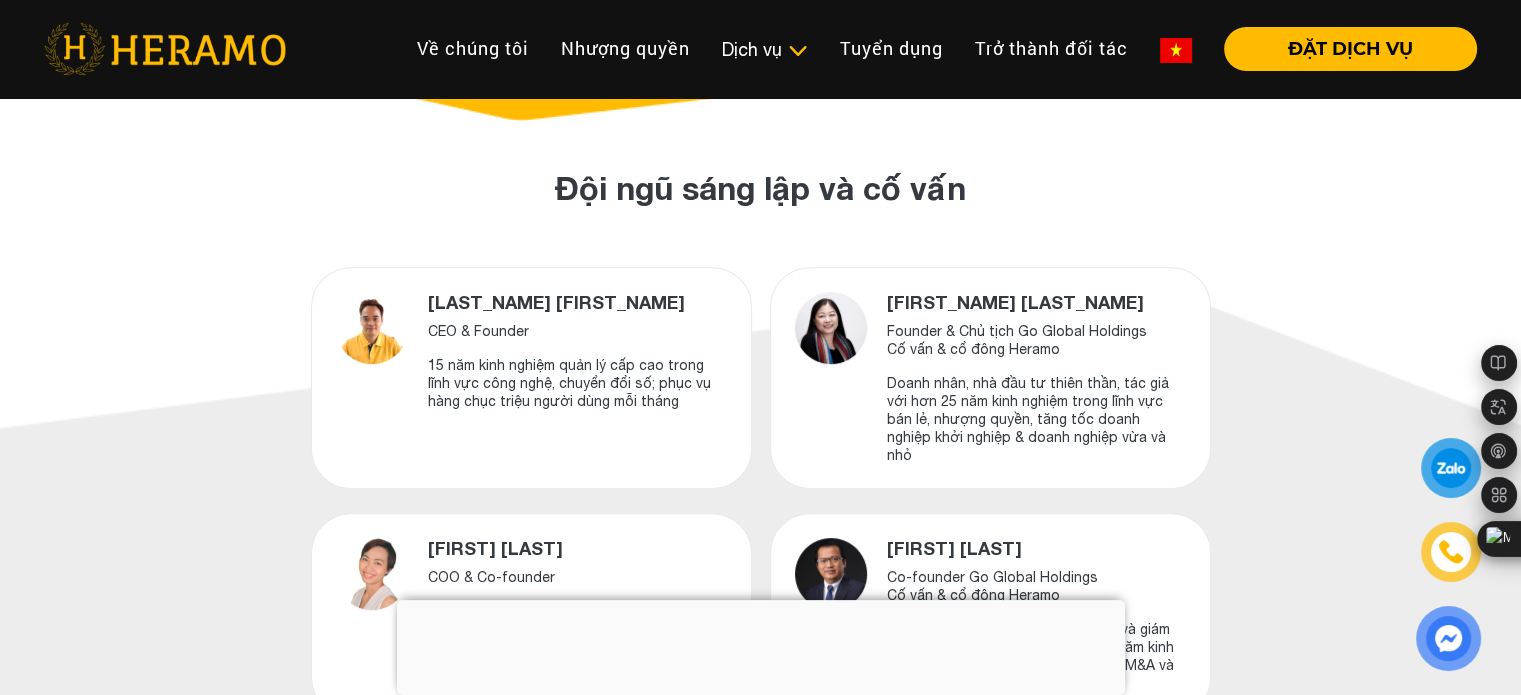 click on "Doanh nhân, nhà đầu tư thiên thần, tác giả với hơn 25 năm kinh nghiệm trong lĩnh vực bán lẻ, nhượng quyền, tăng tốc doanh nghiệp khởi nghiệp & doanh nghiệp vừa và nhỏ" at bounding box center [1036, 419] 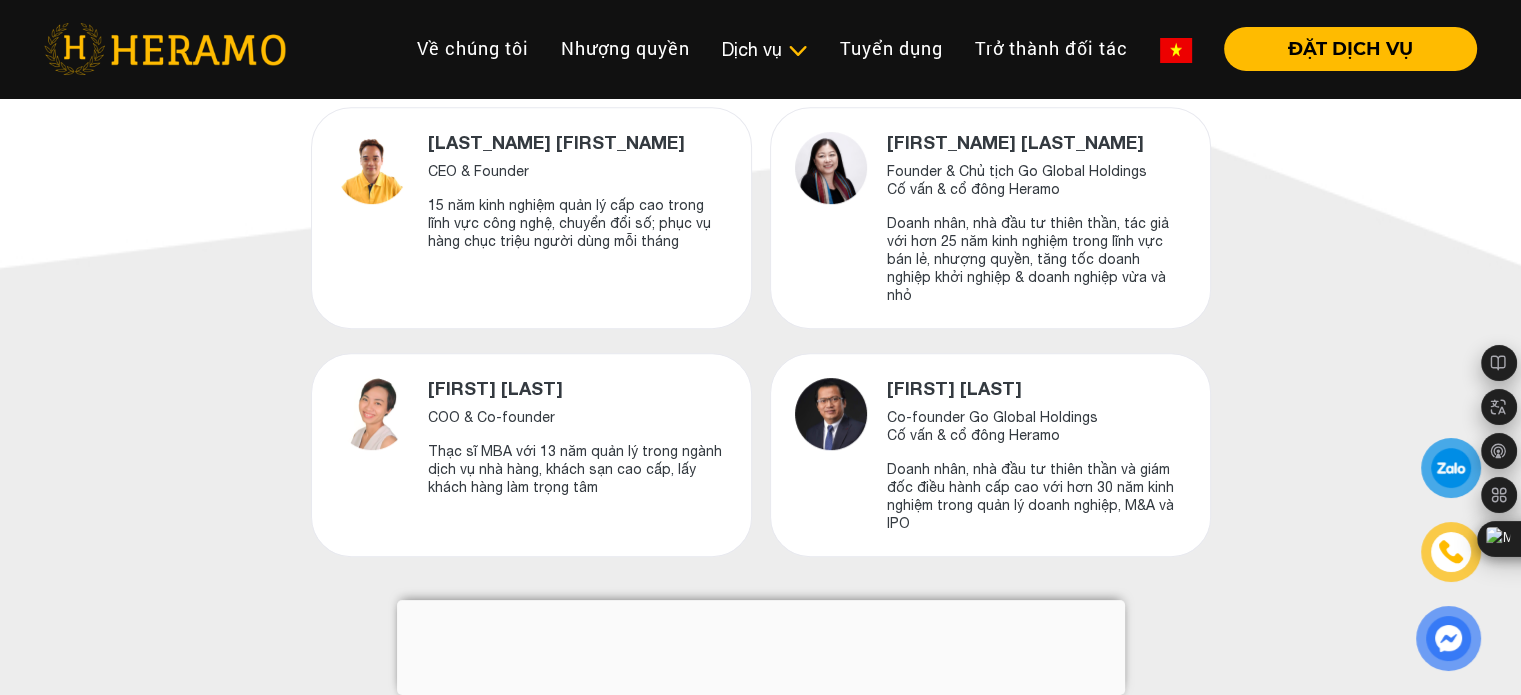 scroll, scrollTop: 900, scrollLeft: 0, axis: vertical 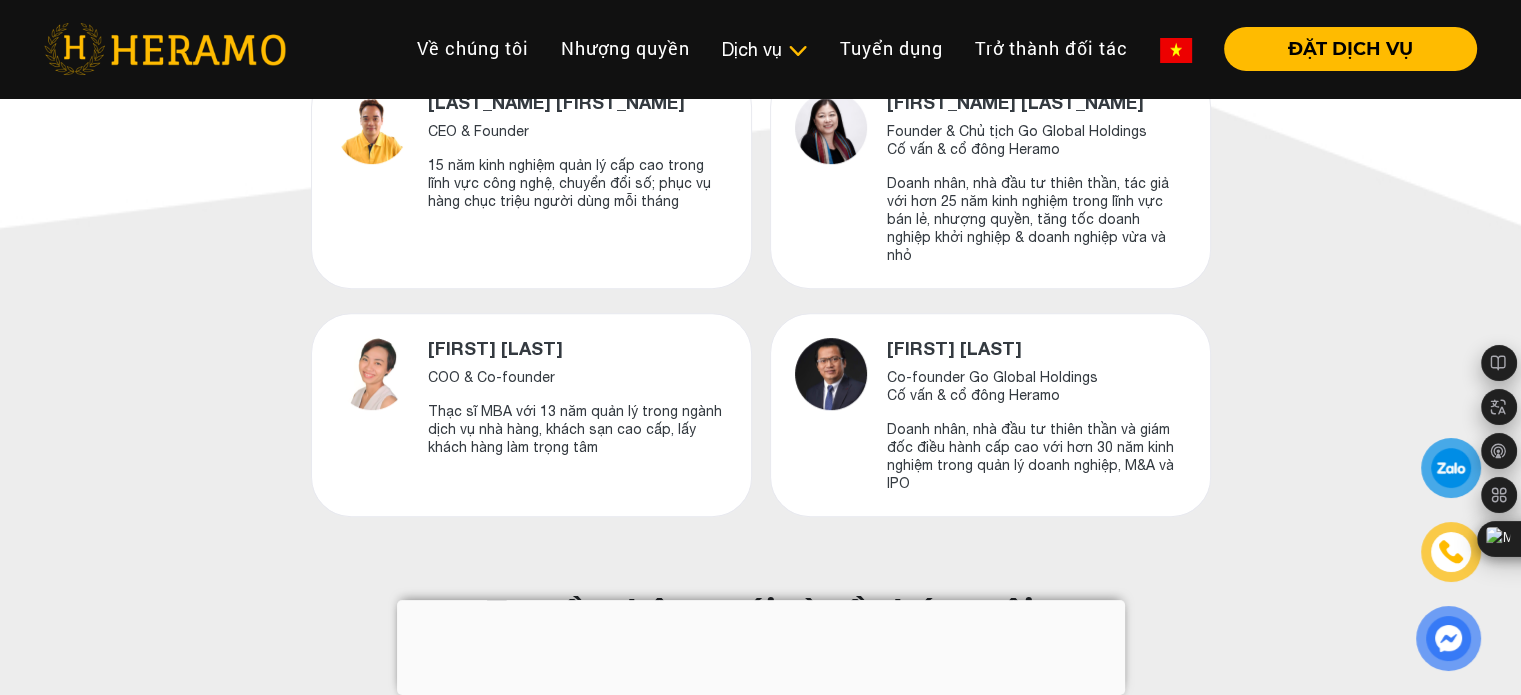 drag, startPoint x: 420, startPoint y: 398, endPoint x: 487, endPoint y: 396, distance: 67.02985 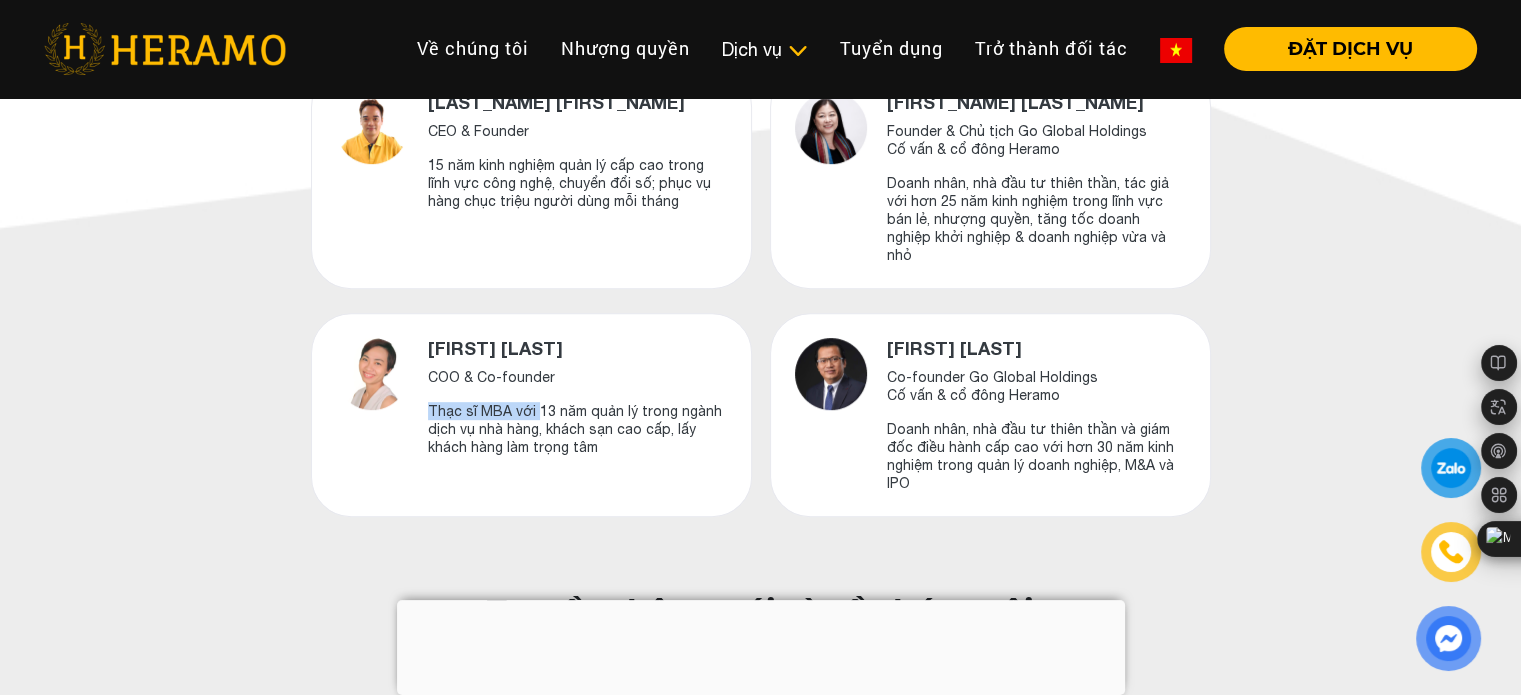 drag, startPoint x: 426, startPoint y: 386, endPoint x: 623, endPoint y: 391, distance: 197.06345 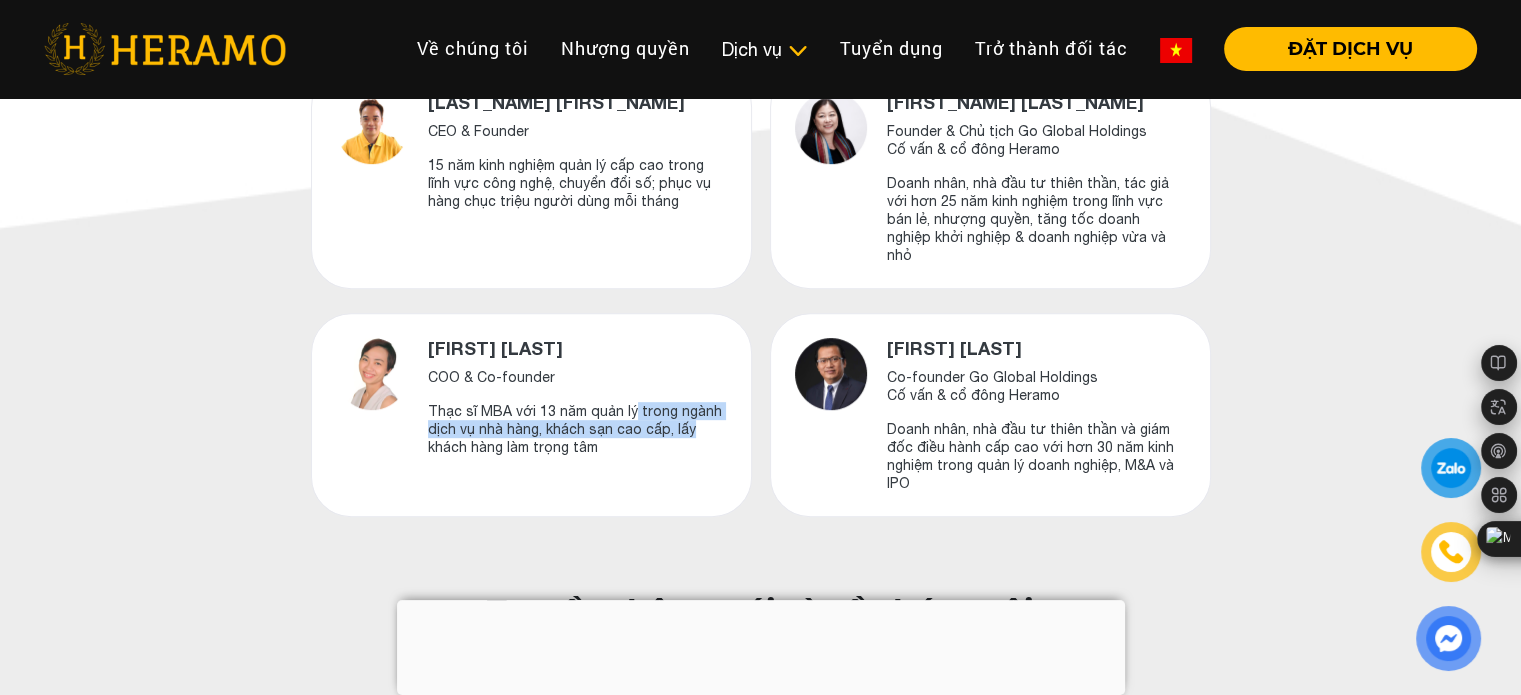 drag, startPoint x: 630, startPoint y: 391, endPoint x: 689, endPoint y: 404, distance: 60.41523 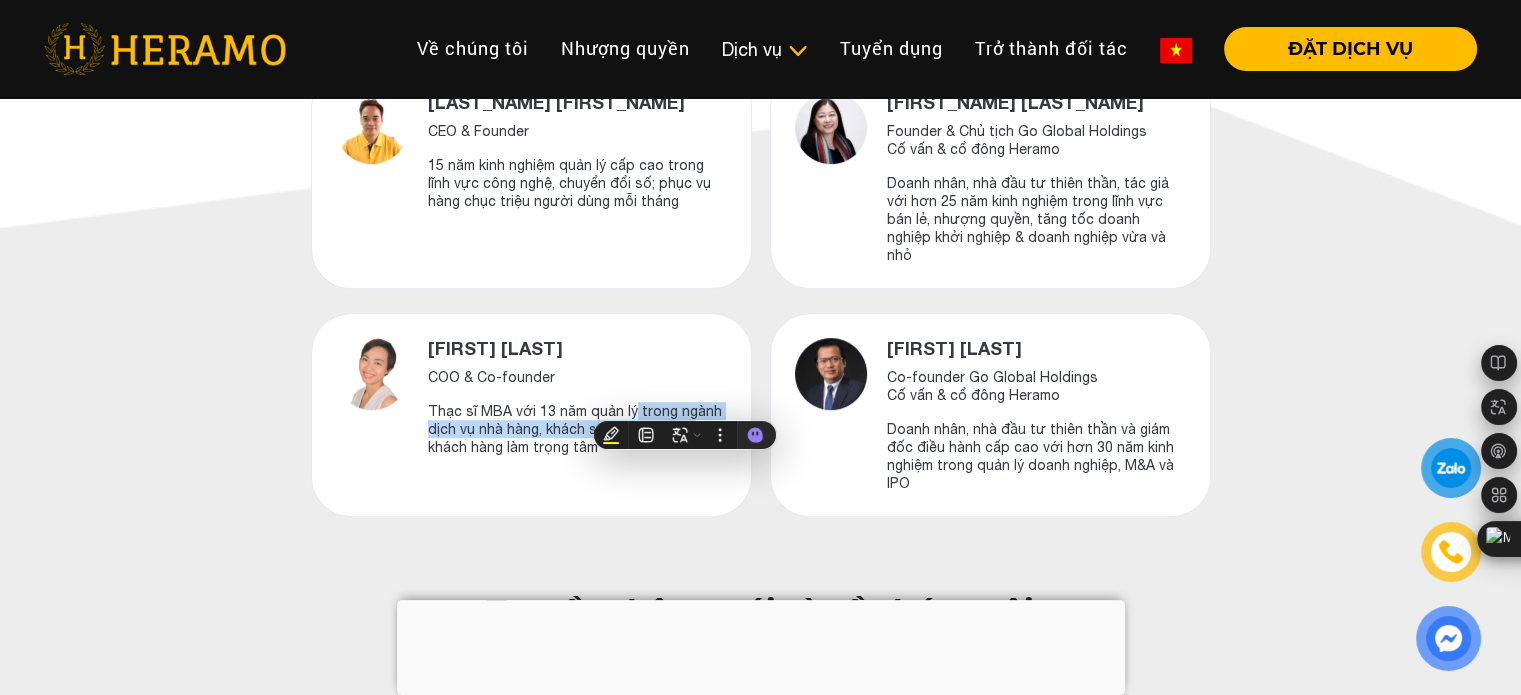 click on "Thạc sĩ MBA với 13 năm quản lý trong ngành dịch vụ nhà hàng, khách sạn cao cấp, lấy khách hàng làm trọng tâm" at bounding box center [577, 429] 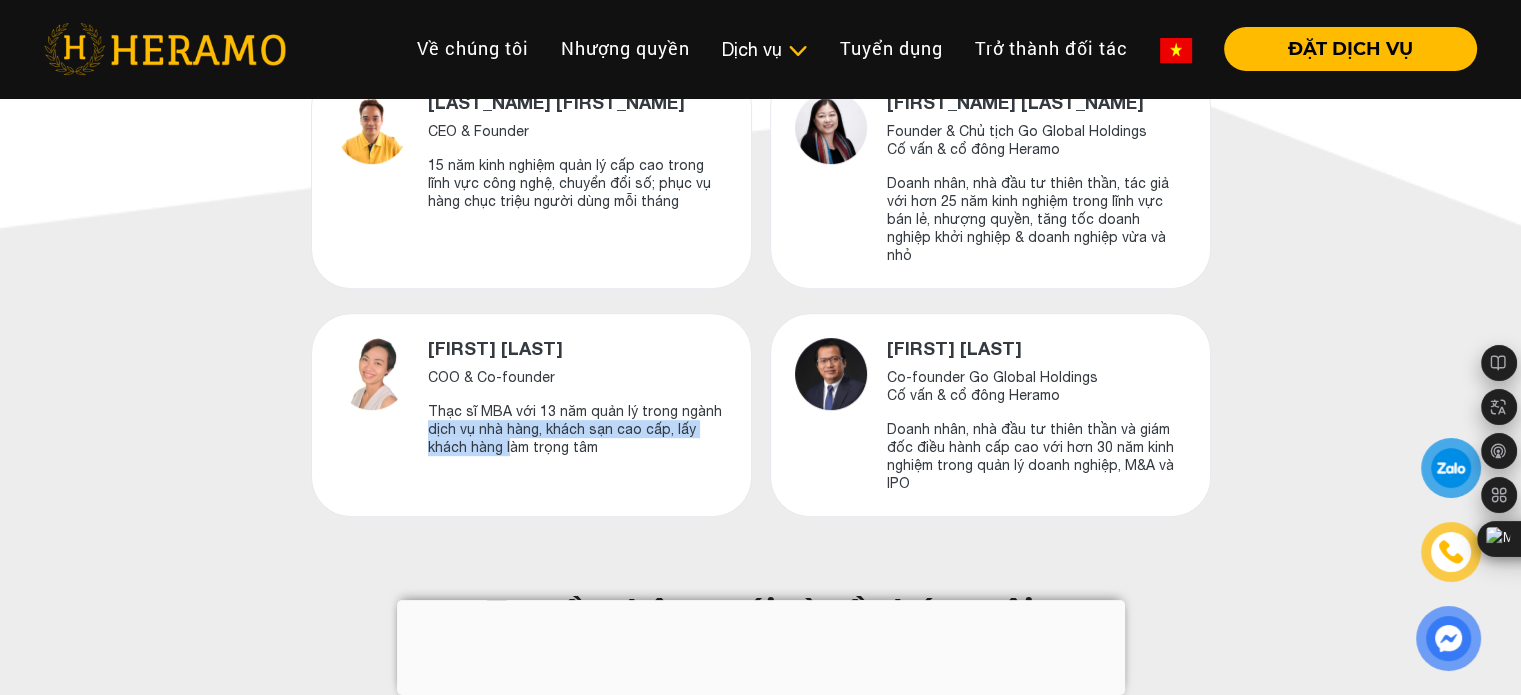 drag, startPoint x: 421, startPoint y: 411, endPoint x: 540, endPoint y: 445, distance: 123.76187 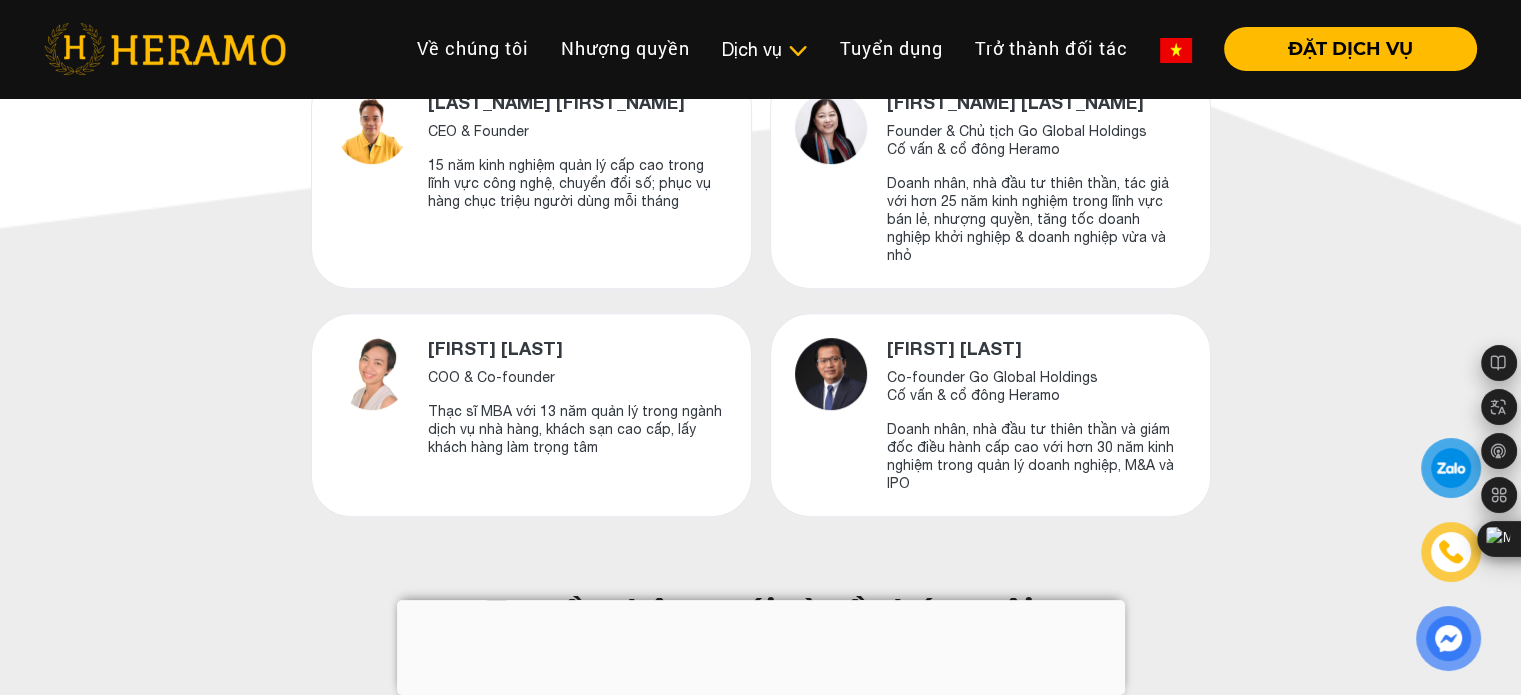 click on "[FIRST] [LAST] COO & Co-founder Thạc sĩ MBA với 13 năm quản lý trong ngành dịch vụ nhà hàng, khách sạn cao cấp, lấy khách hàng làm trọng tâm" at bounding box center [577, 415] 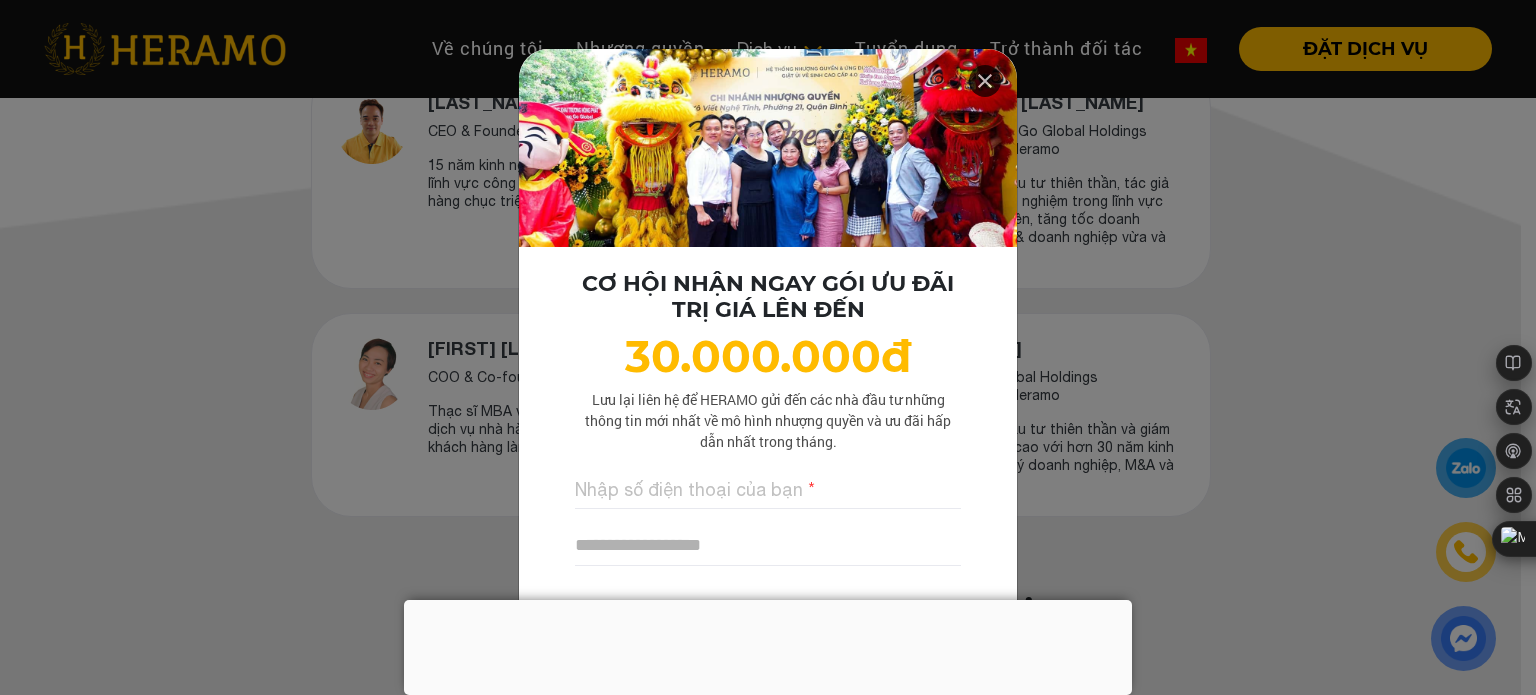 click at bounding box center (985, 81) 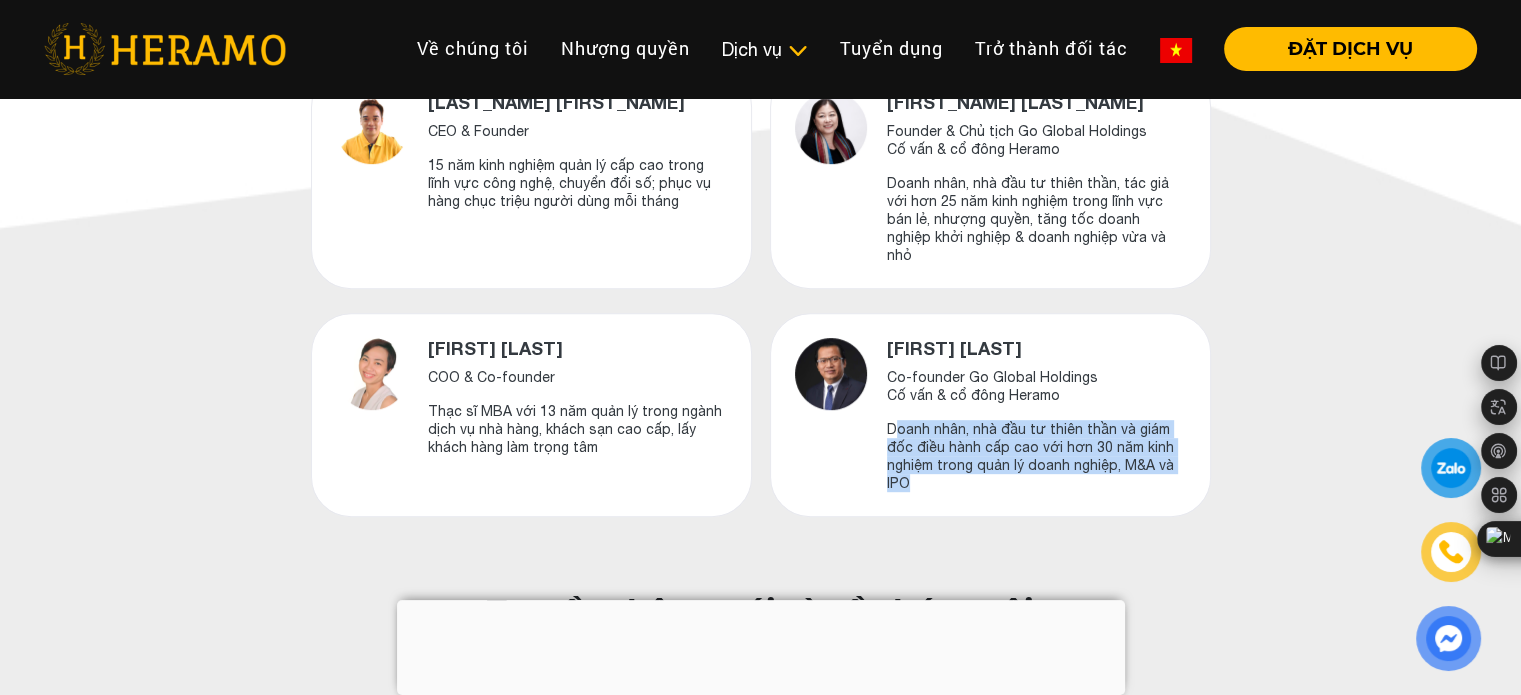 drag, startPoint x: 891, startPoint y: 404, endPoint x: 984, endPoint y: 459, distance: 108.04629 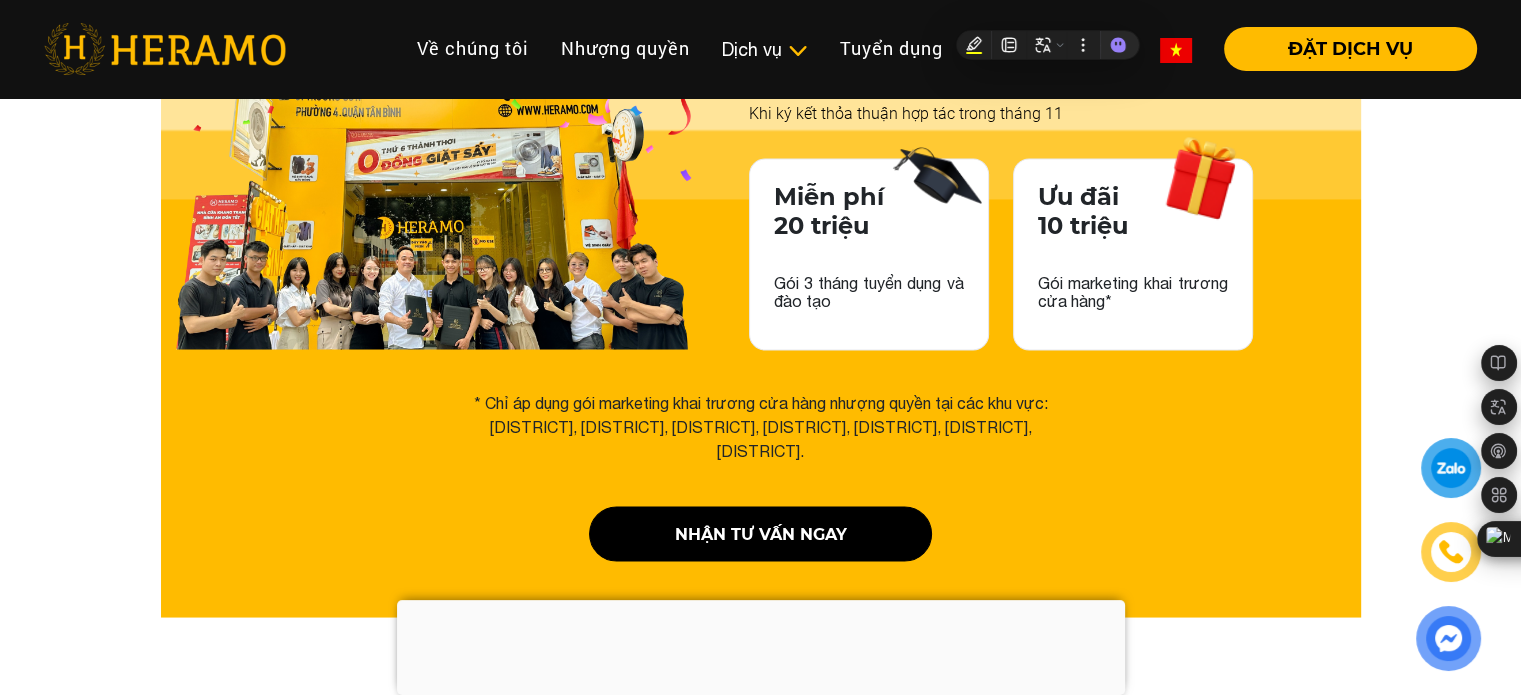scroll, scrollTop: 3400, scrollLeft: 0, axis: vertical 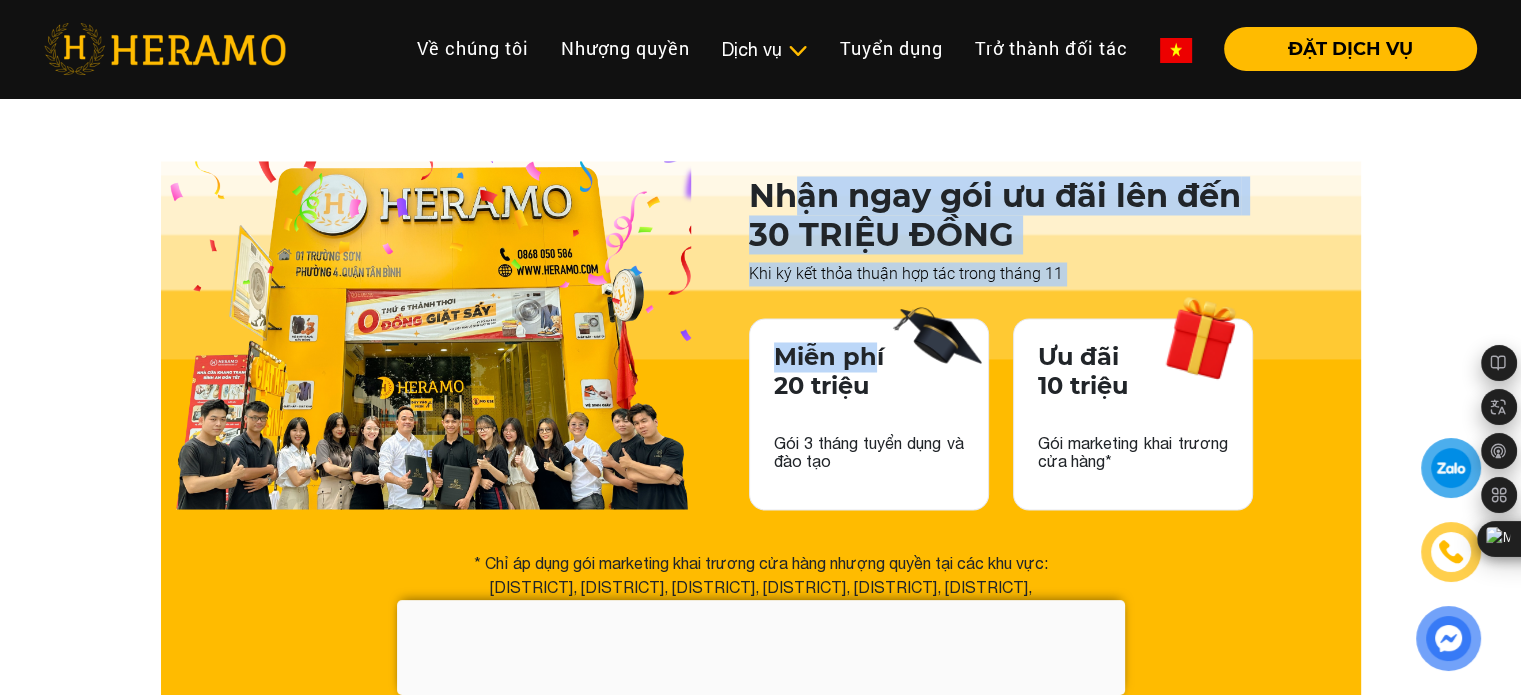 drag, startPoint x: 792, startPoint y: 202, endPoint x: 873, endPoint y: 317, distance: 140.66272 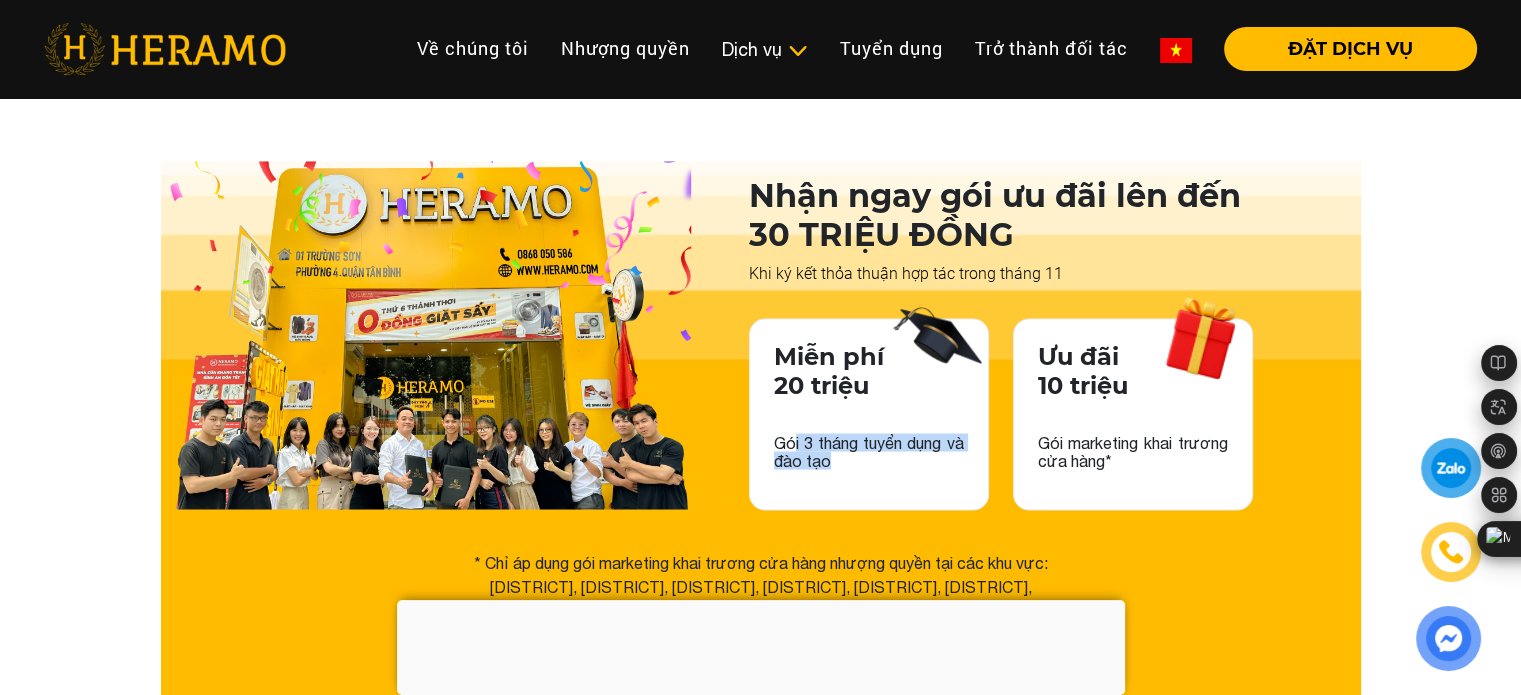 drag, startPoint x: 831, startPoint y: 479, endPoint x: 913, endPoint y: 499, distance: 84.40379 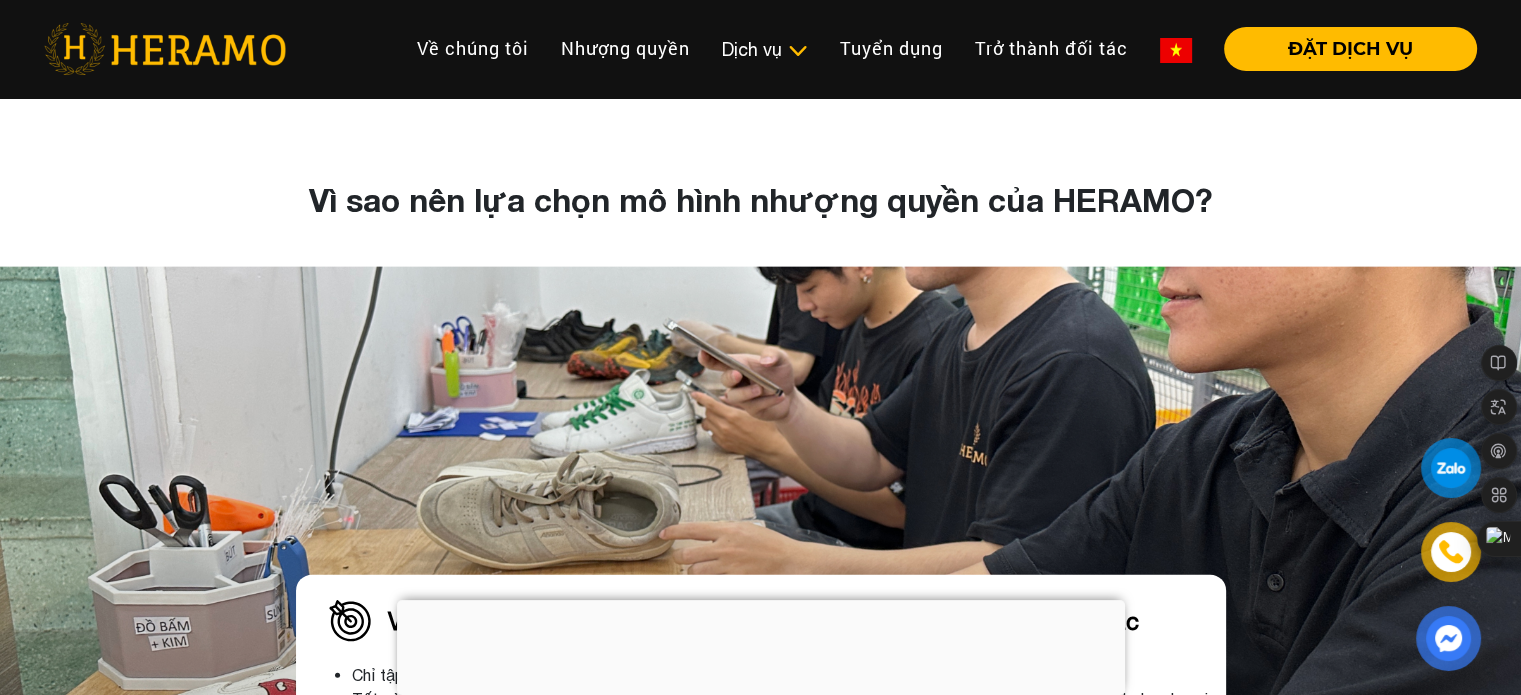 scroll, scrollTop: 4600, scrollLeft: 0, axis: vertical 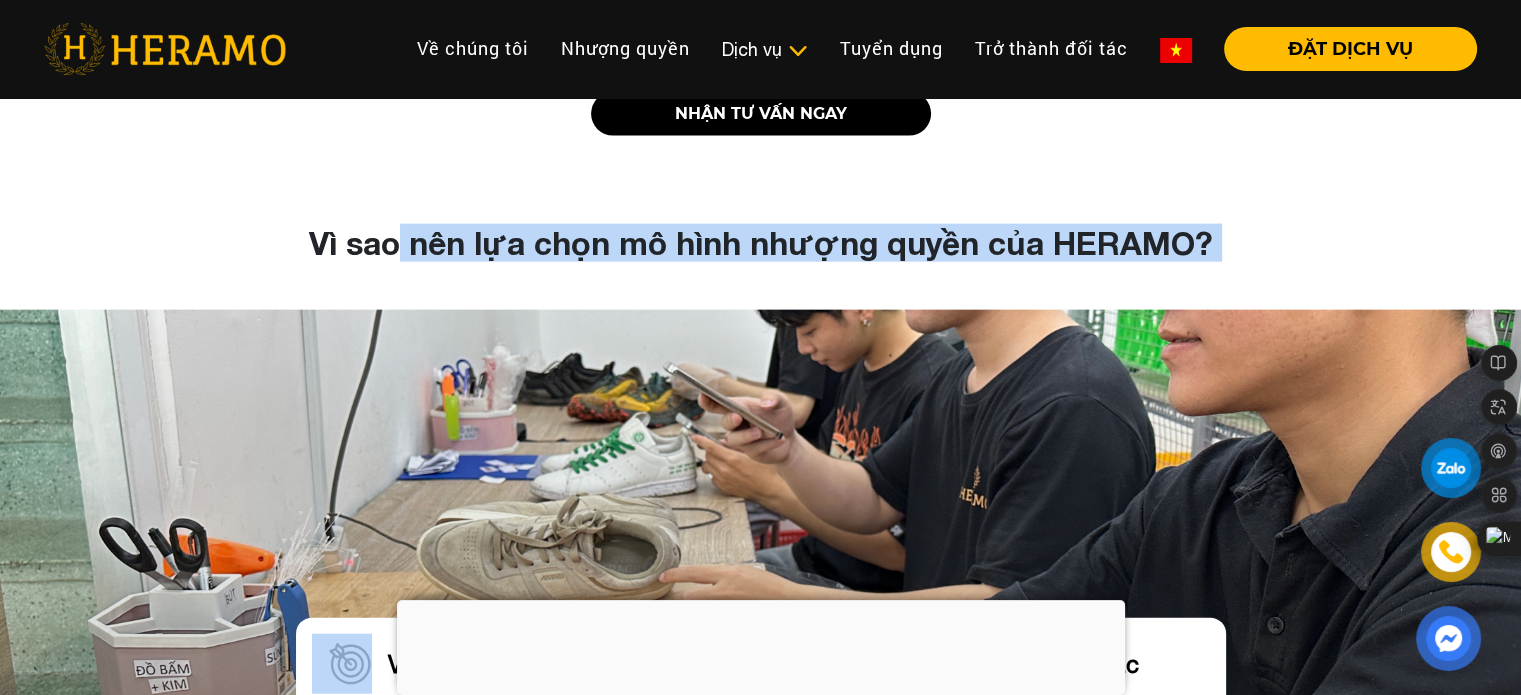 drag, startPoint x: 355, startPoint y: 245, endPoint x: 538, endPoint y: 240, distance: 183.0683 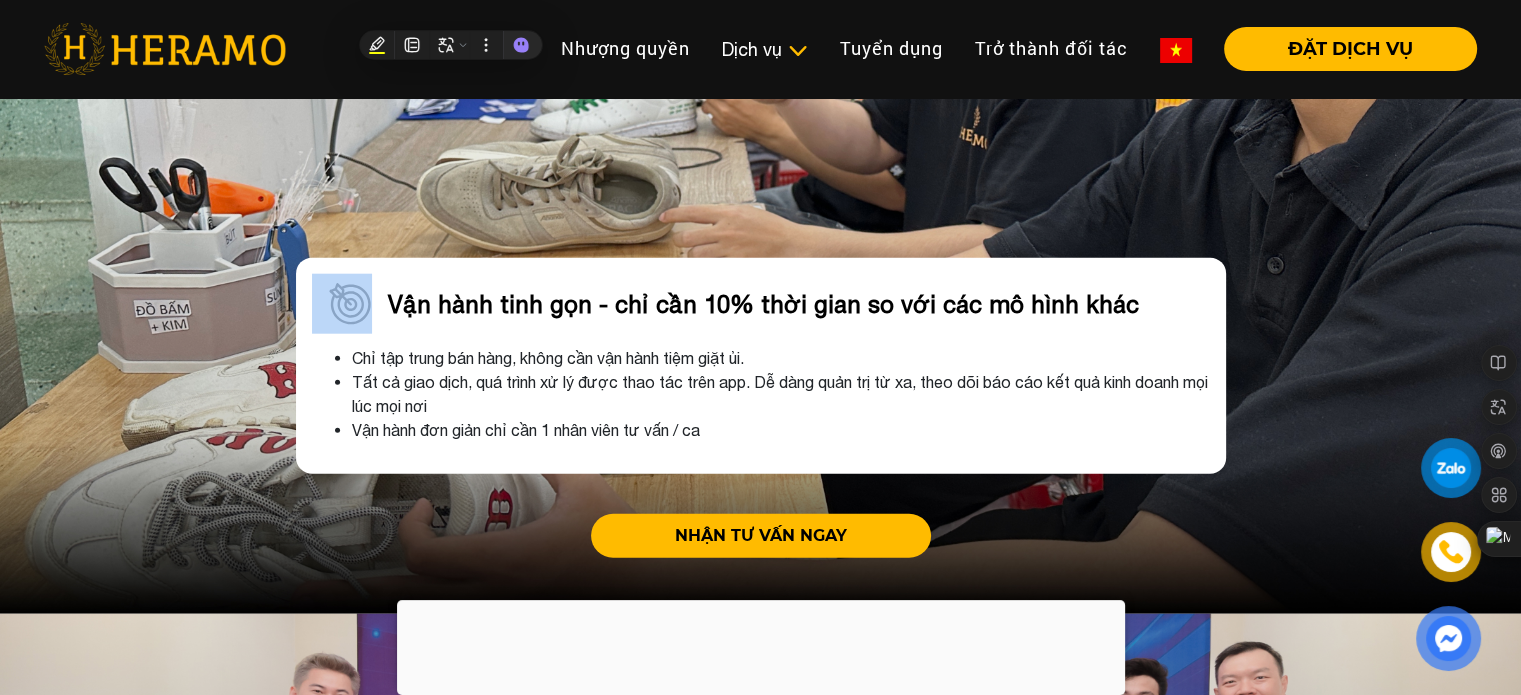 scroll, scrollTop: 5000, scrollLeft: 0, axis: vertical 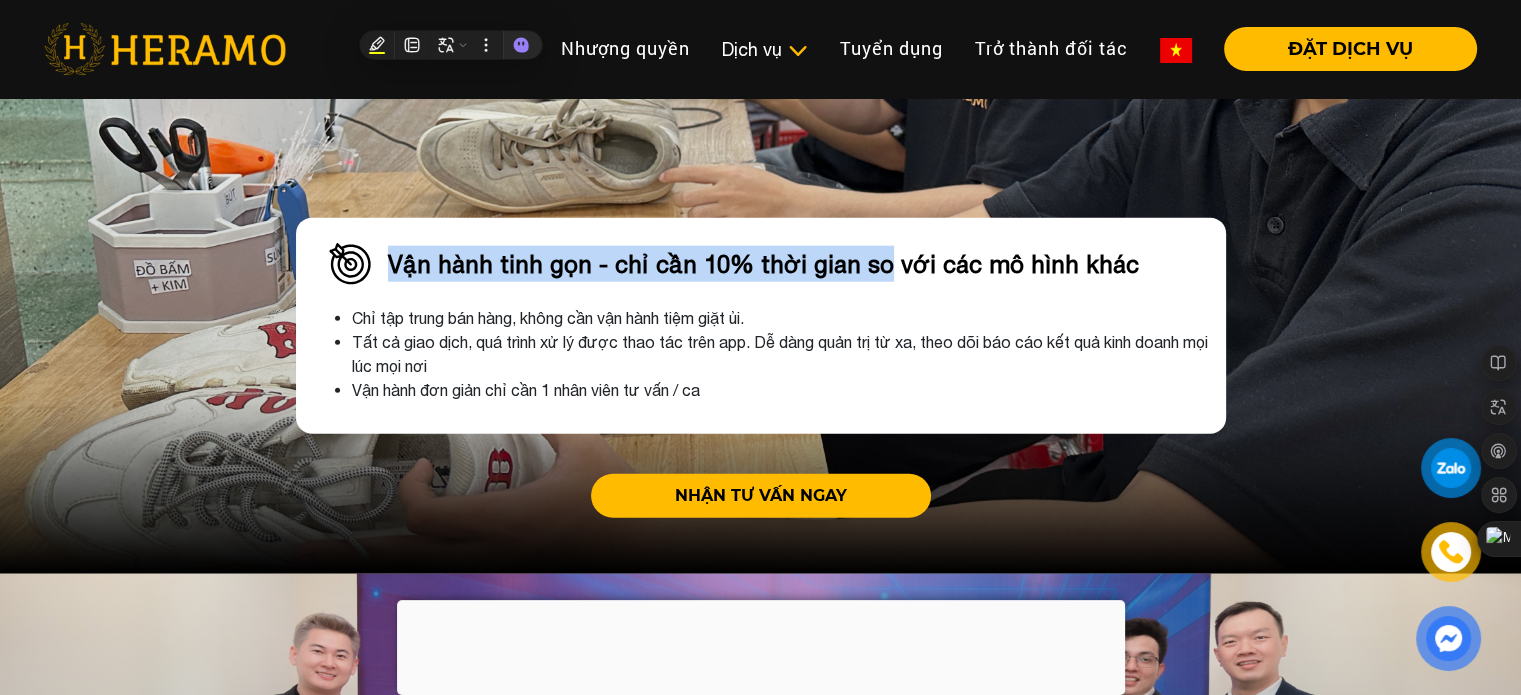 drag, startPoint x: 703, startPoint y: 268, endPoint x: 962, endPoint y: 270, distance: 259.00772 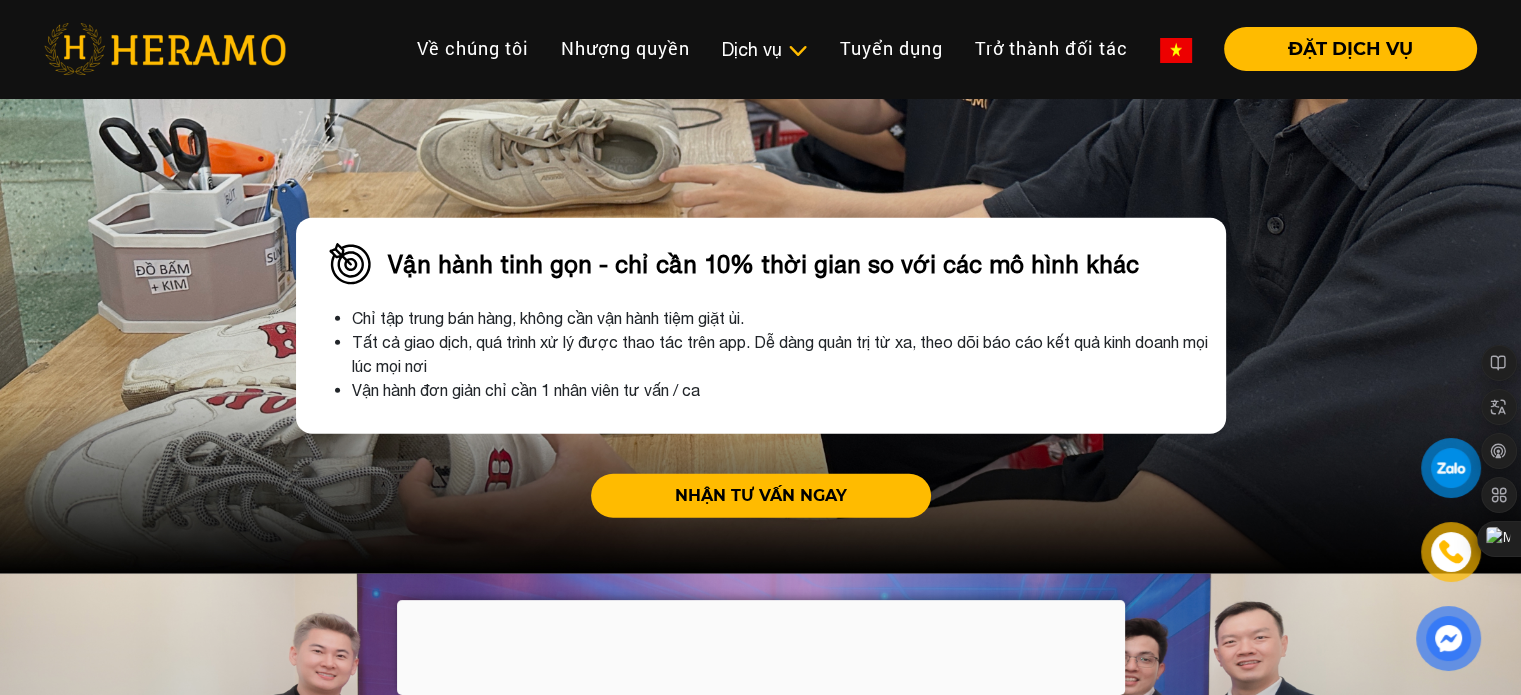 click on "Vận hành tinh gọn - chỉ cần 10% thời gian so với các mô hình khác" at bounding box center (763, 264) 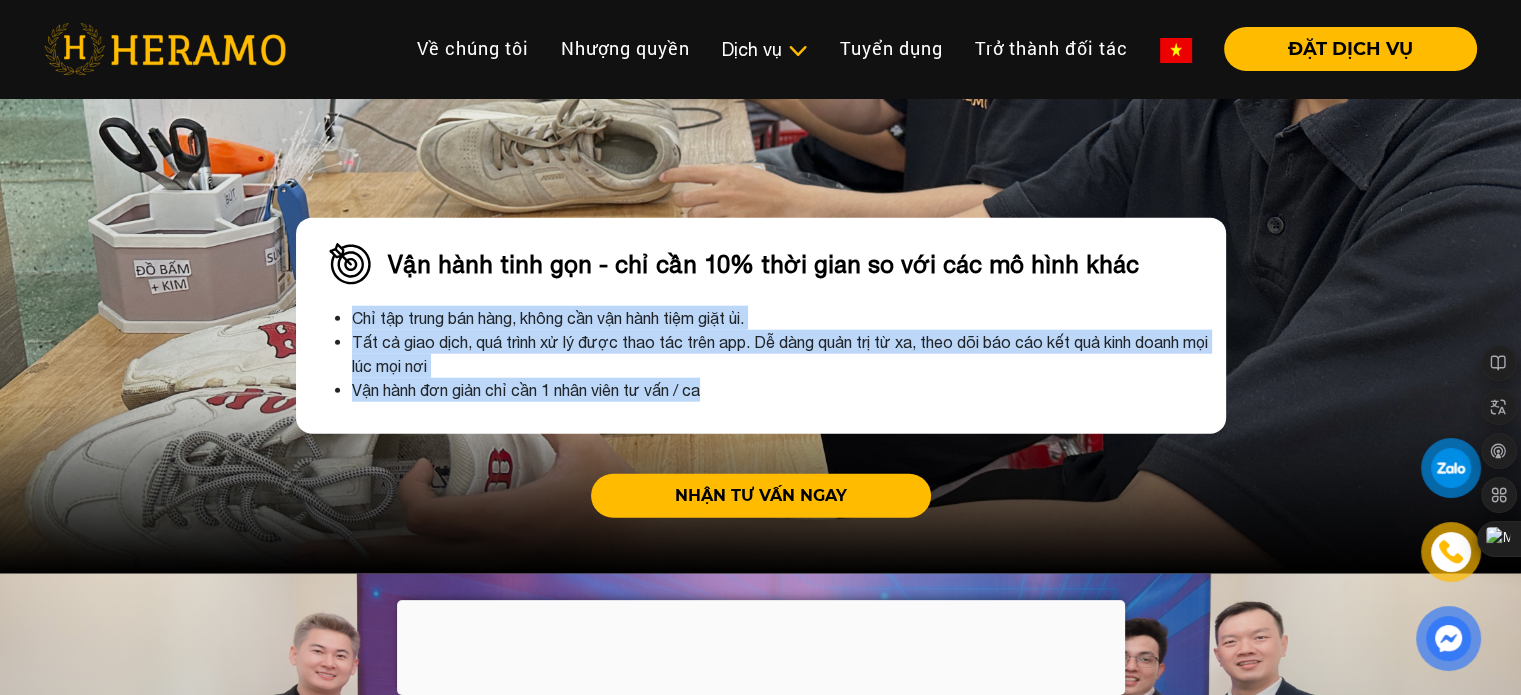drag, startPoint x: 312, startPoint y: 299, endPoint x: 803, endPoint y: 382, distance: 497.96585 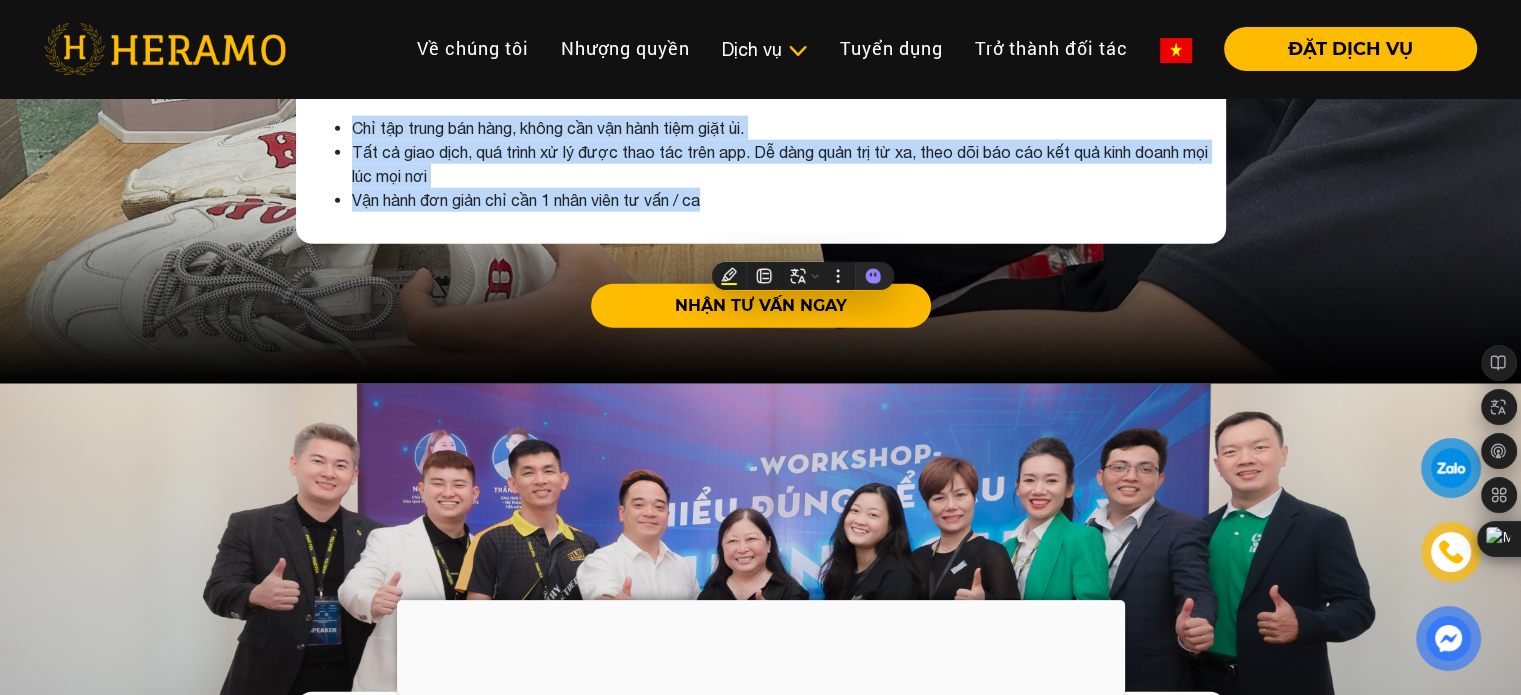 scroll, scrollTop: 5200, scrollLeft: 0, axis: vertical 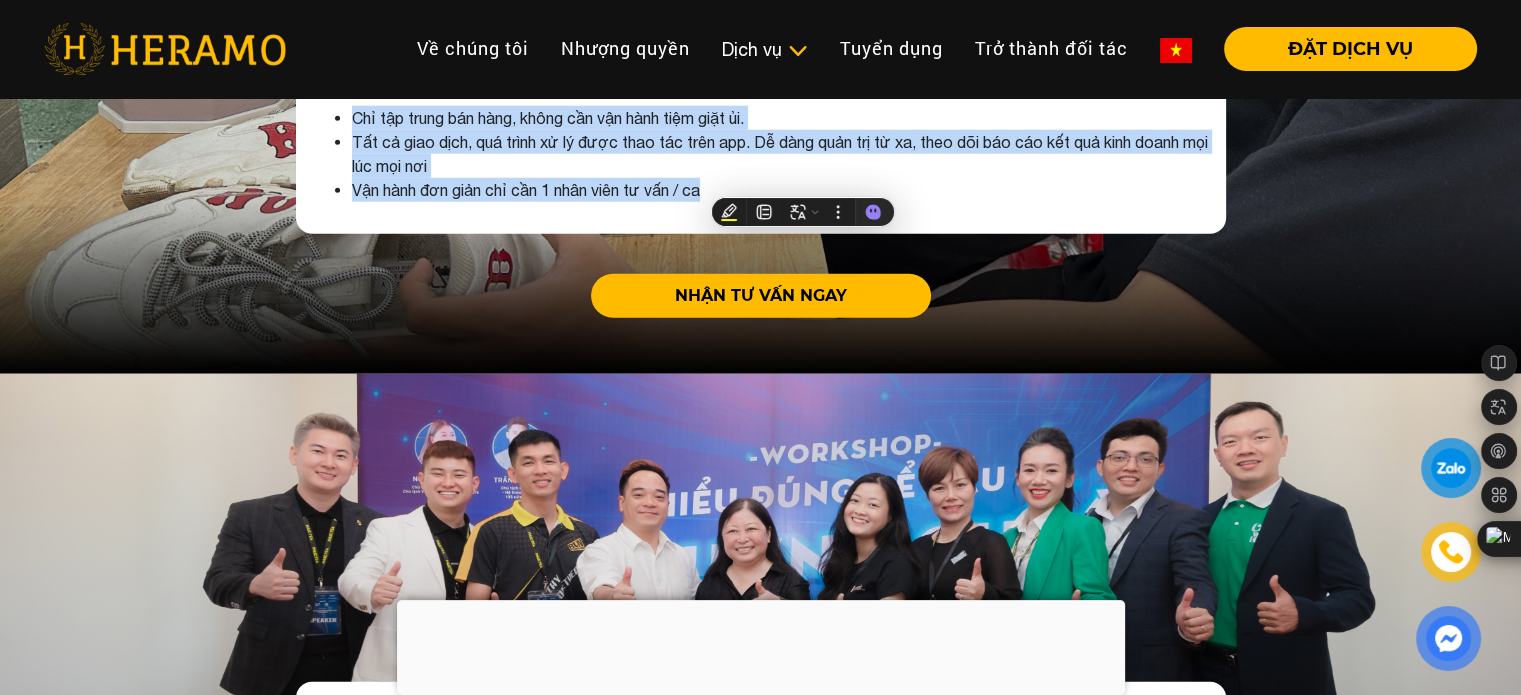click on "Vận hành đơn giản chỉ cần 1 nhân viên tư vấn / ca" at bounding box center (781, 190) 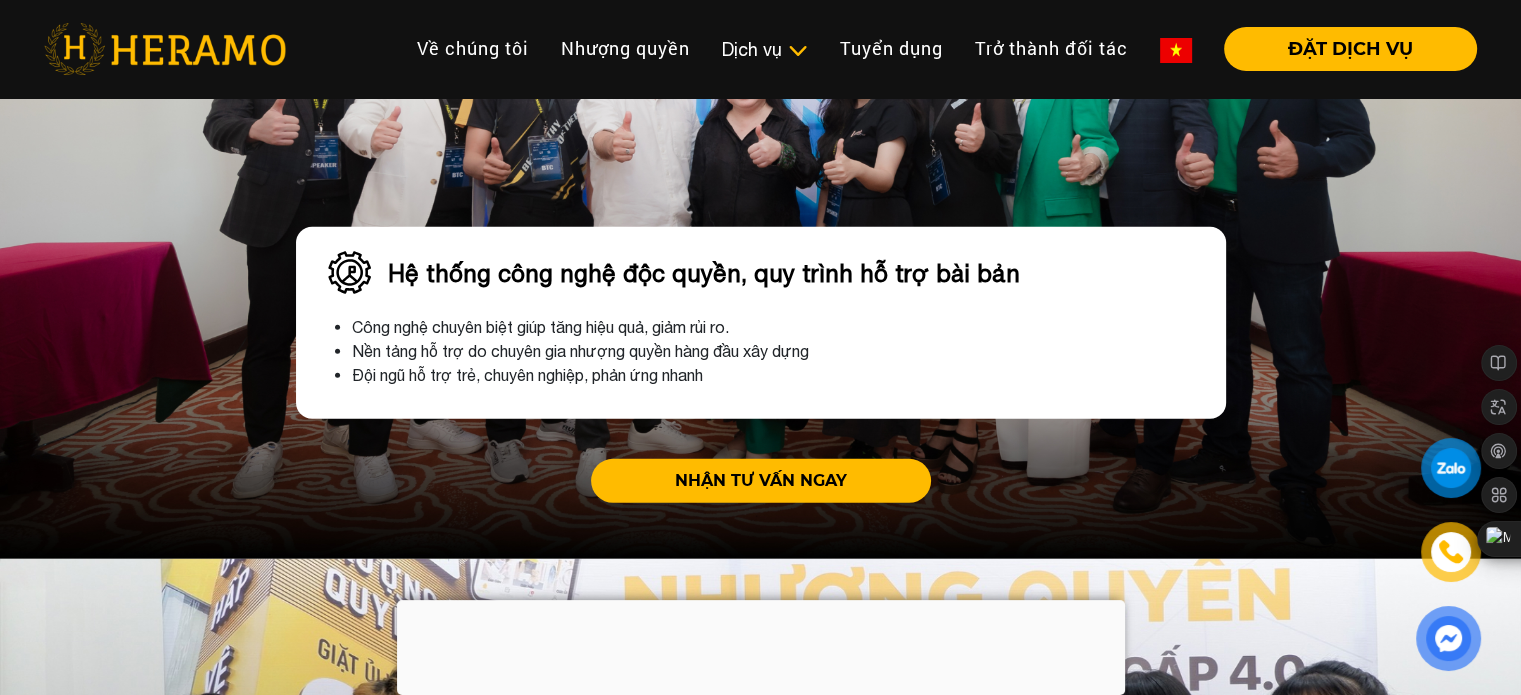 scroll, scrollTop: 5700, scrollLeft: 0, axis: vertical 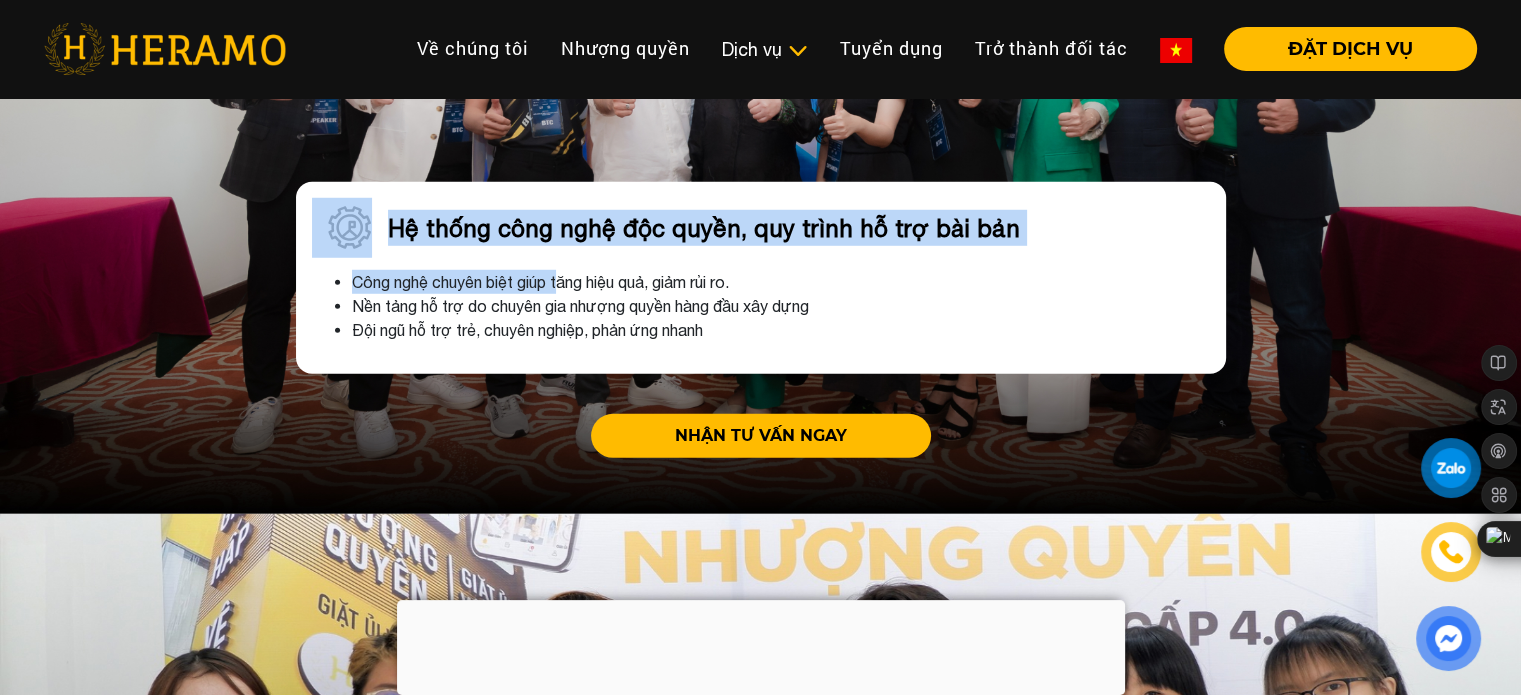 drag, startPoint x: 288, startPoint y: 203, endPoint x: 680, endPoint y: 239, distance: 393.6496 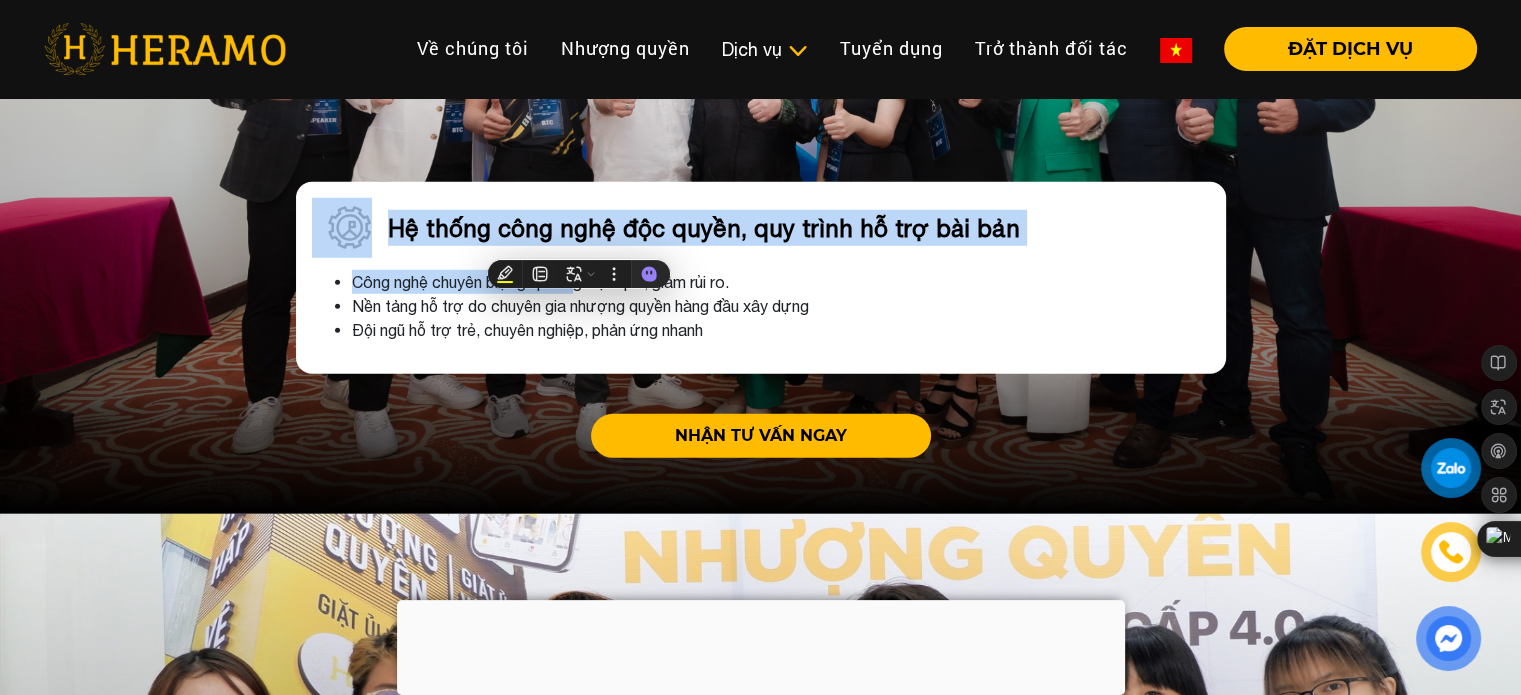 click on "Hệ thống công nghệ độc quyền, quy trình hỗ trợ bài bản" at bounding box center (704, 228) 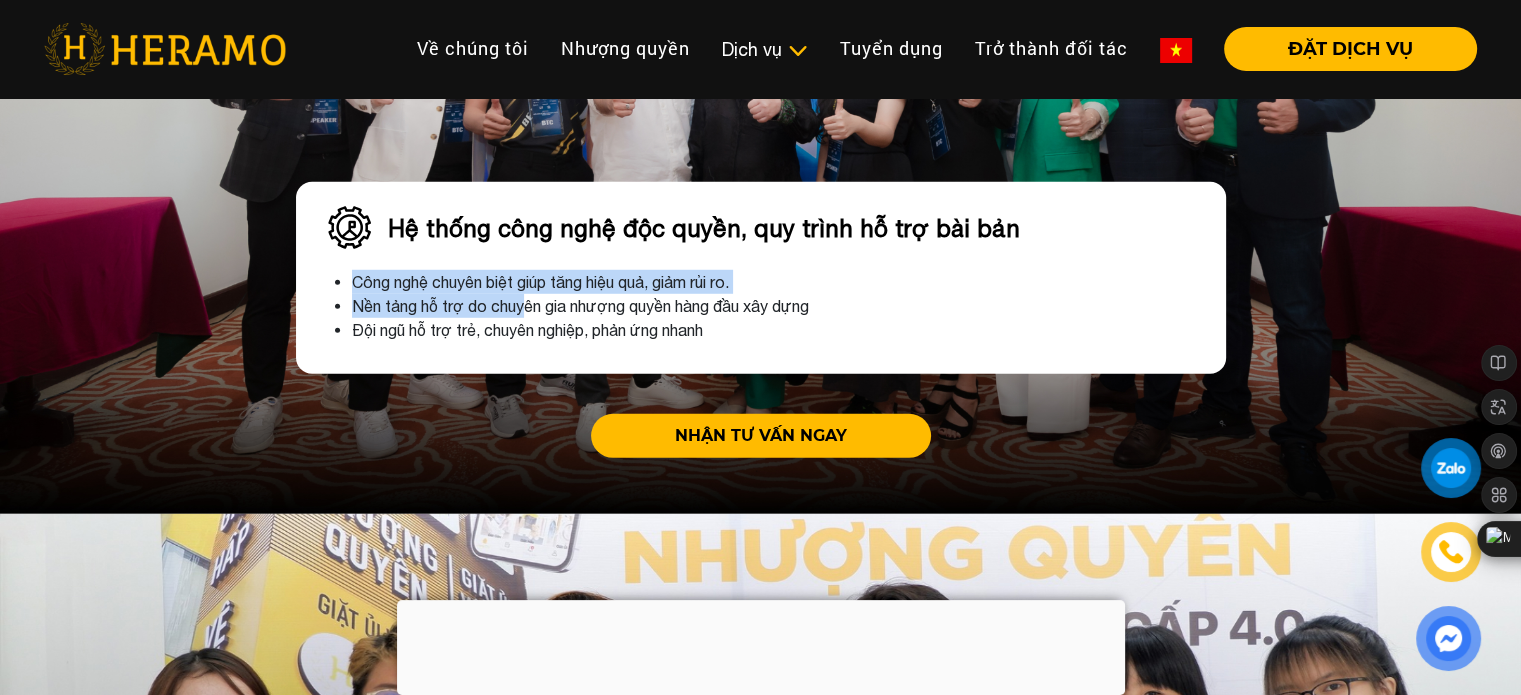 drag, startPoint x: 347, startPoint y: 271, endPoint x: 544, endPoint y: 284, distance: 197.42847 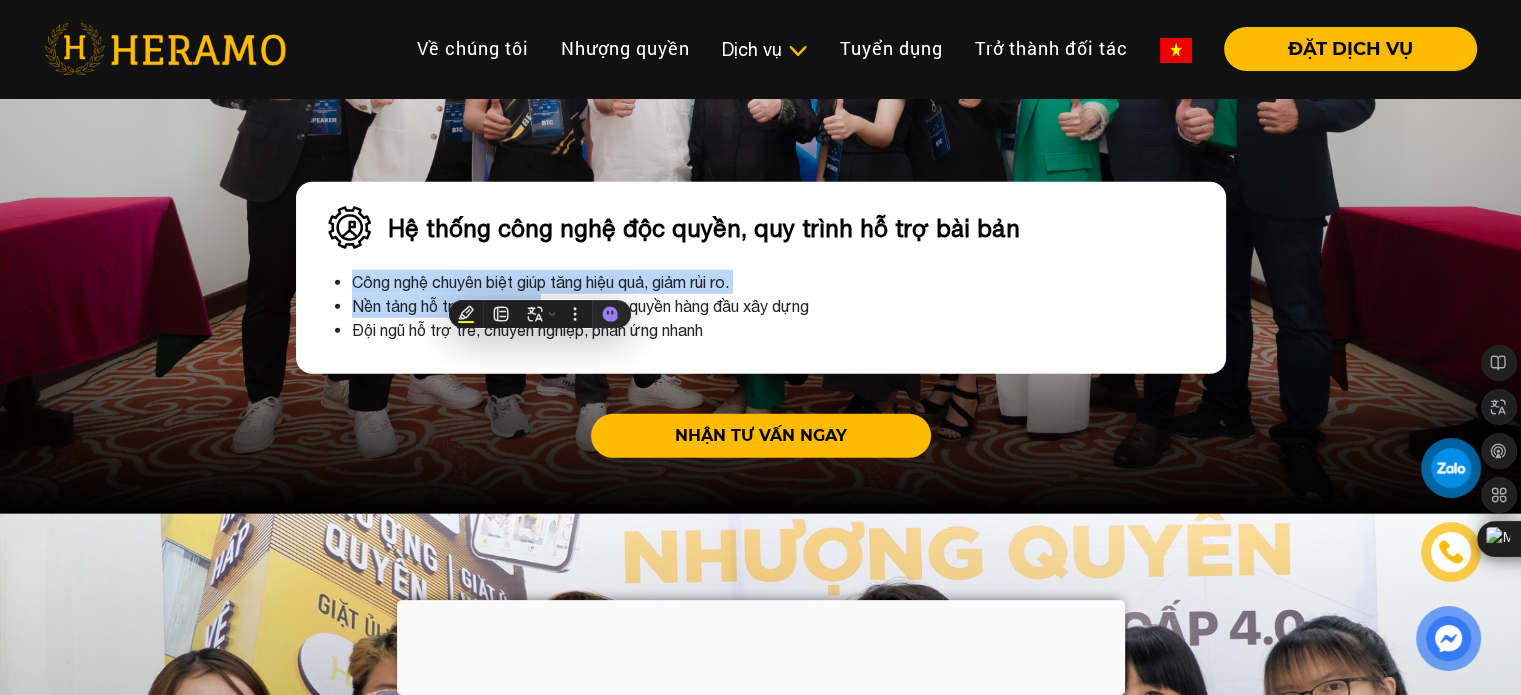click on "Công nghệ chuyên biệt giúp tăng hiệu quả, giảm rủi ro." at bounding box center (781, 282) 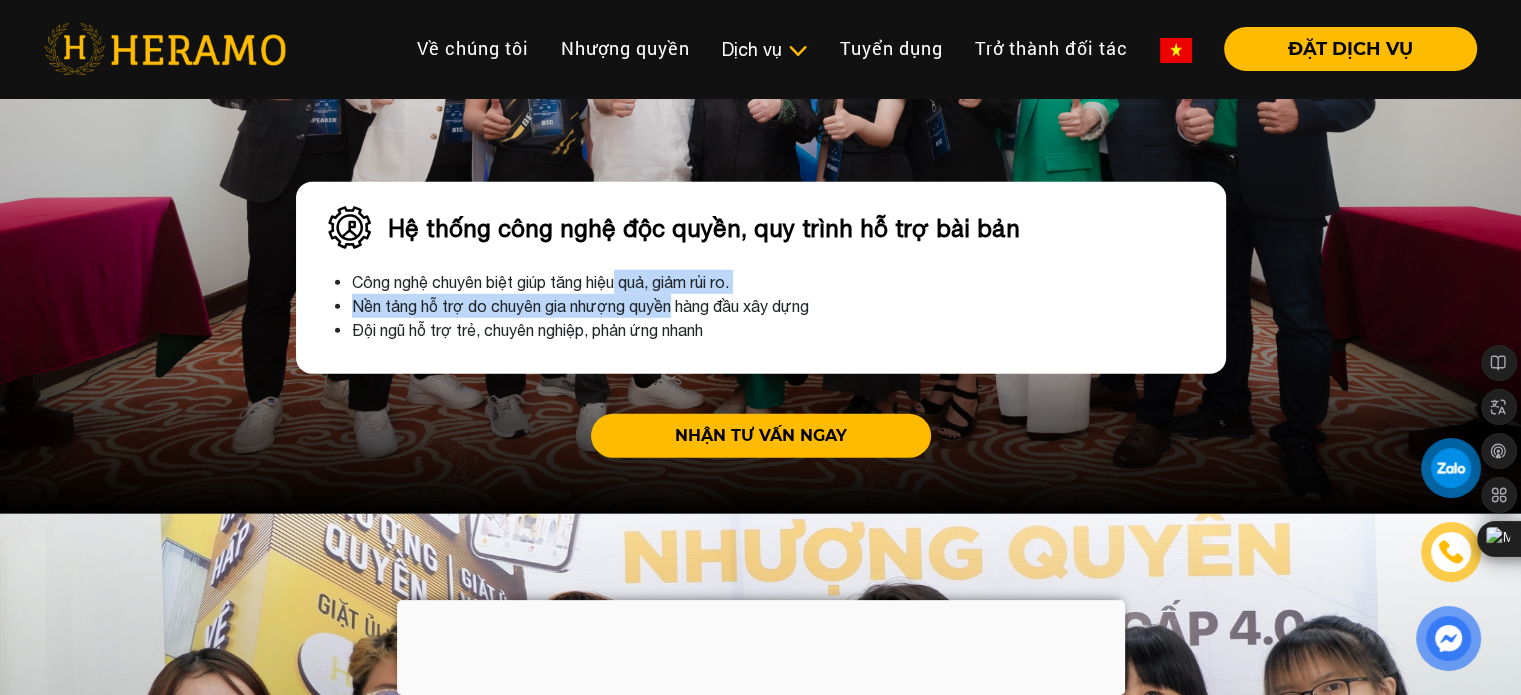 drag, startPoint x: 630, startPoint y: 264, endPoint x: 701, endPoint y: 279, distance: 72.56721 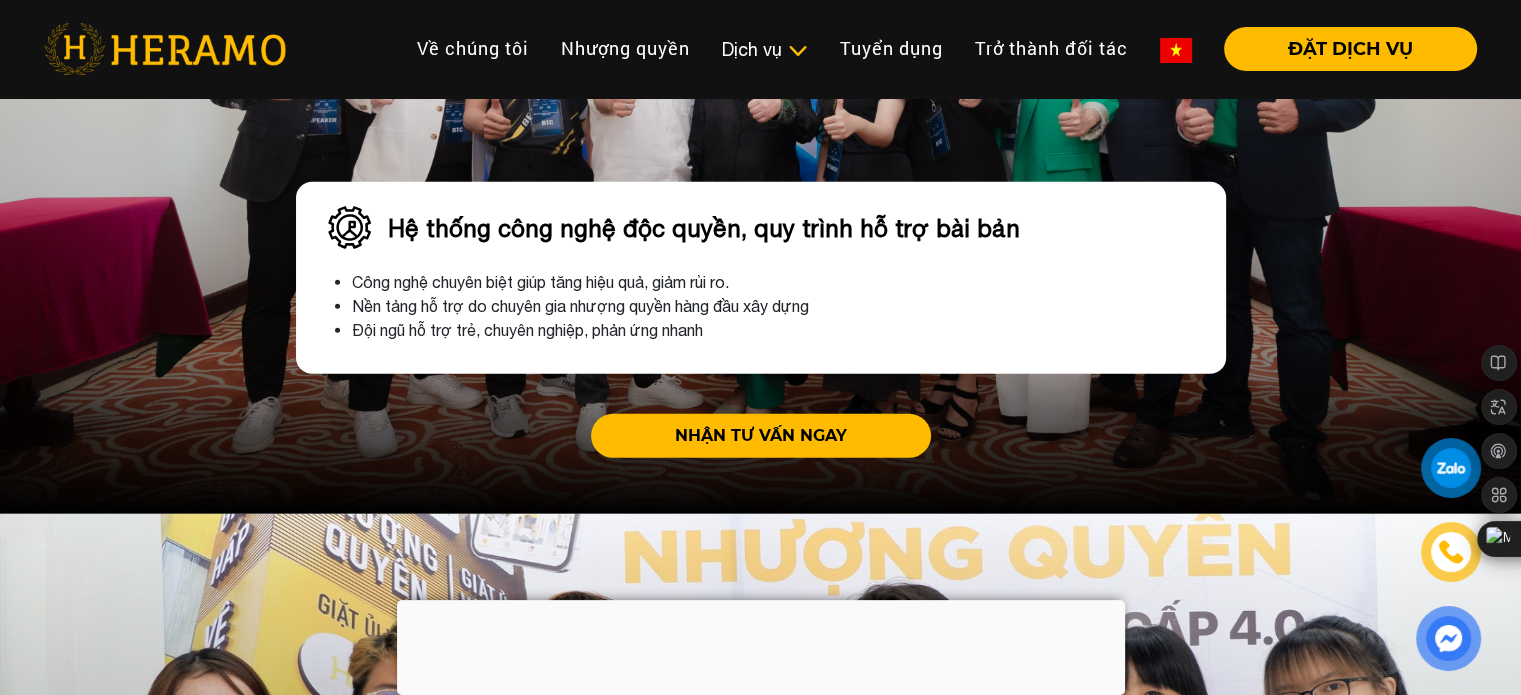 click on "Nền tảng hỗ trợ do chuyên gia nhượng quyền hàng đầu xây dựng" at bounding box center (781, 306) 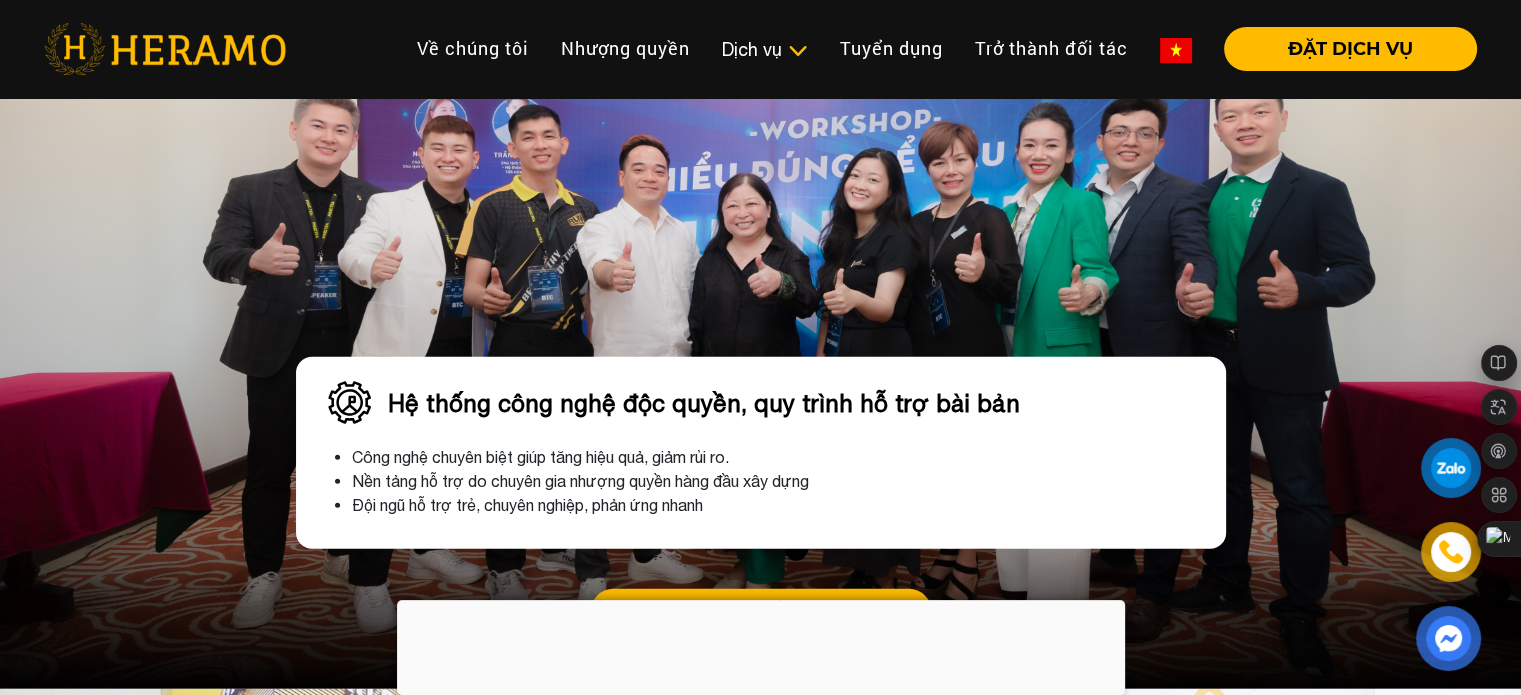 scroll, scrollTop: 5600, scrollLeft: 0, axis: vertical 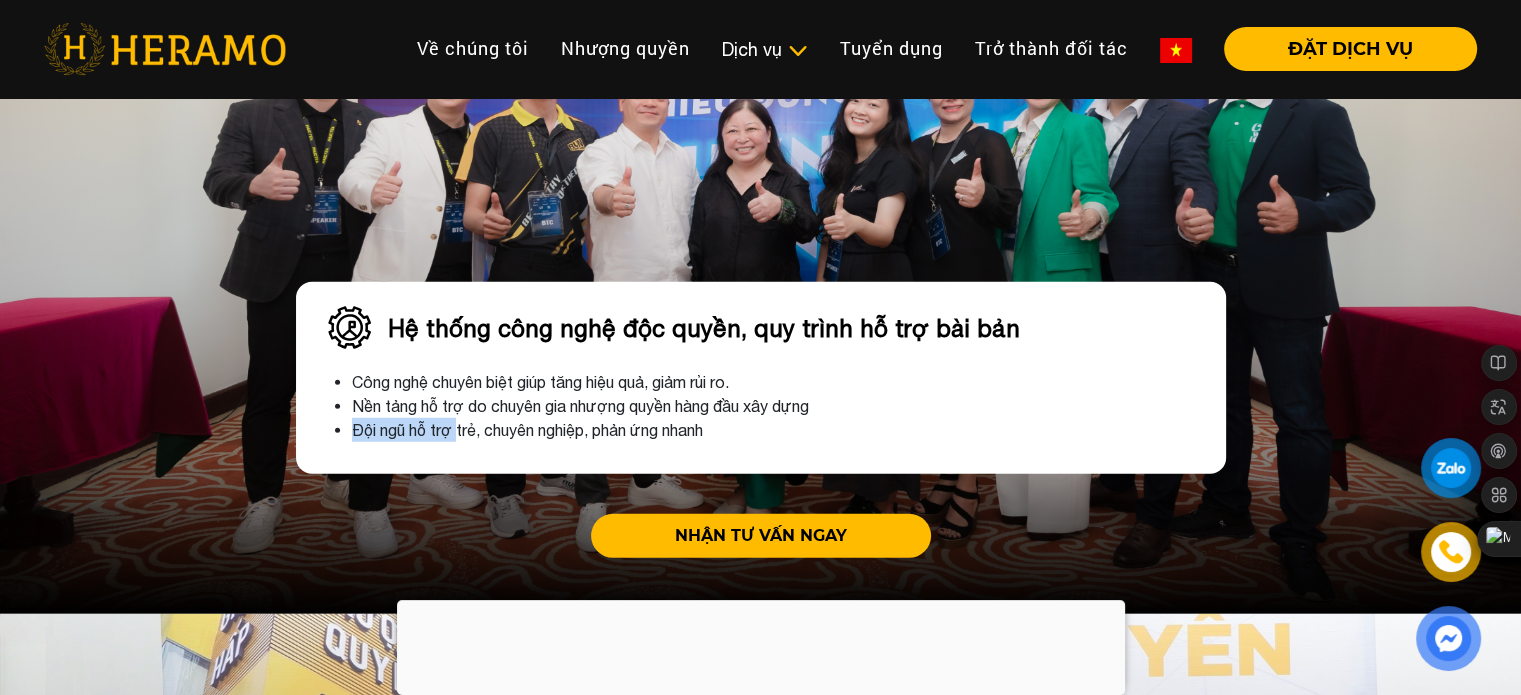drag, startPoint x: 352, startPoint y: 407, endPoint x: 477, endPoint y: 419, distance: 125.57468 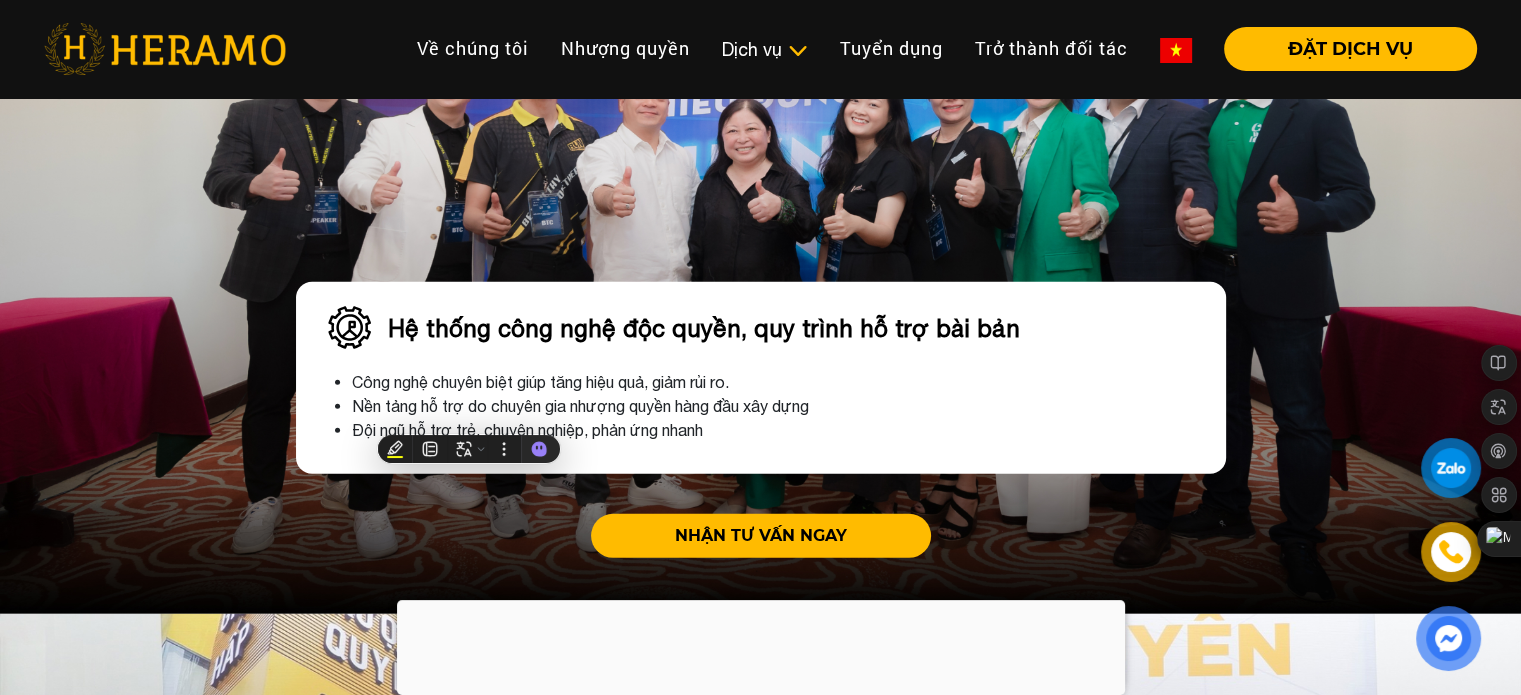 click on "Đội ngũ hỗ trợ trẻ, chuyên nghiệp, phản ứng nhanh" at bounding box center (781, 430) 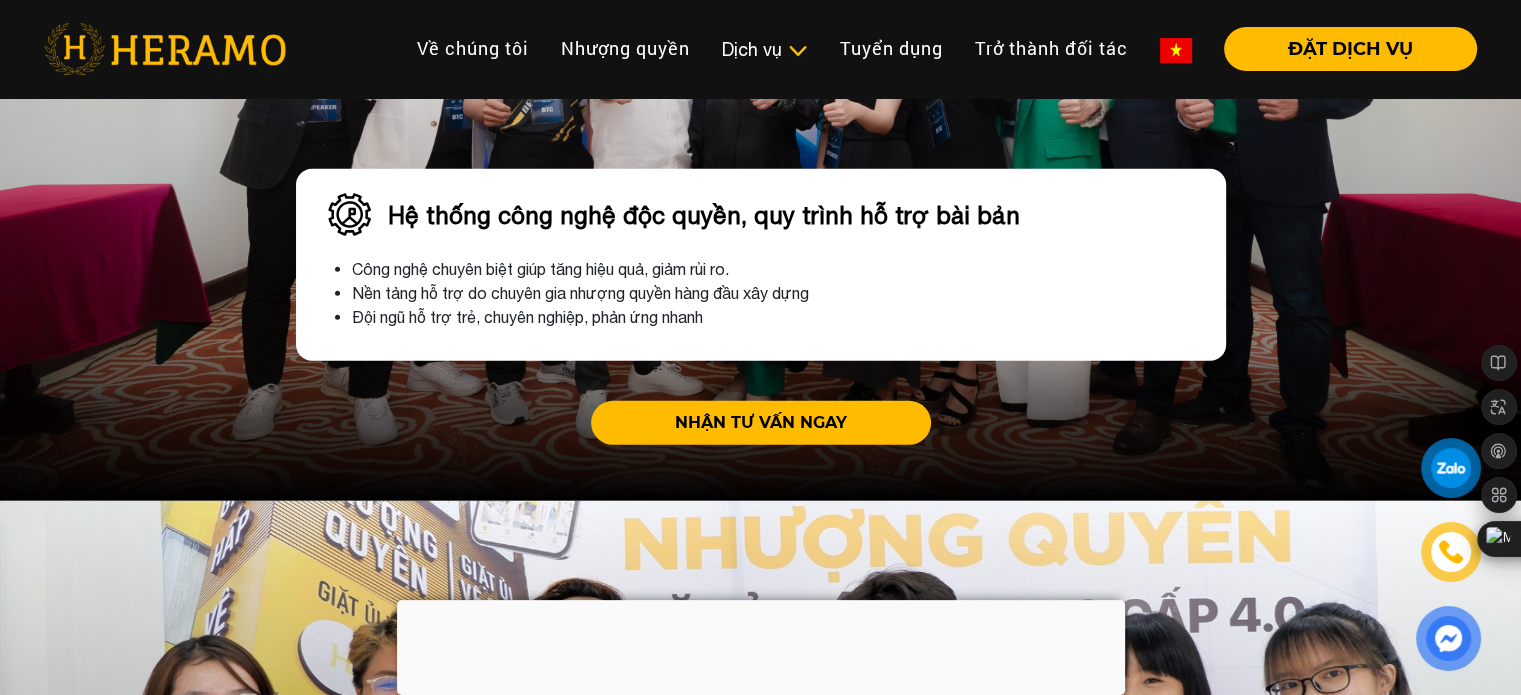scroll, scrollTop: 6300, scrollLeft: 0, axis: vertical 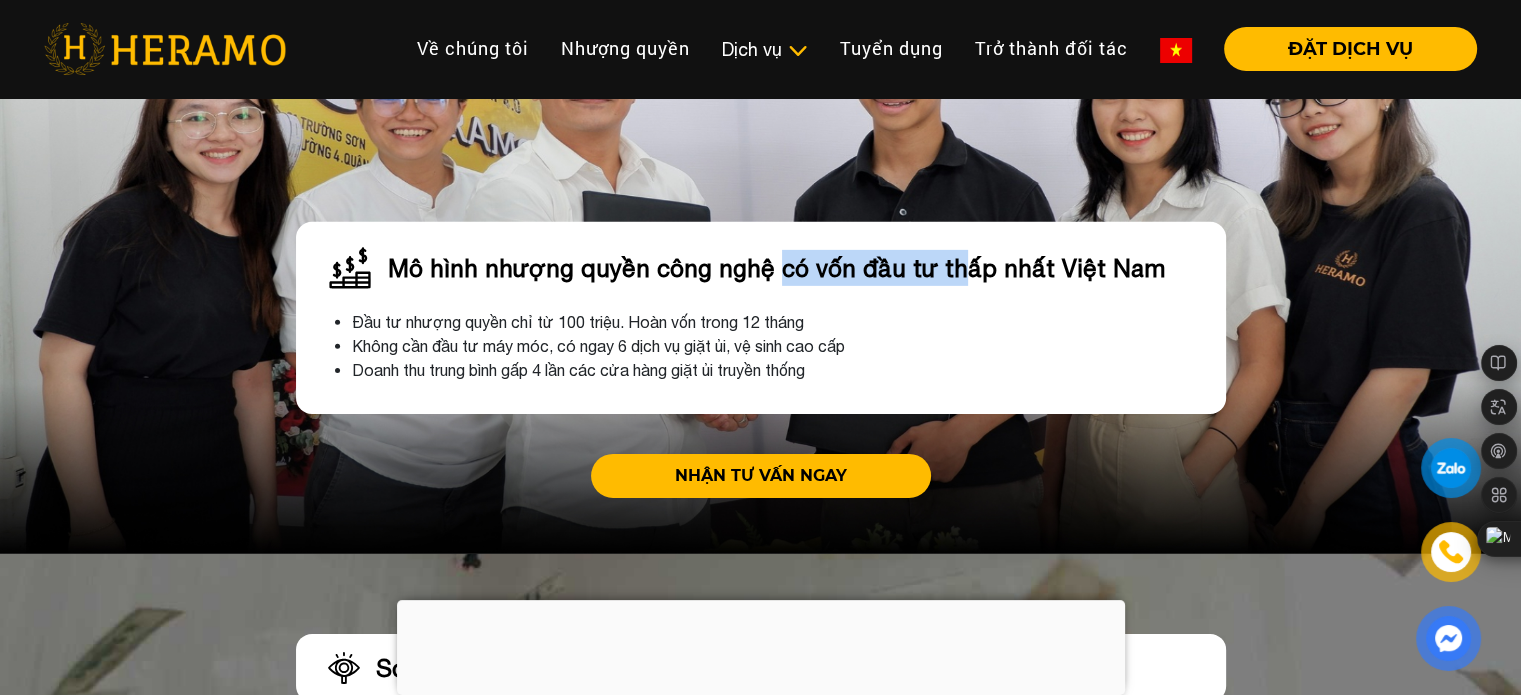 drag, startPoint x: 765, startPoint y: 232, endPoint x: 996, endPoint y: 256, distance: 232.24341 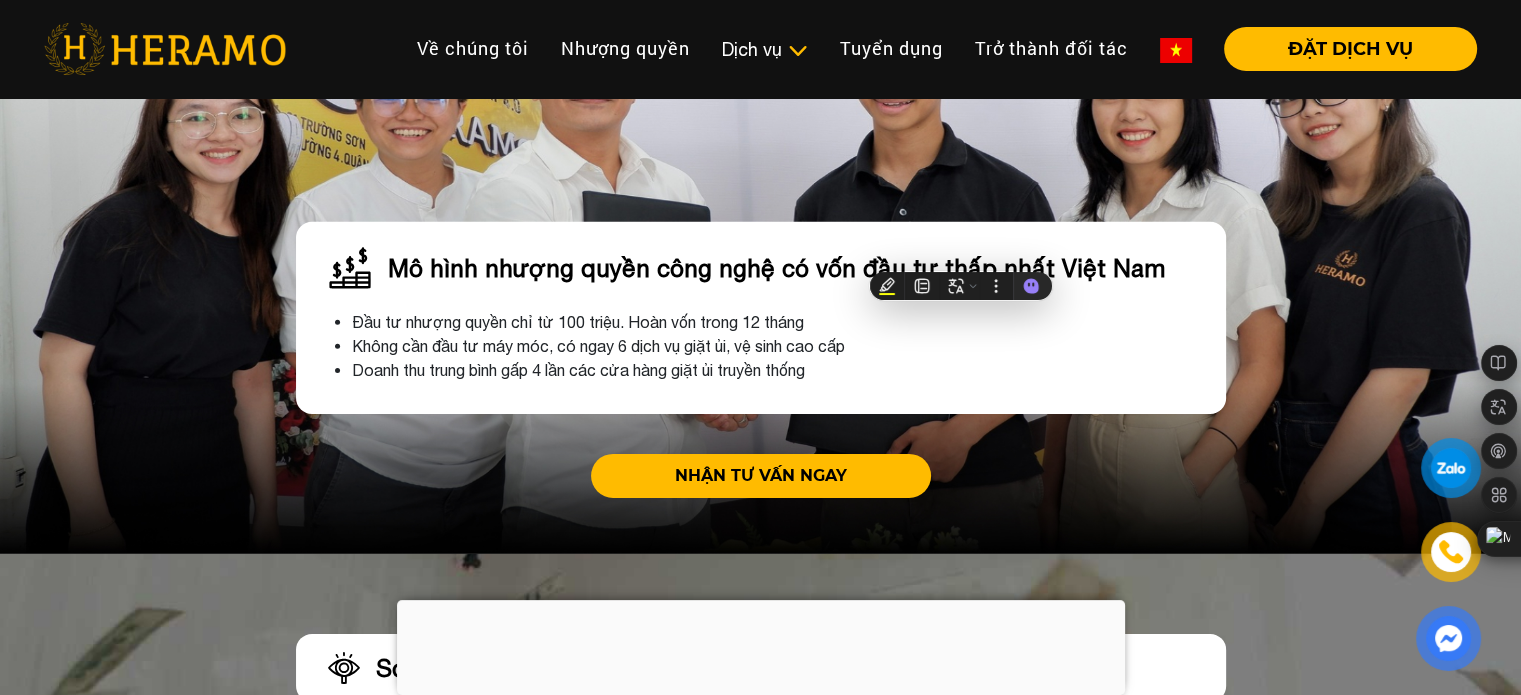 click on "Mô hình nhượng quyền công nghệ có vốn đầu tư thấp nhất Việt Nam" at bounding box center [776, 268] 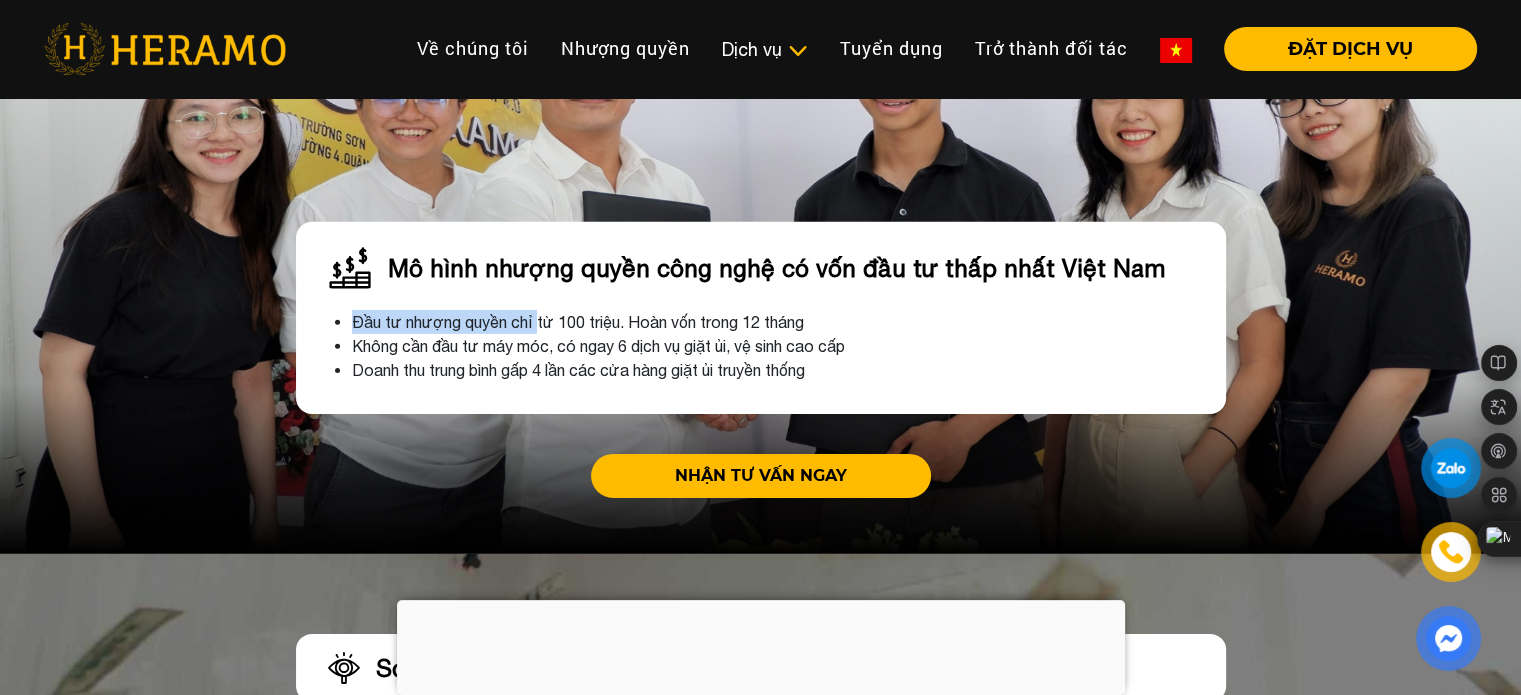 drag, startPoint x: 366, startPoint y: 306, endPoint x: 550, endPoint y: 311, distance: 184.06792 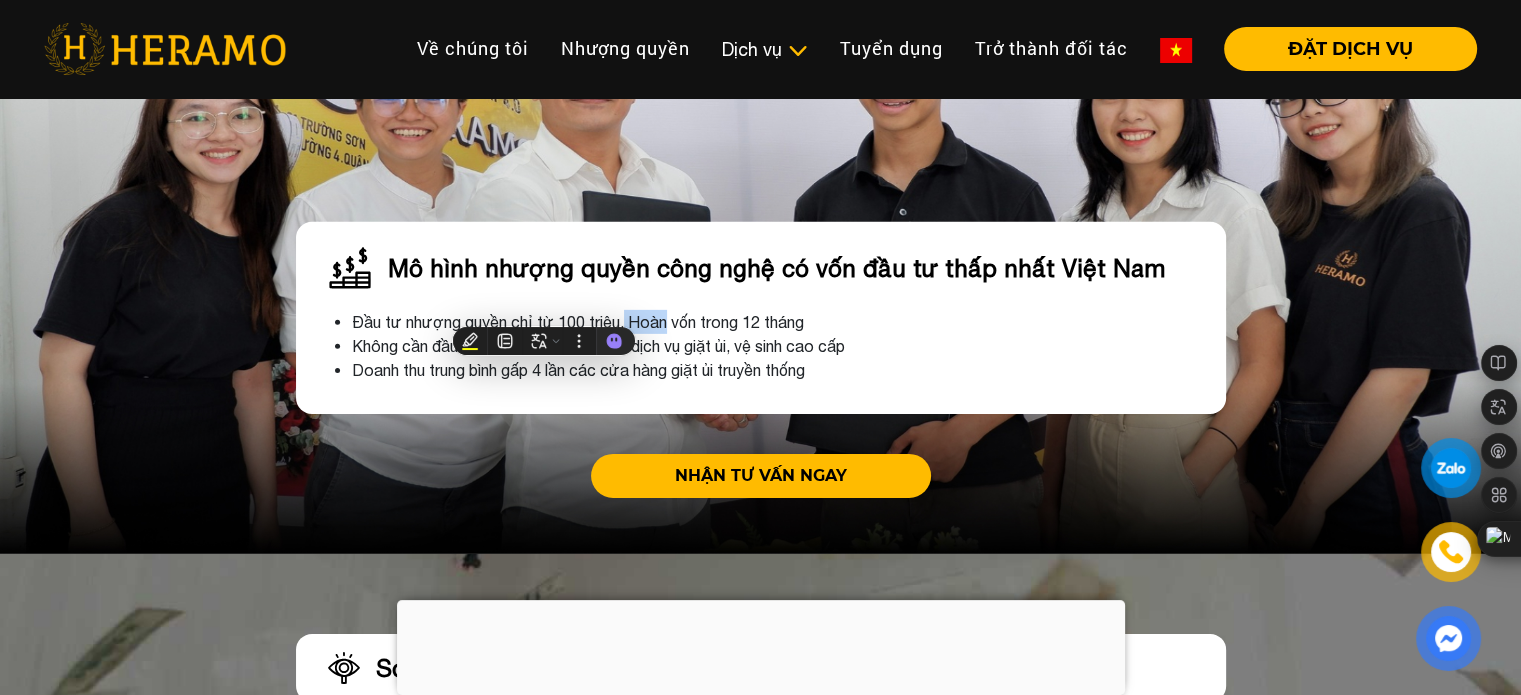 drag, startPoint x: 629, startPoint y: 311, endPoint x: 686, endPoint y: 312, distance: 57.00877 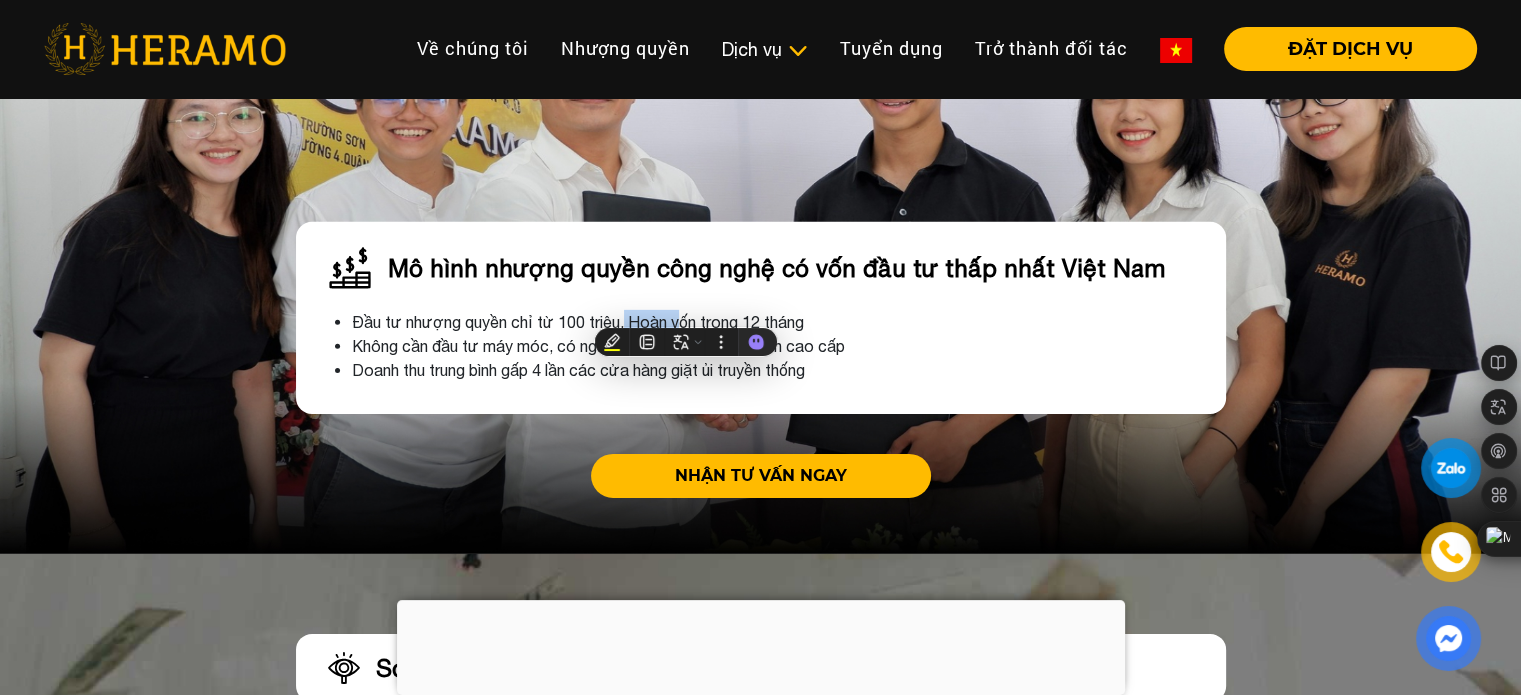 click on "Đầu tư nhượng quyền chỉ từ 100 triệu. Hoàn vốn trong 12 tháng" at bounding box center [781, 322] 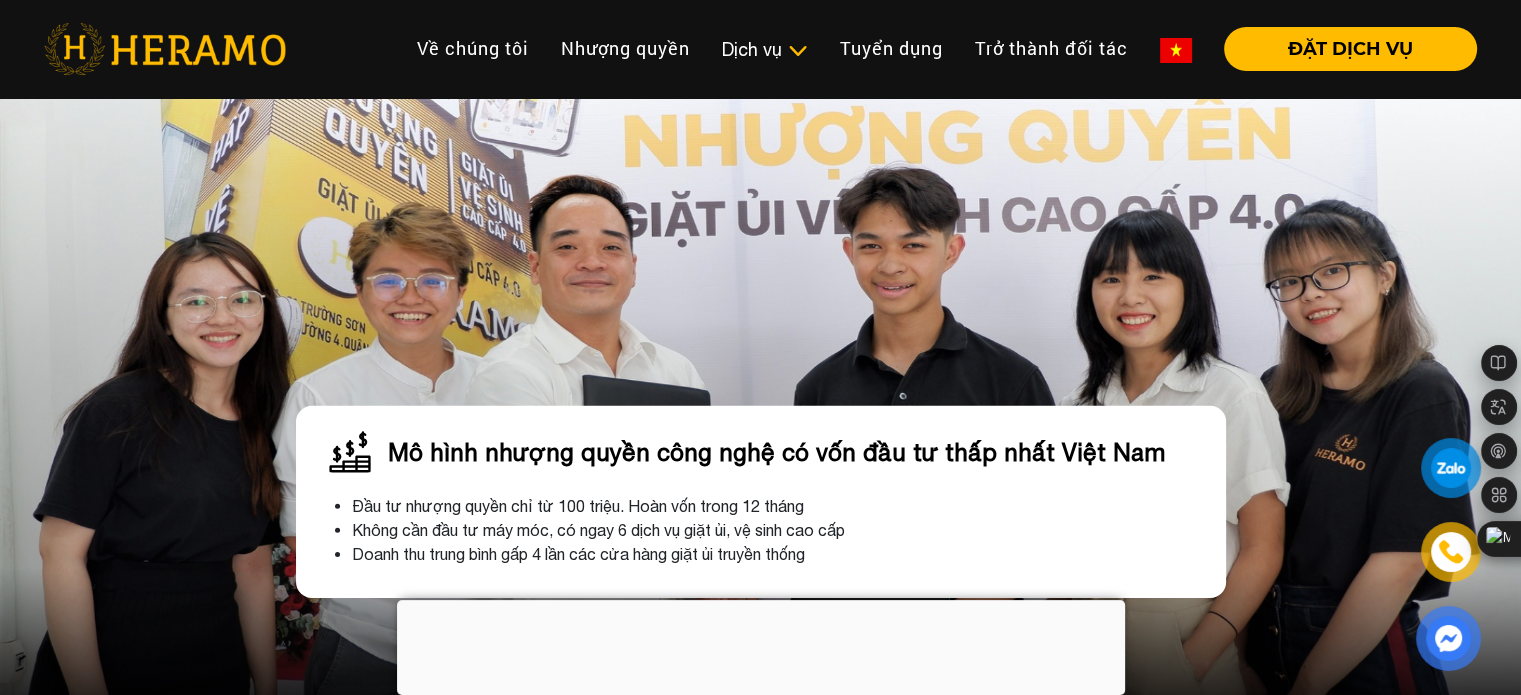 scroll, scrollTop: 6100, scrollLeft: 0, axis: vertical 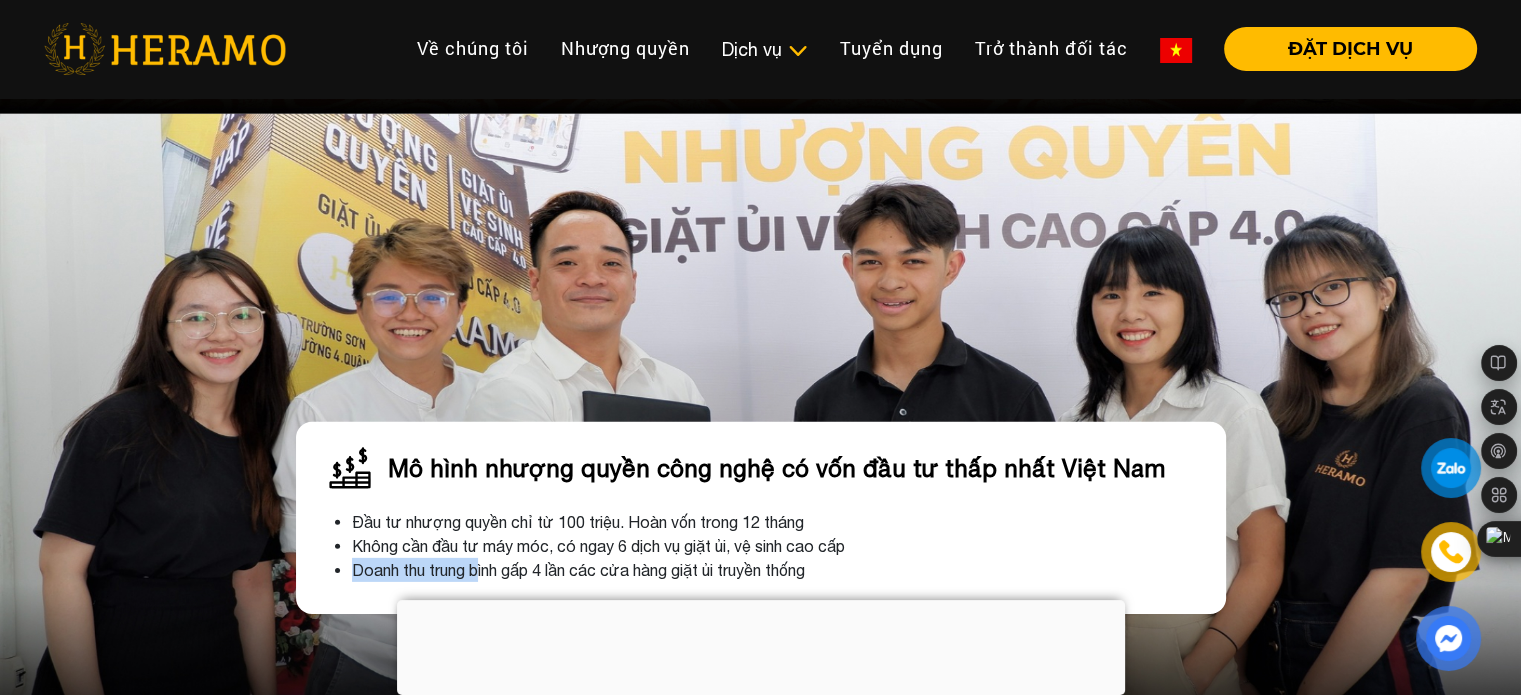 drag, startPoint x: 333, startPoint y: 542, endPoint x: 503, endPoint y: 550, distance: 170.18813 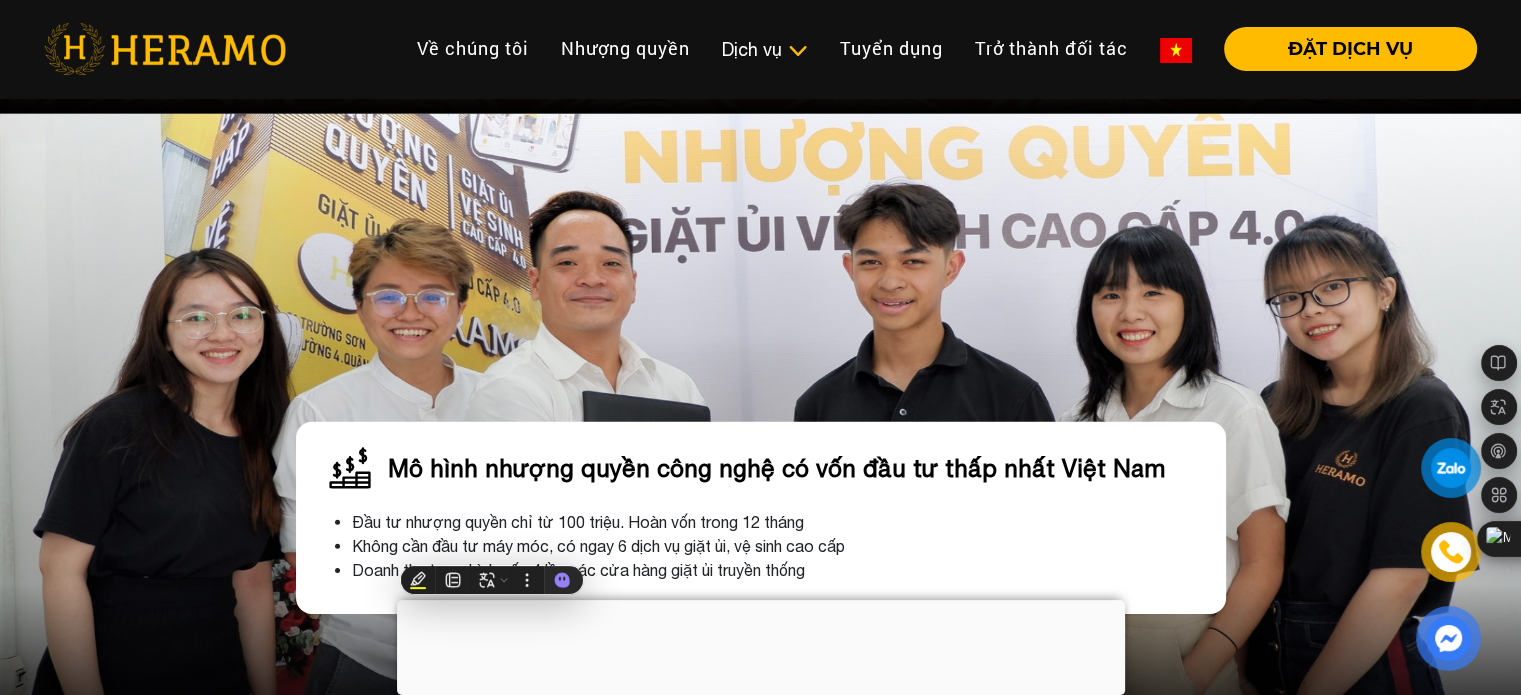 click on "Không cần đầu tư máy móc, có ngay 6 dịch vụ giặt ủi, vệ sinh cao cấp" at bounding box center (781, 546) 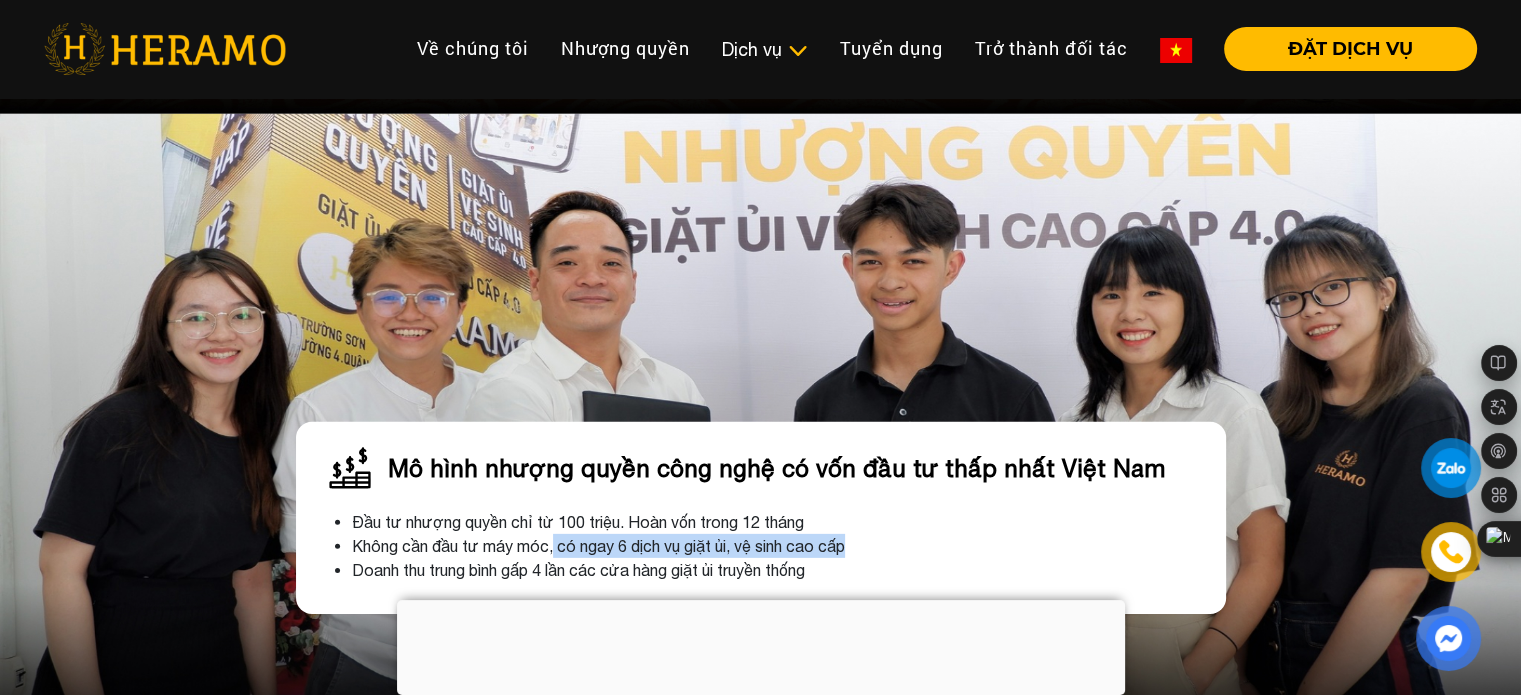 drag, startPoint x: 558, startPoint y: 530, endPoint x: 896, endPoint y: 530, distance: 338 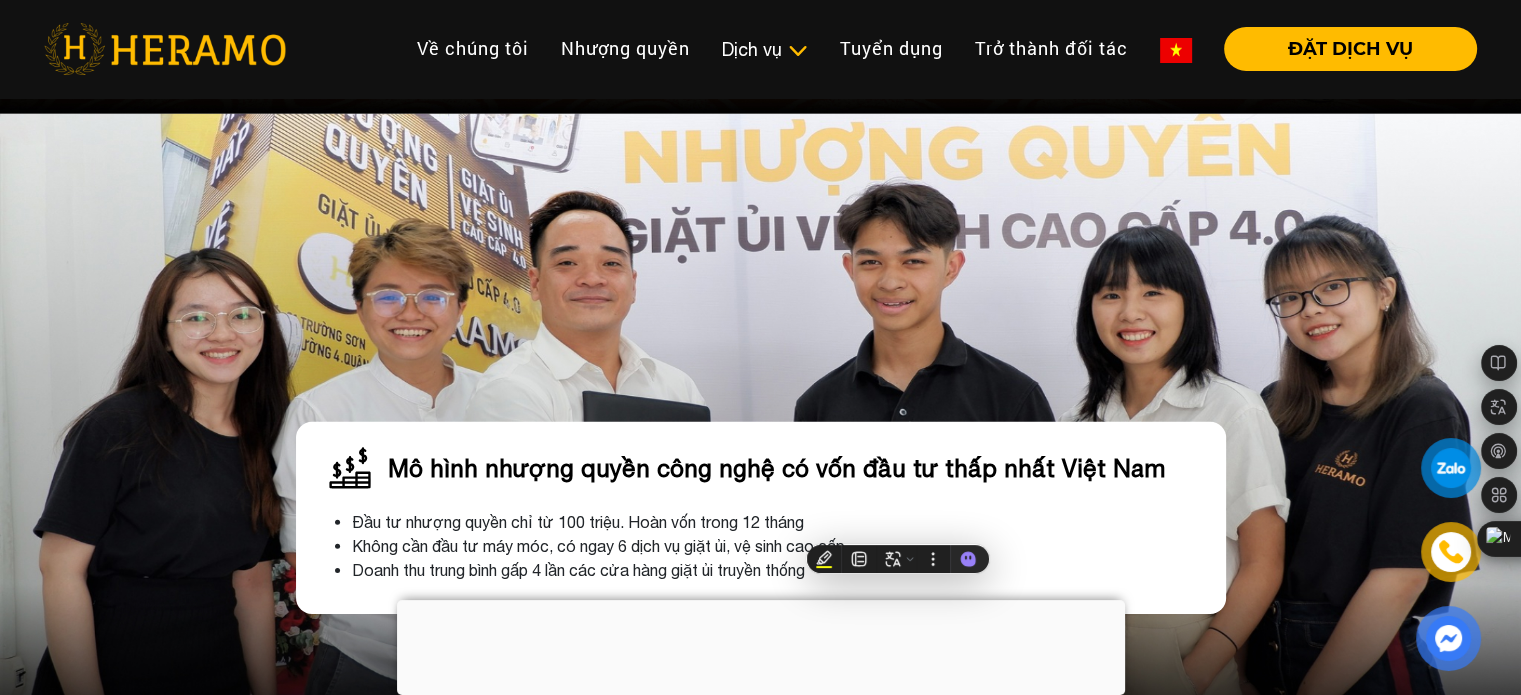 click on "Không cần đầu tư máy móc, có ngay 6 dịch vụ giặt ủi, vệ sinh cao cấp" at bounding box center [781, 546] 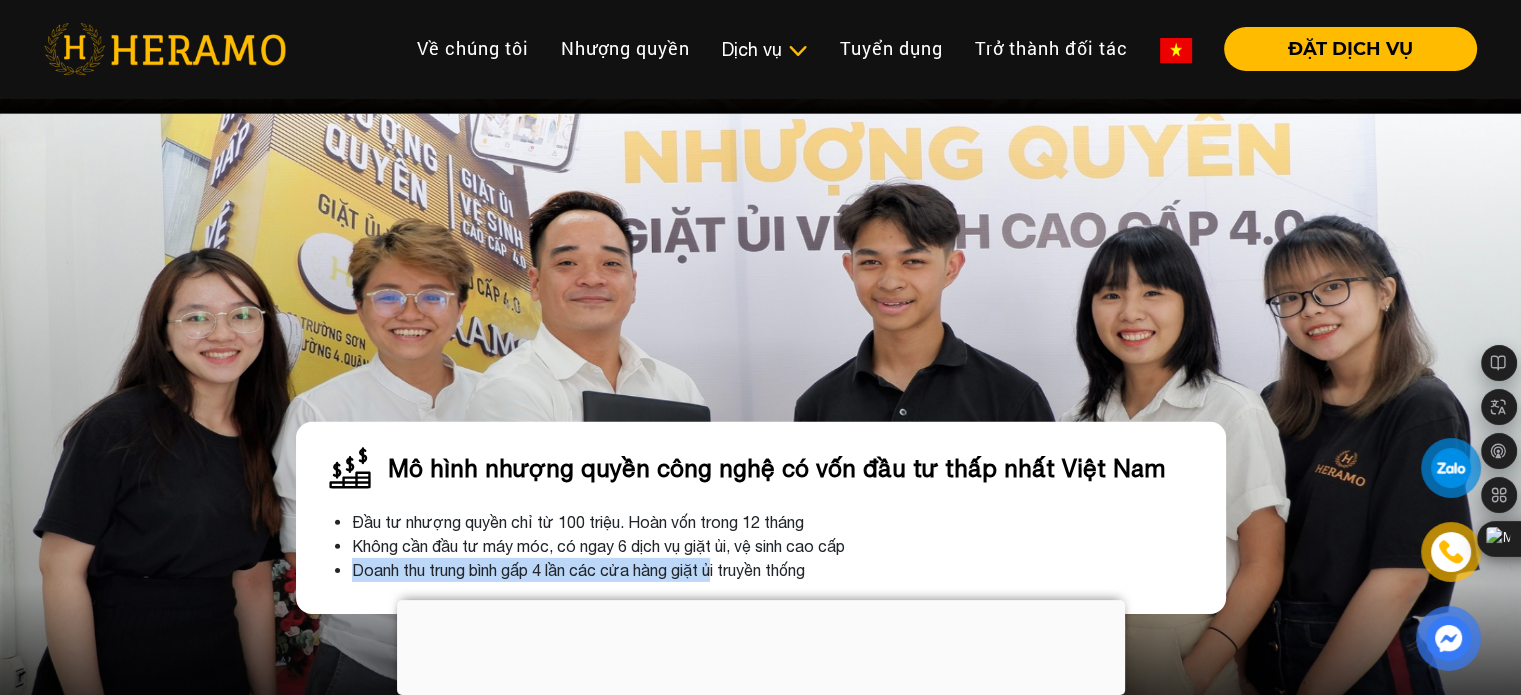 drag, startPoint x: 302, startPoint y: 562, endPoint x: 718, endPoint y: 554, distance: 416.0769 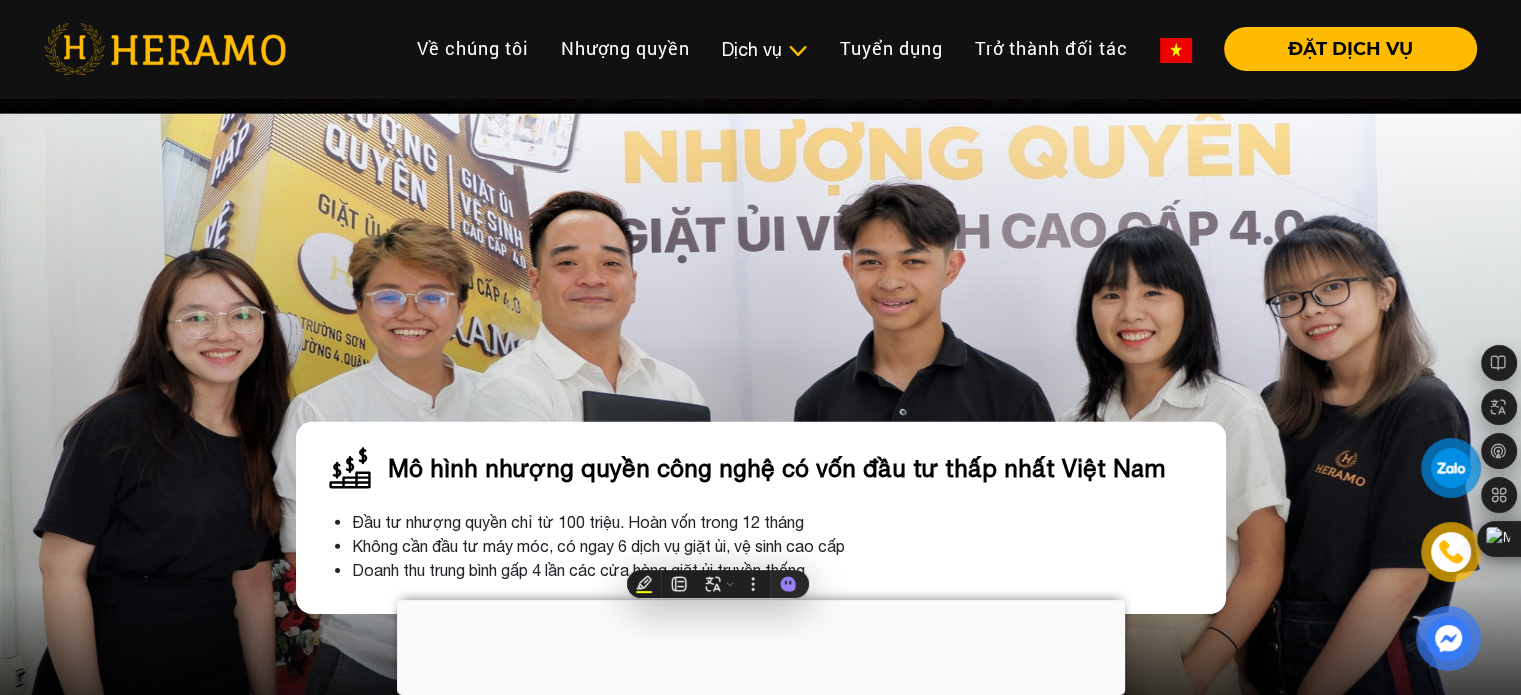 click on "Không cần đầu tư máy móc, có ngay 6 dịch vụ giặt ủi, vệ sinh cao cấp" at bounding box center [781, 546] 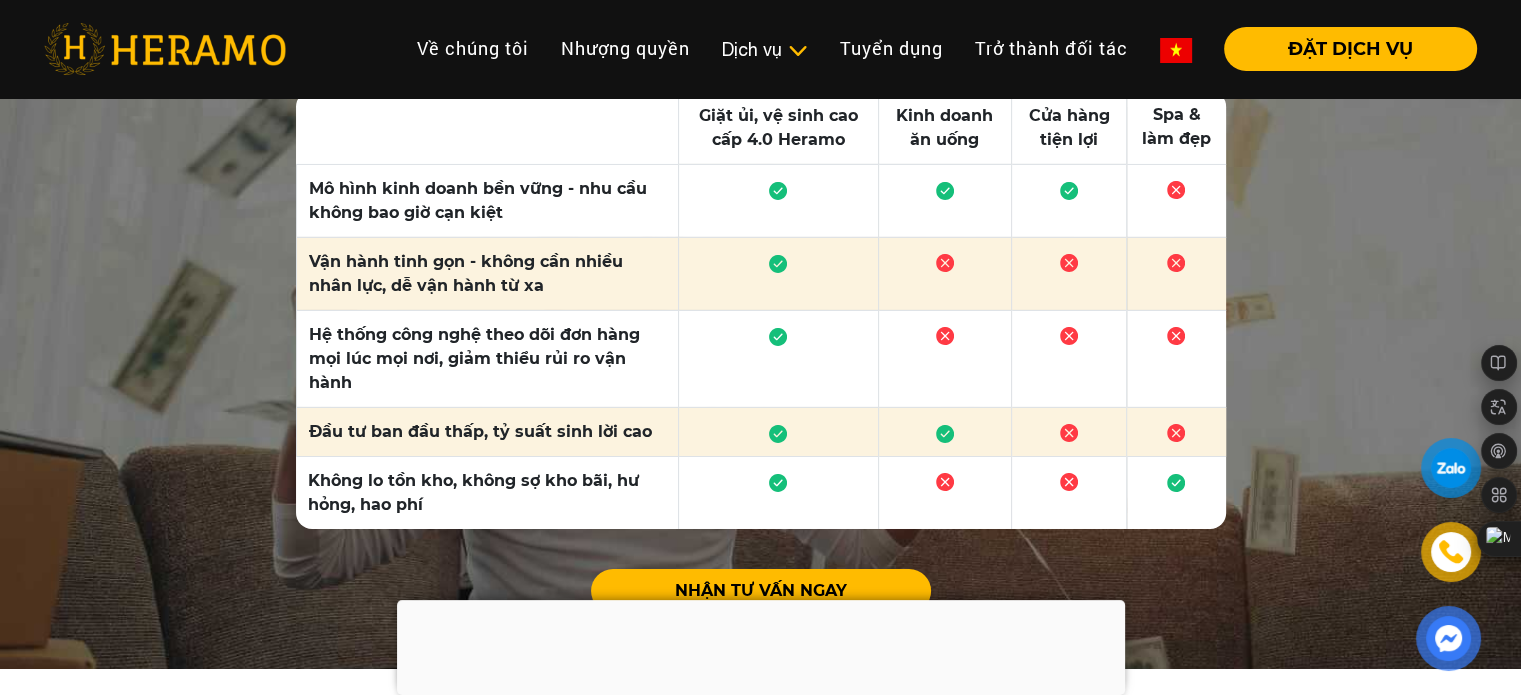 scroll, scrollTop: 6900, scrollLeft: 0, axis: vertical 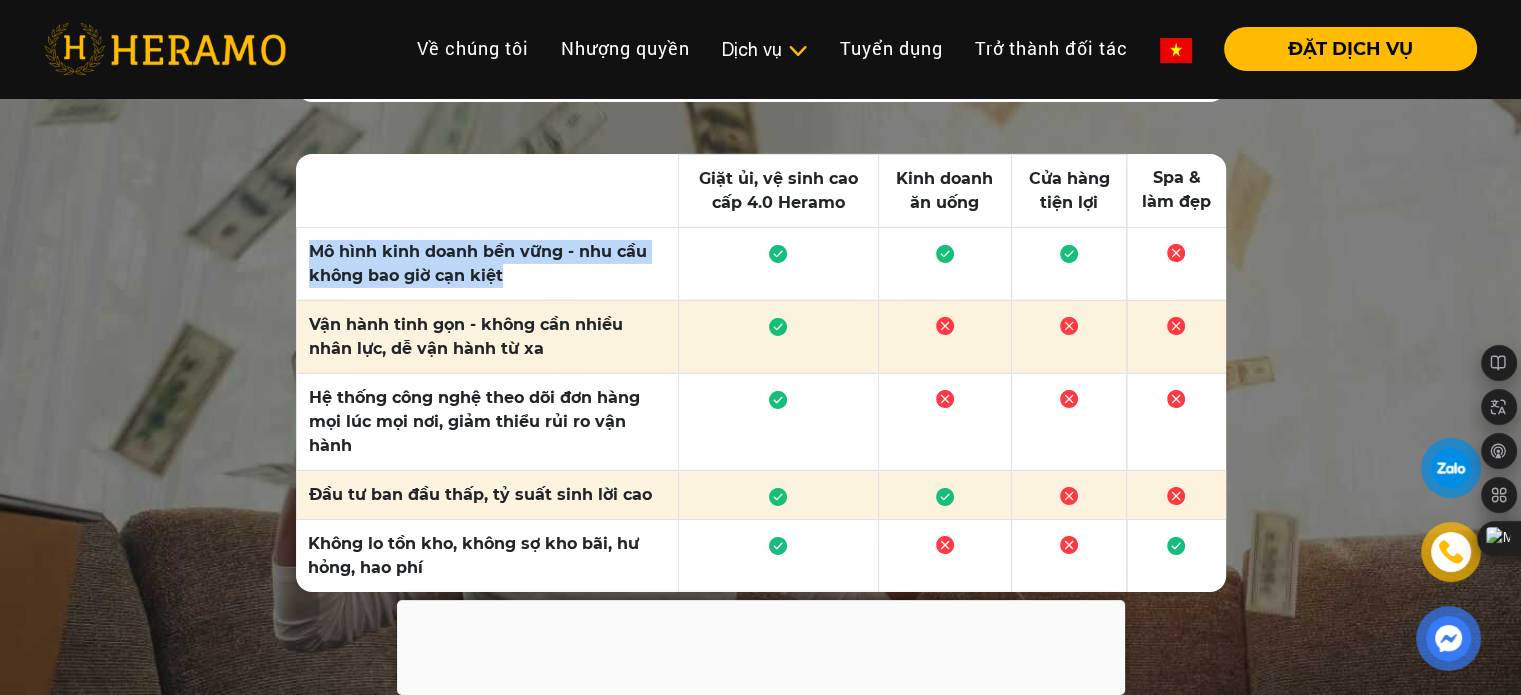 drag, startPoint x: 297, startPoint y: 227, endPoint x: 535, endPoint y: 247, distance: 238.83885 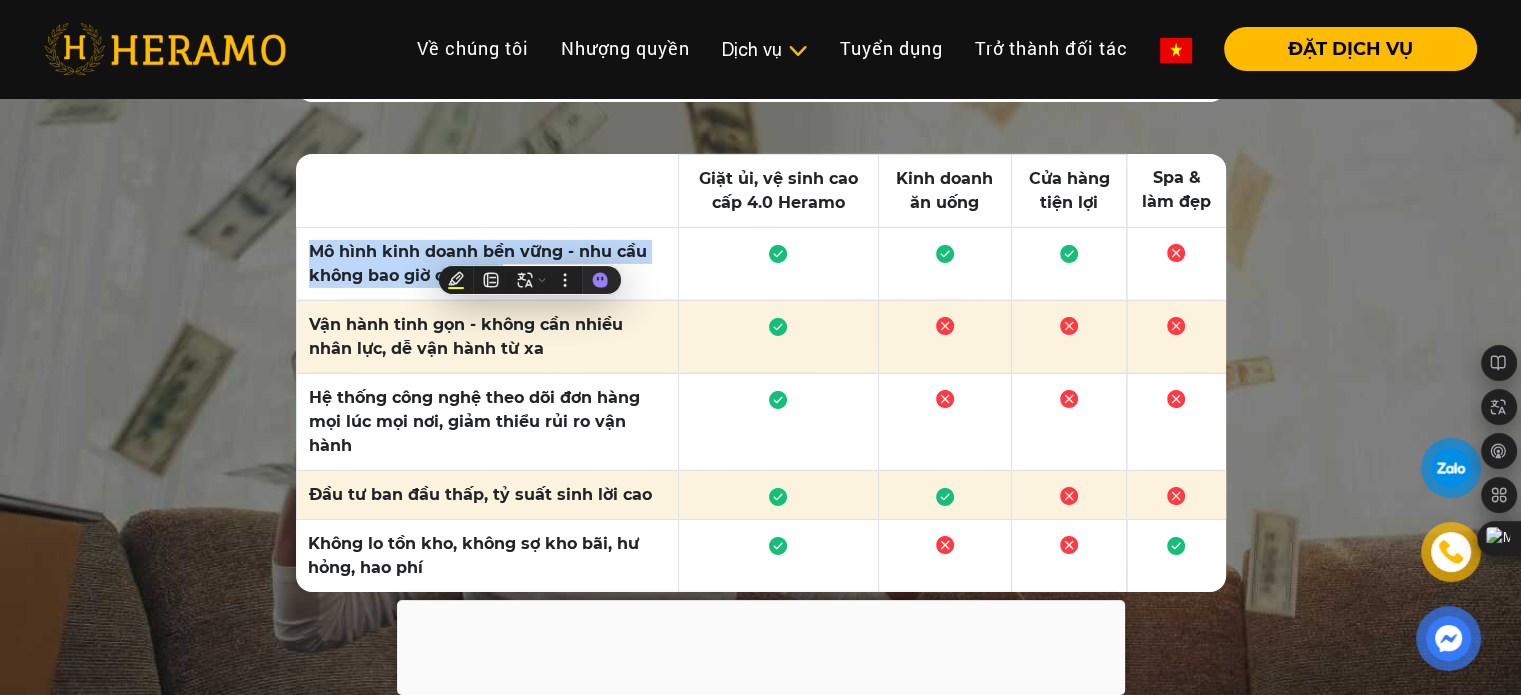 drag, startPoint x: 602, startPoint y: 254, endPoint x: 526, endPoint y: 251, distance: 76.05919 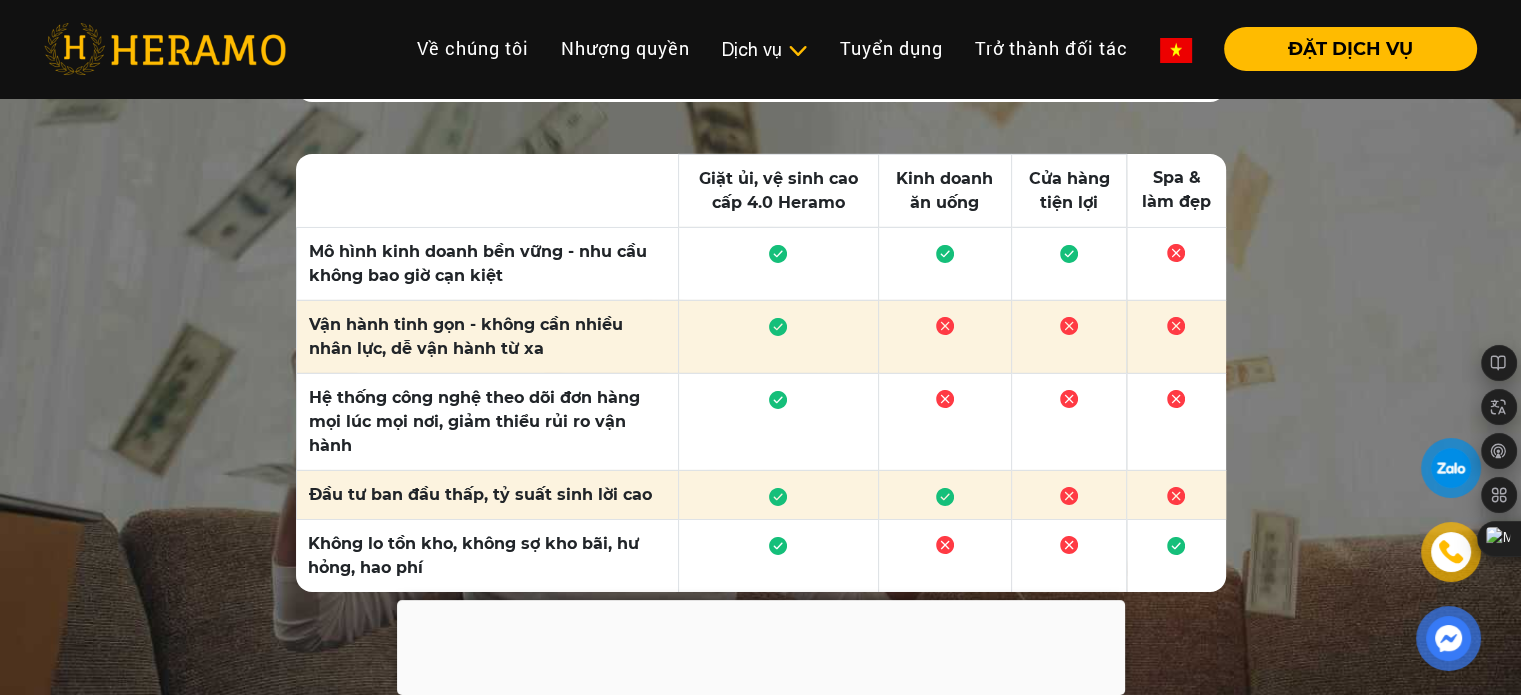 click on "So sánh với mô hình nhượng quyền khác     Giặt ủi, vệ sinh cao cấp 4.0 Heramo     Kinh doanh ăn uống   Cửa hàng tiện lợi     Spa & làm đẹp   Mô hình kinh doanh bền vững - nhu cầu không bao giờ cạn kiệt Vận hành tinh gọn - không cần nhiều nhân lực, dễ vận hành từ xa Hệ thống công nghệ theo dõi đơn hàng mọi lúc mọi nơi, giảm thiểu rủi ro vận hành Đầu tư ban đầu thấp, tỷ suất sinh lời cao Không lo tồn kho, không sợ kho bãi, hư hỏng, hao phí 01 Mô hình kinh doanh bền vững - nhu cầu không bao giờ cạn kiệt Giặt ủi, vệ sinh cao cấp 4.0 Heramo Kinh doanh ăn uống Cửa hàng tiện lợi Spa & làm đẹp 02 Vận hành tinh gọn - không cần nhiều nhân lực, dễ vận hành từ xa Giặt ủi, vệ sinh cao cấp 4.0 Heramo Kinh doanh ăn uống Cửa hàng tiện lợi Spa & làm đẹp 03 Giặt ủi, vệ sinh cao cấp 4.0 Heramo Kinh doanh ăn uống 04 05" at bounding box center [760, 343] 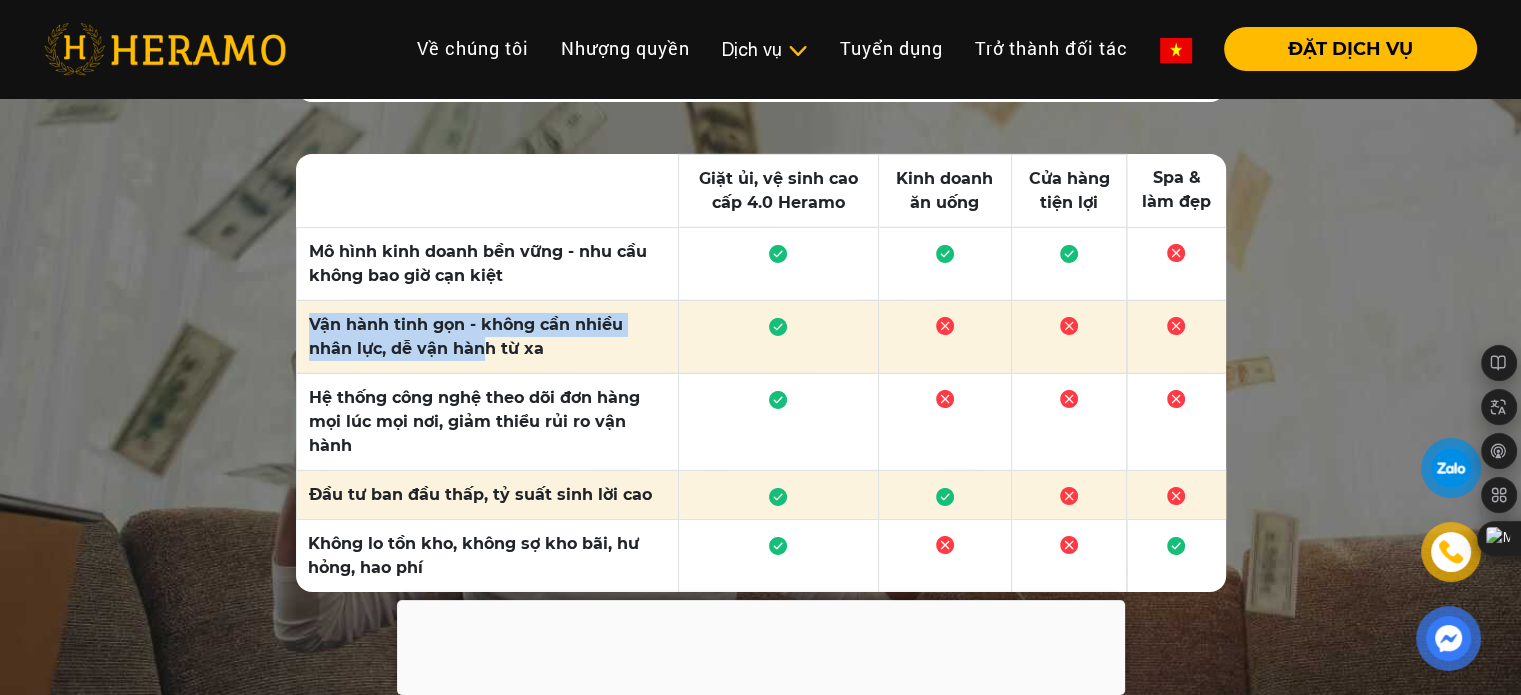 drag, startPoint x: 301, startPoint y: 311, endPoint x: 510, endPoint y: 350, distance: 212.60762 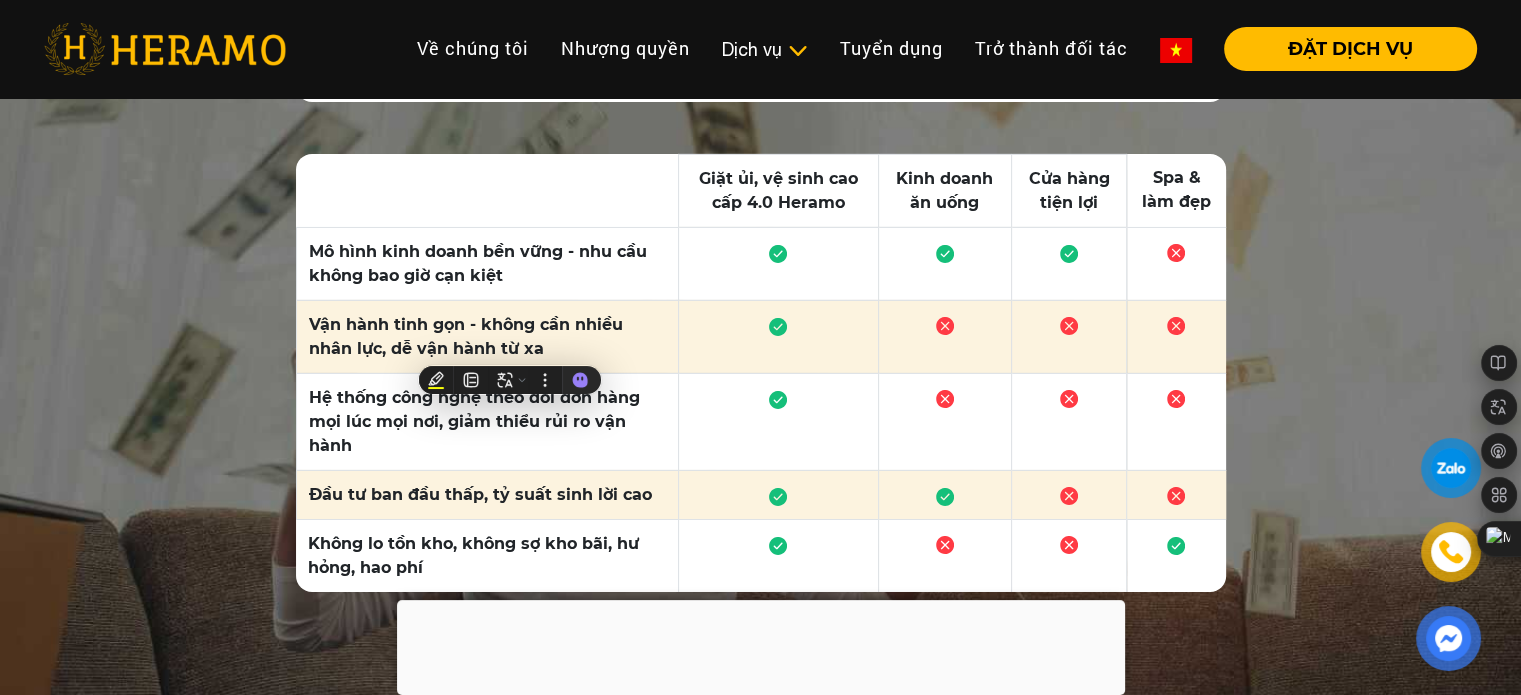 click on "Vận hành tinh gọn - không cần nhiều nhân lực, dễ vận hành từ xa" at bounding box center [487, 336] 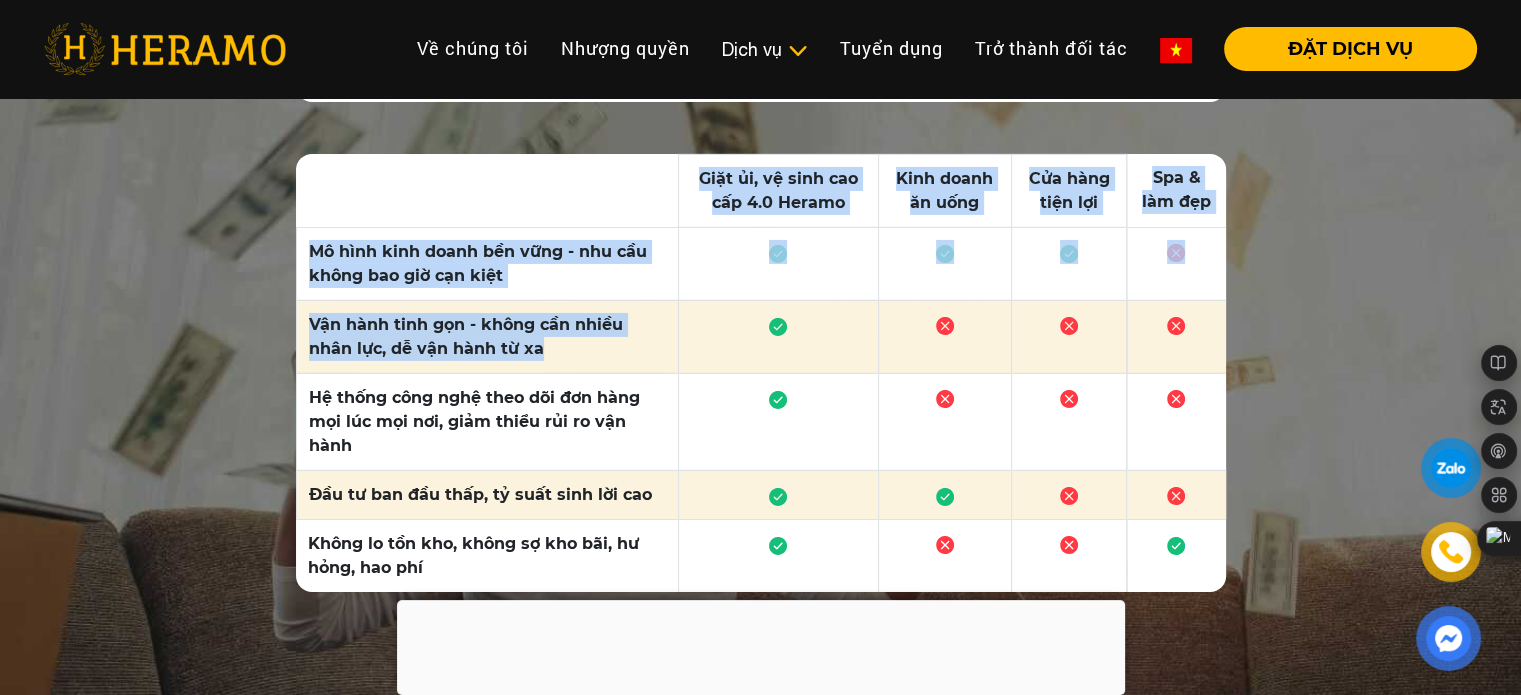 drag, startPoint x: 281, startPoint y: 304, endPoint x: 676, endPoint y: 323, distance: 395.4567 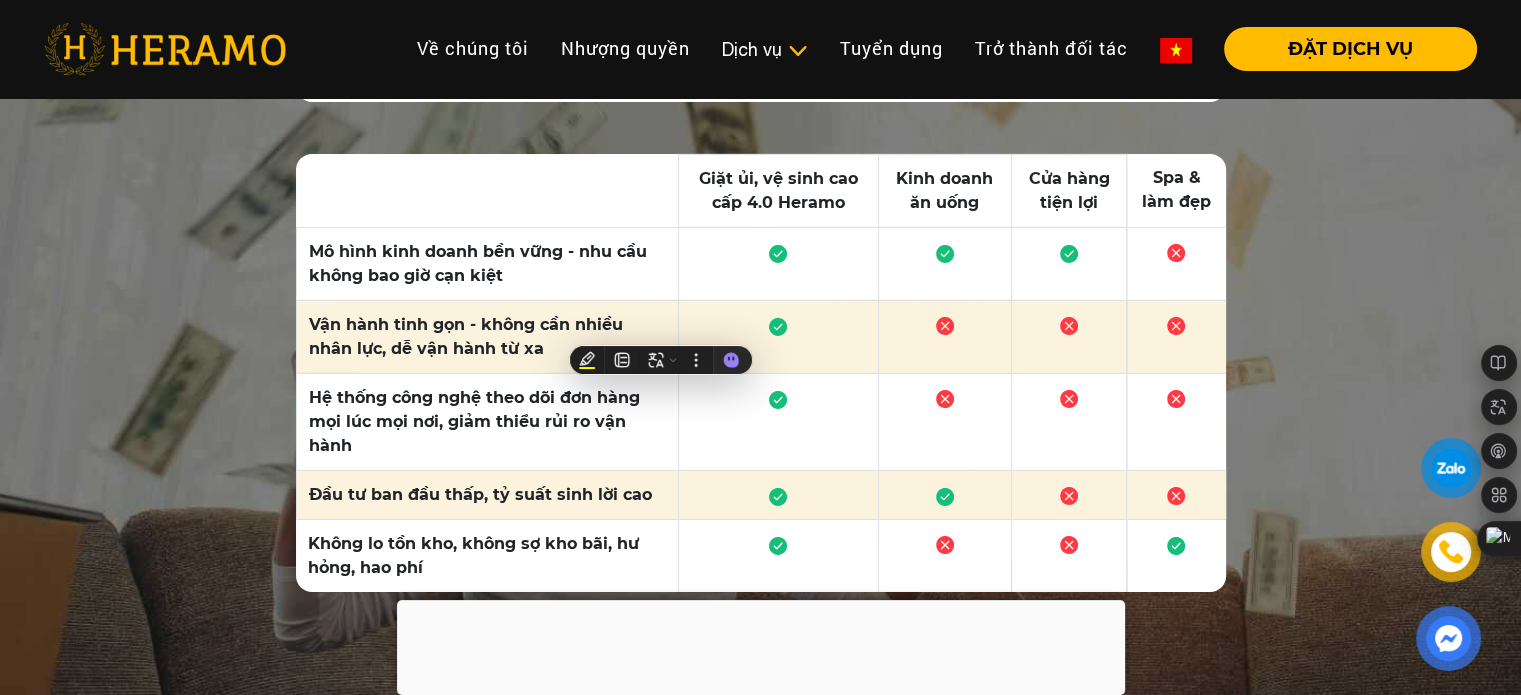 click at bounding box center (778, 336) 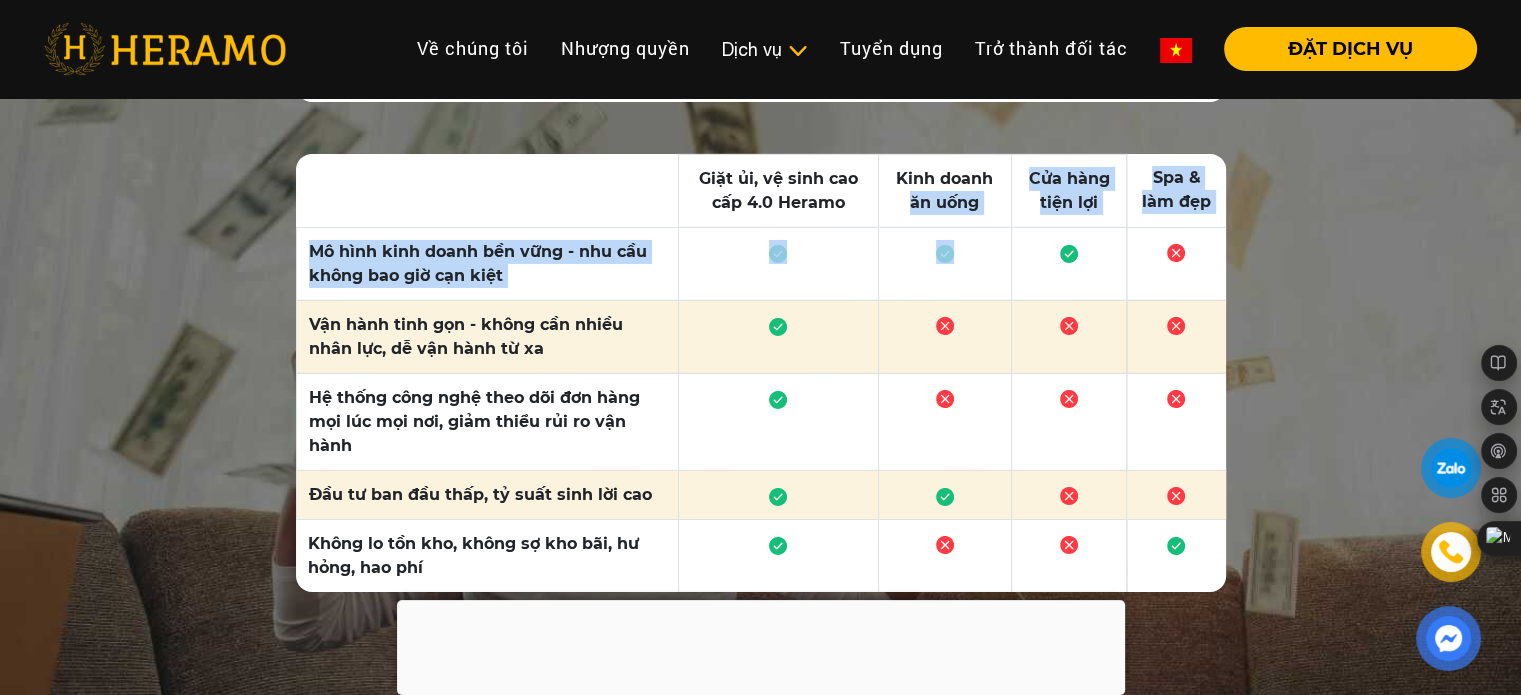 drag, startPoint x: 915, startPoint y: 197, endPoint x: 984, endPoint y: 217, distance: 71.8401 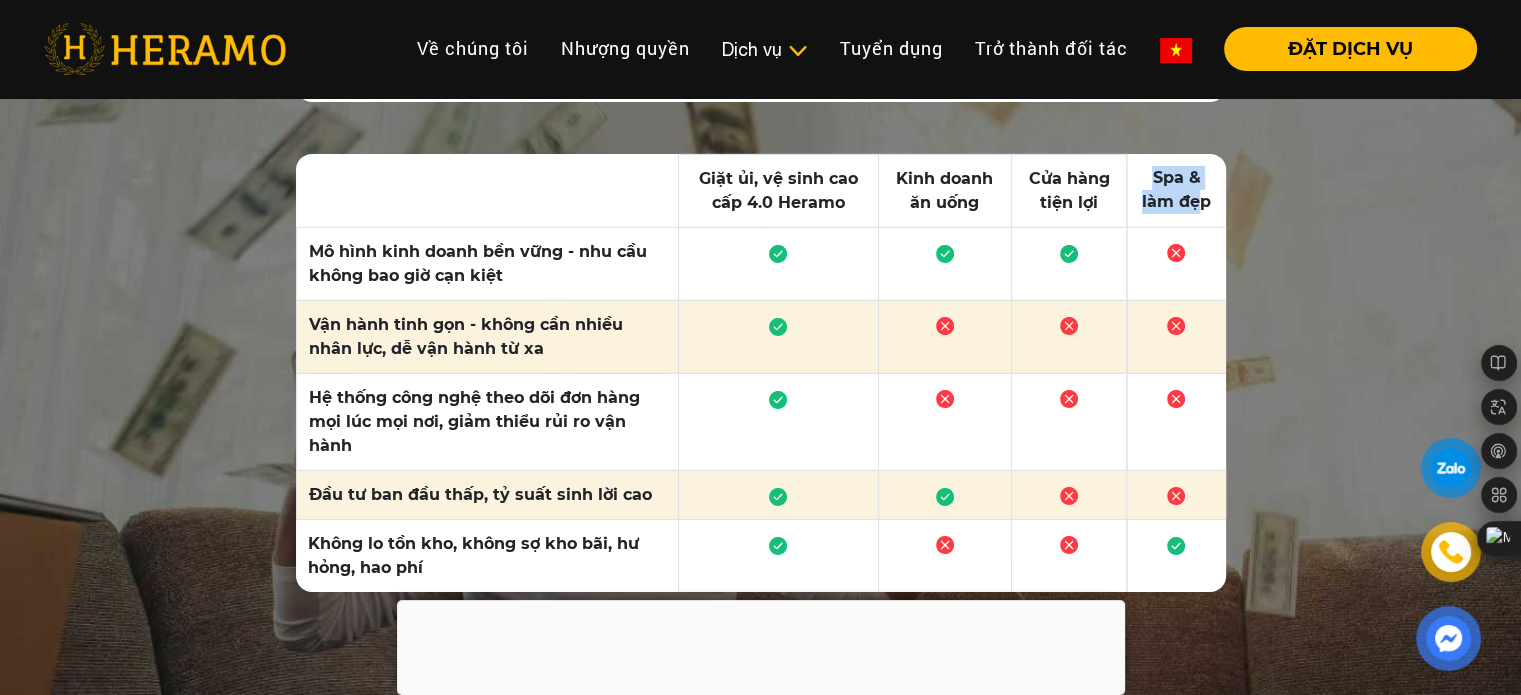drag, startPoint x: 1152, startPoint y: 158, endPoint x: 1203, endPoint y: 192, distance: 61.294373 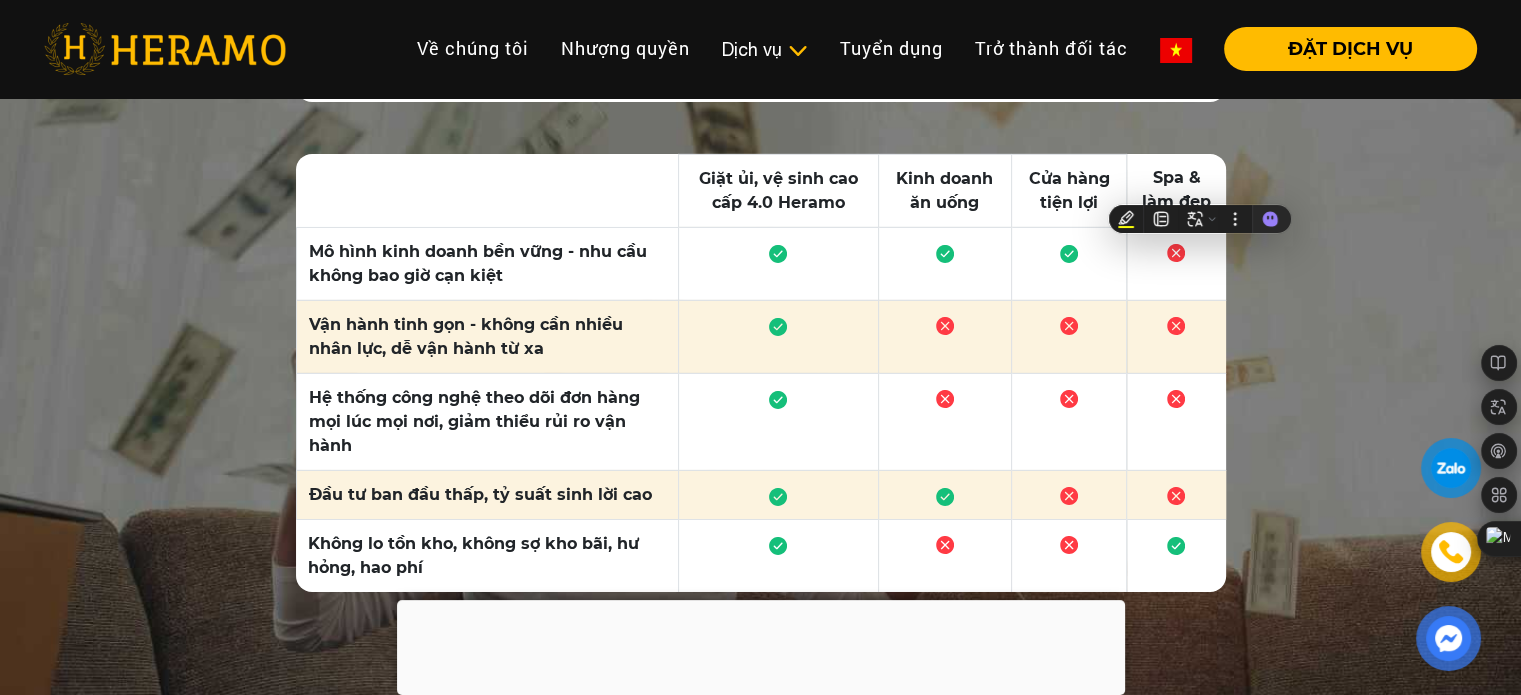 click on "Kinh doanh ăn uống" at bounding box center (944, 190) 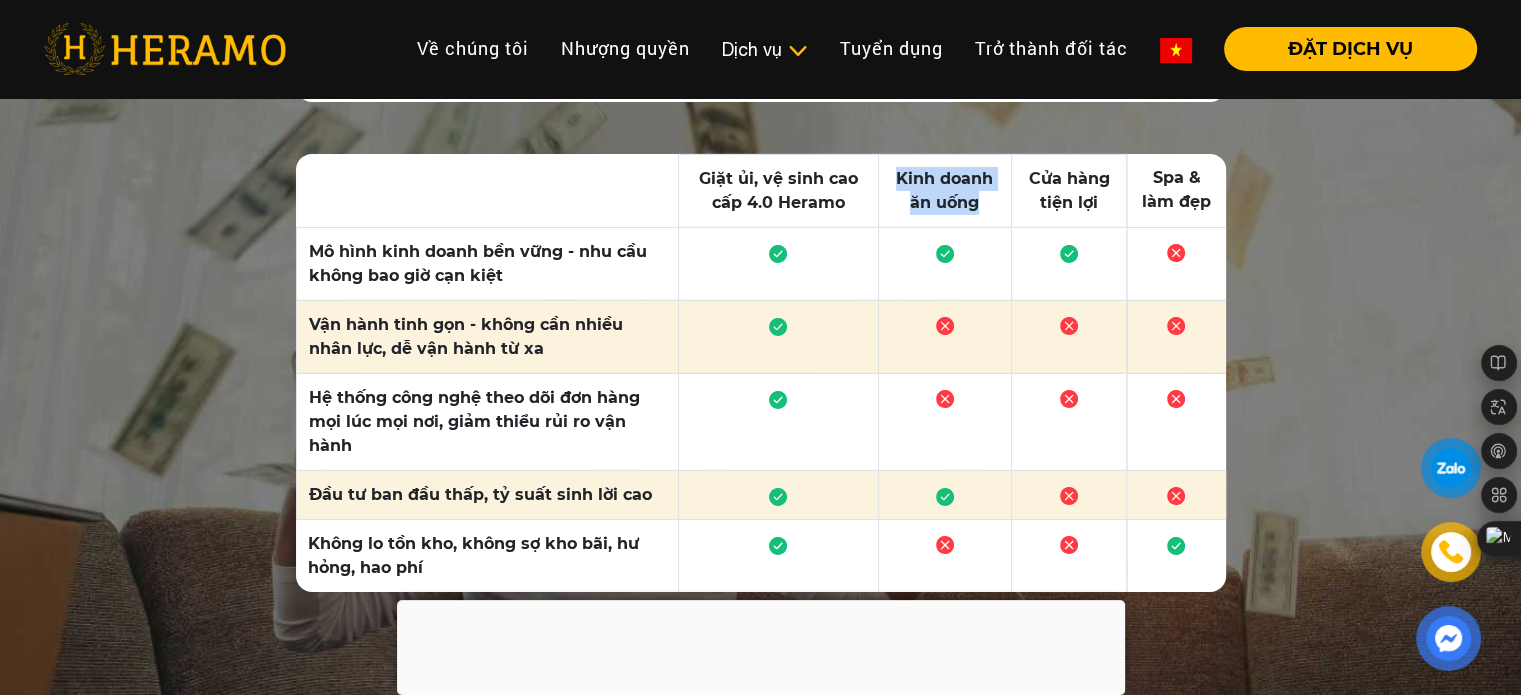 drag, startPoint x: 894, startPoint y: 166, endPoint x: 979, endPoint y: 206, distance: 93.941475 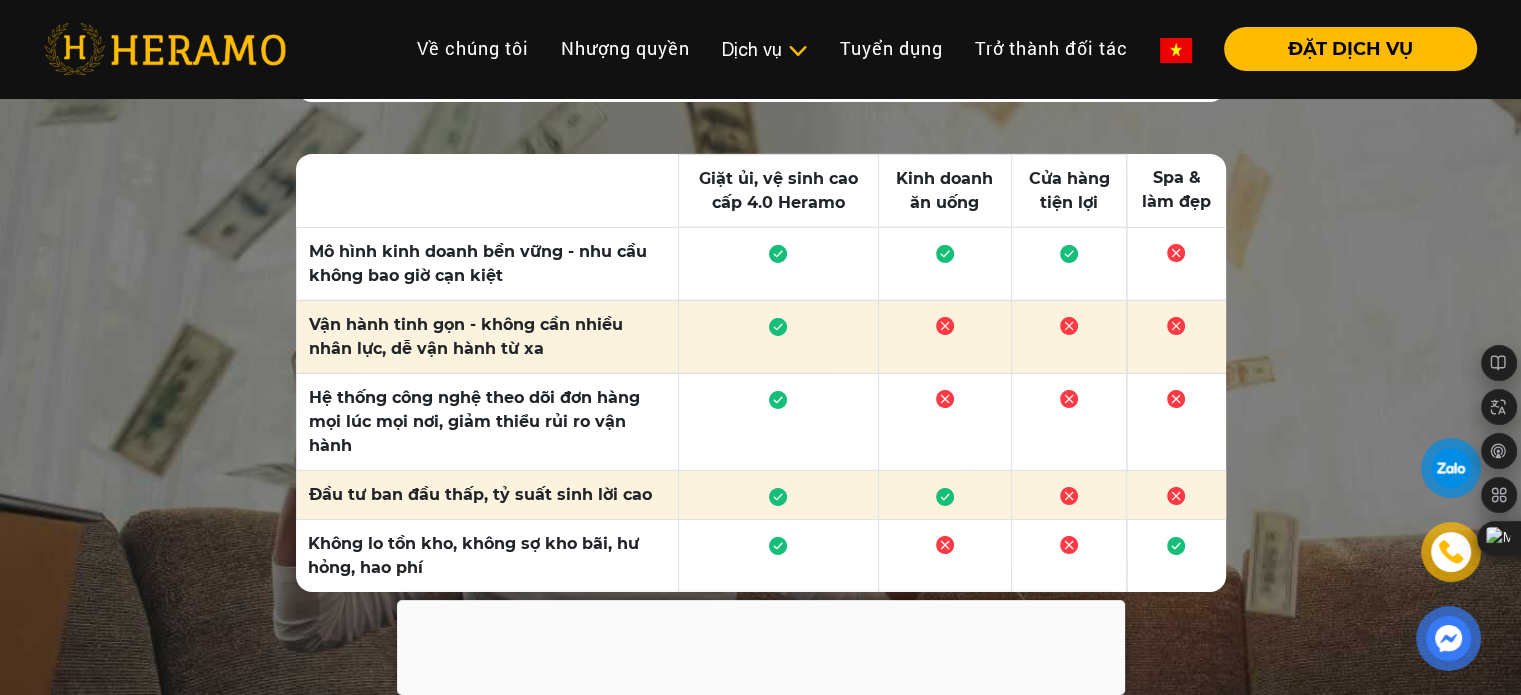 click on "Cửa hàng tiện lợi" at bounding box center (1068, 190) 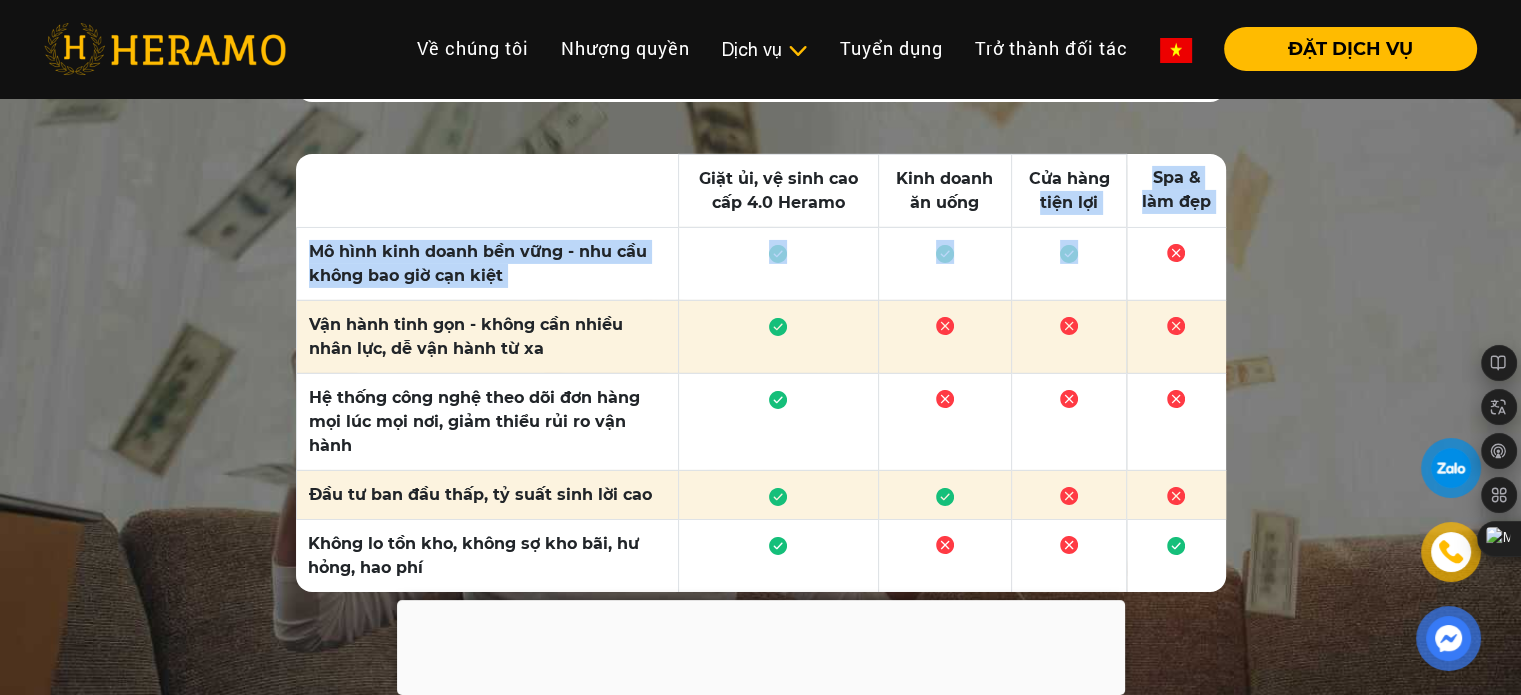 drag, startPoint x: 1027, startPoint y: 182, endPoint x: 1084, endPoint y: 228, distance: 73.24616 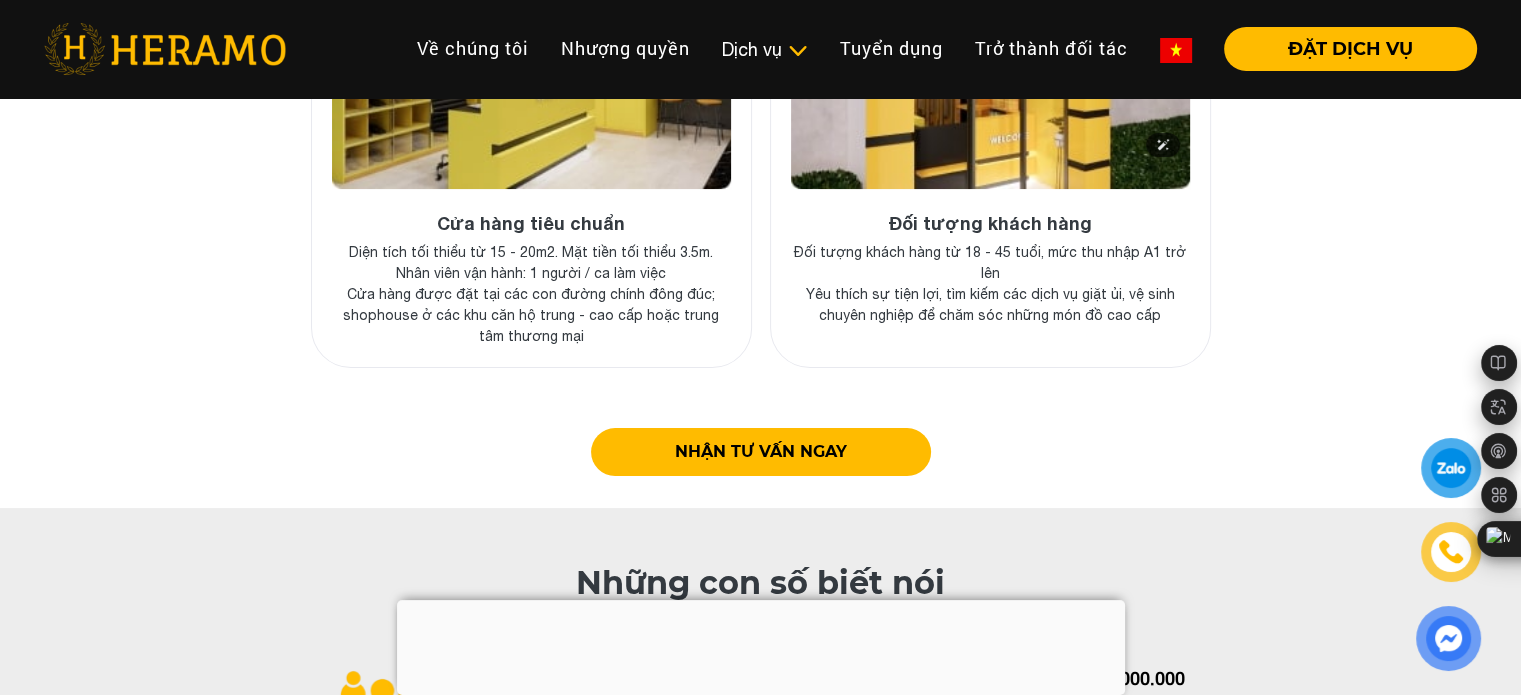 scroll, scrollTop: 7900, scrollLeft: 0, axis: vertical 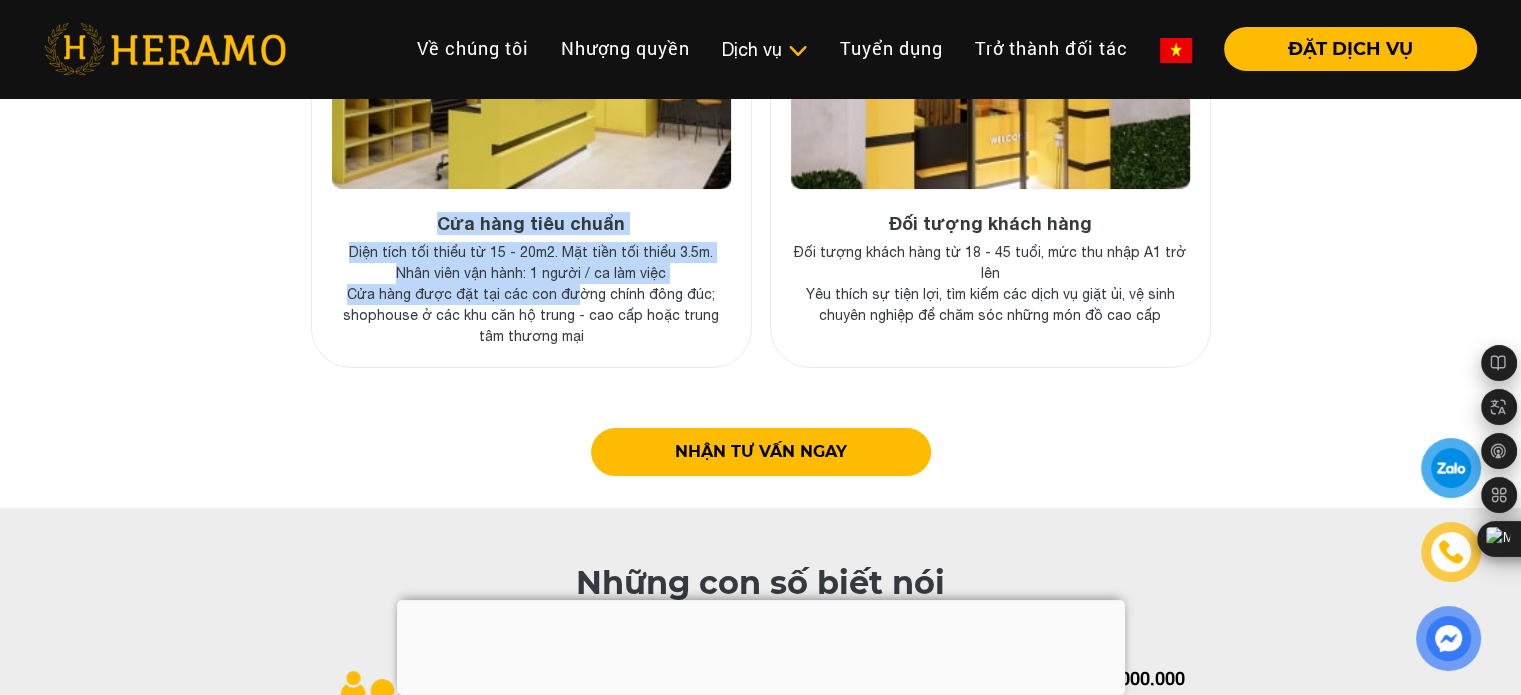 drag, startPoint x: 440, startPoint y: 213, endPoint x: 671, endPoint y: 275, distance: 239.17567 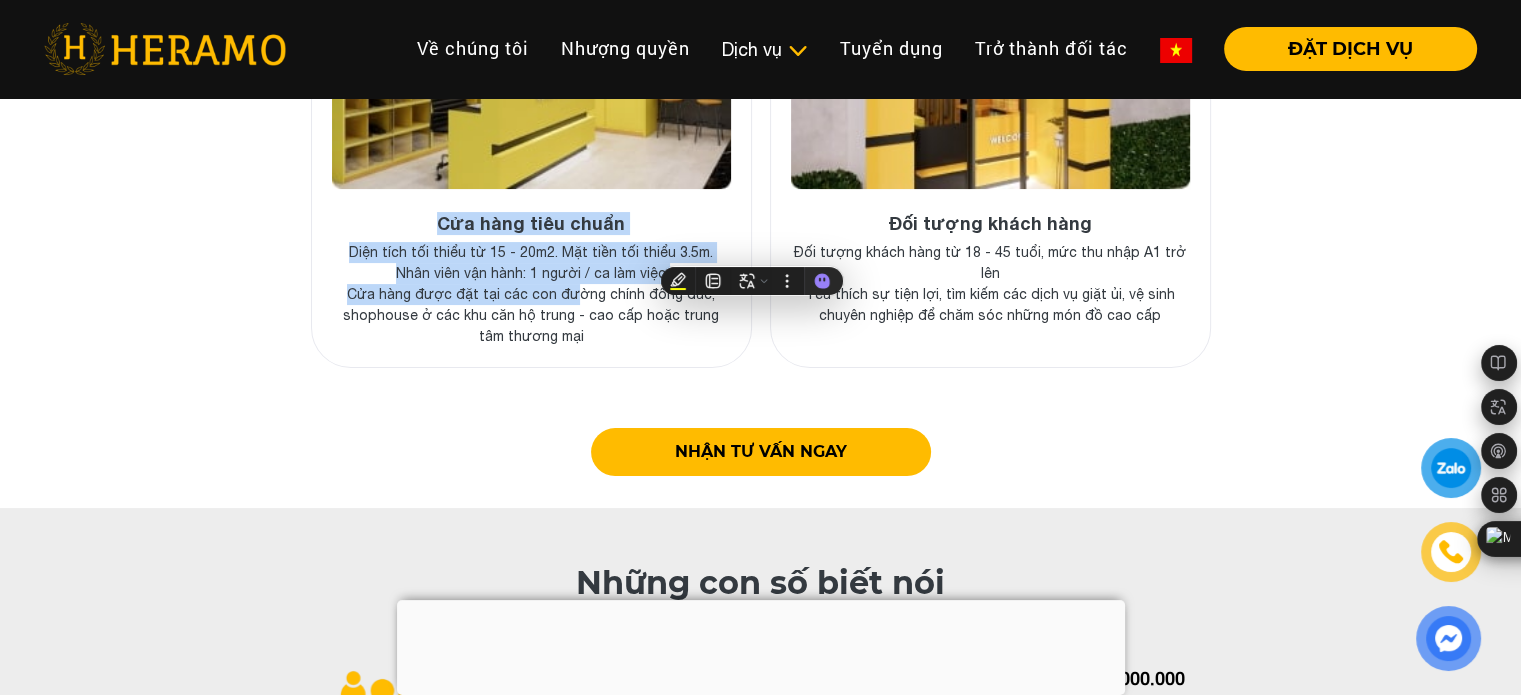 click on "Diện tích tối thiểu từ 15 - 20m2. Mặt tiền tối thiểu 3.5m." at bounding box center (531, 252) 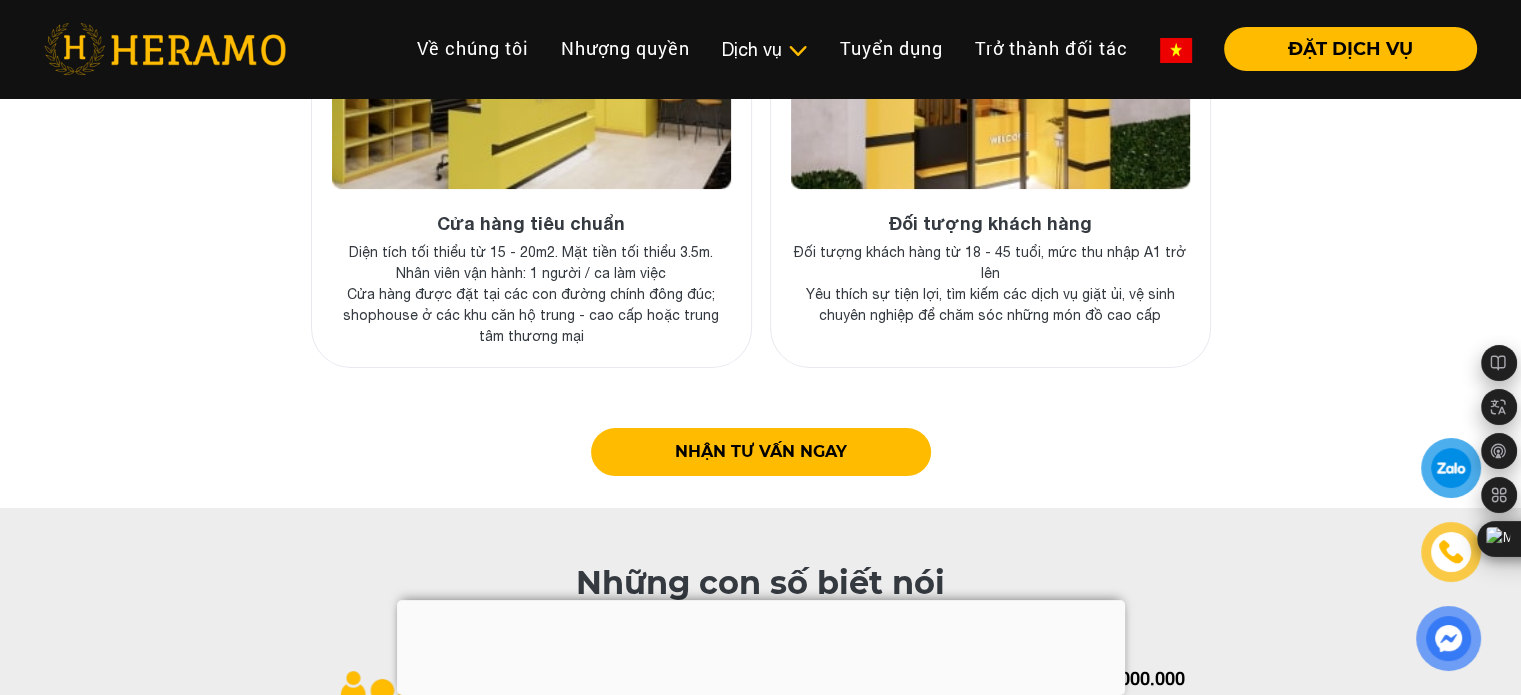 drag, startPoint x: 429, startPoint y: 287, endPoint x: 576, endPoint y: 284, distance: 147.03061 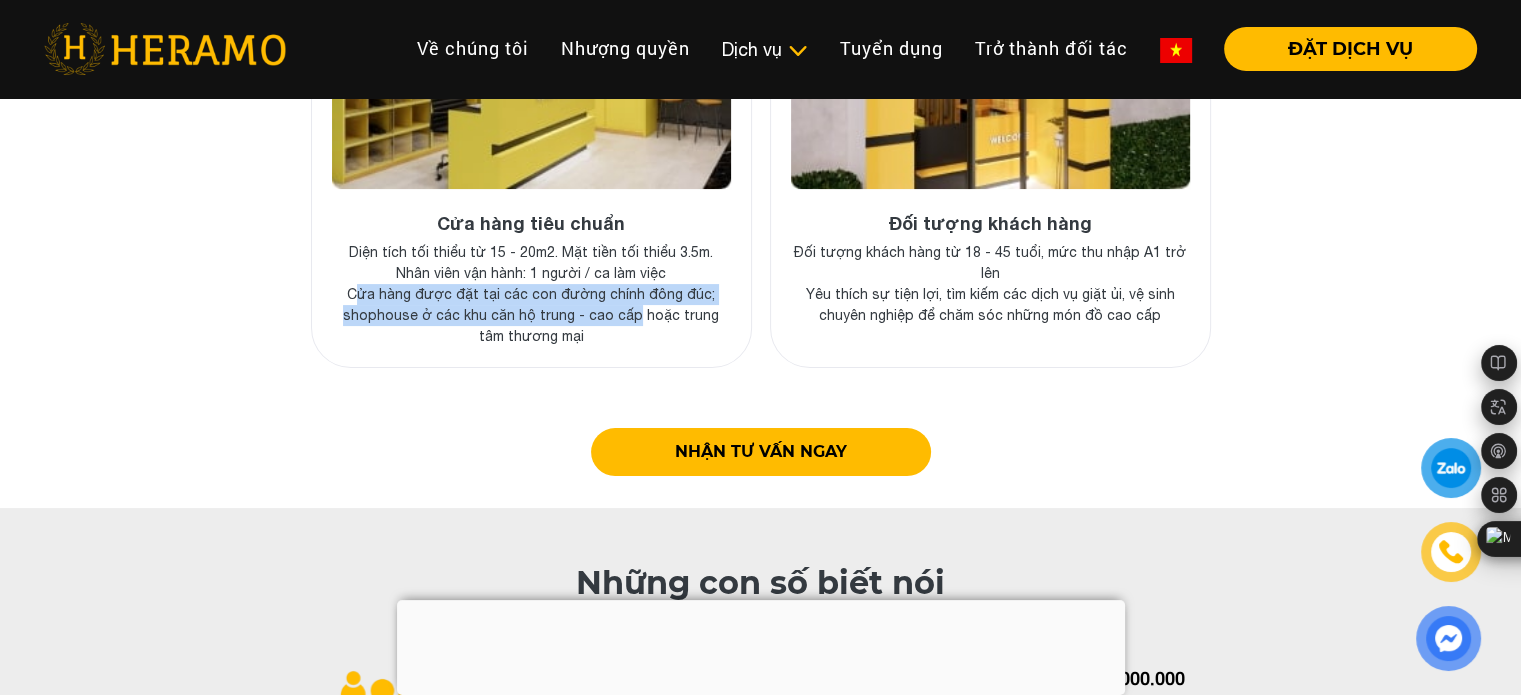drag, startPoint x: 390, startPoint y: 289, endPoint x: 668, endPoint y: 301, distance: 278.25888 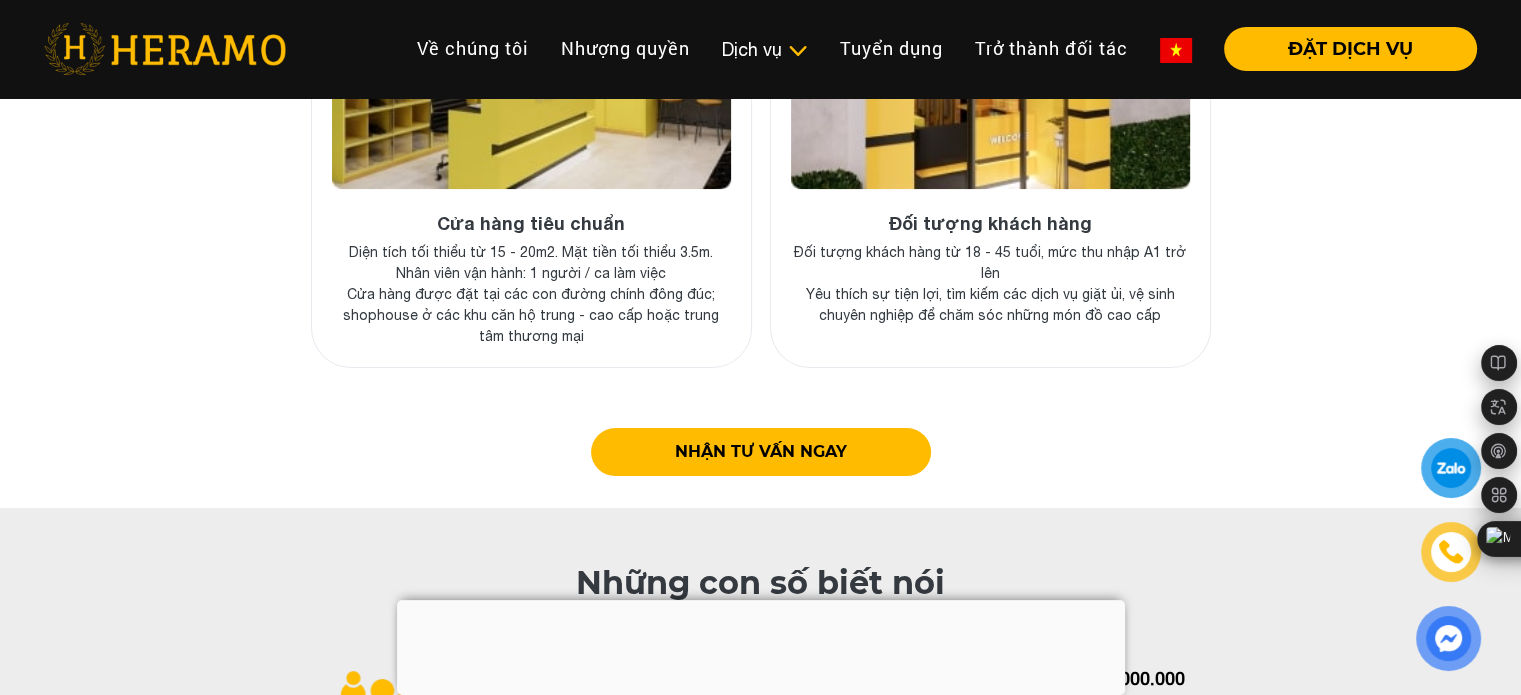 drag, startPoint x: 733, startPoint y: 293, endPoint x: 616, endPoint y: 297, distance: 117.06836 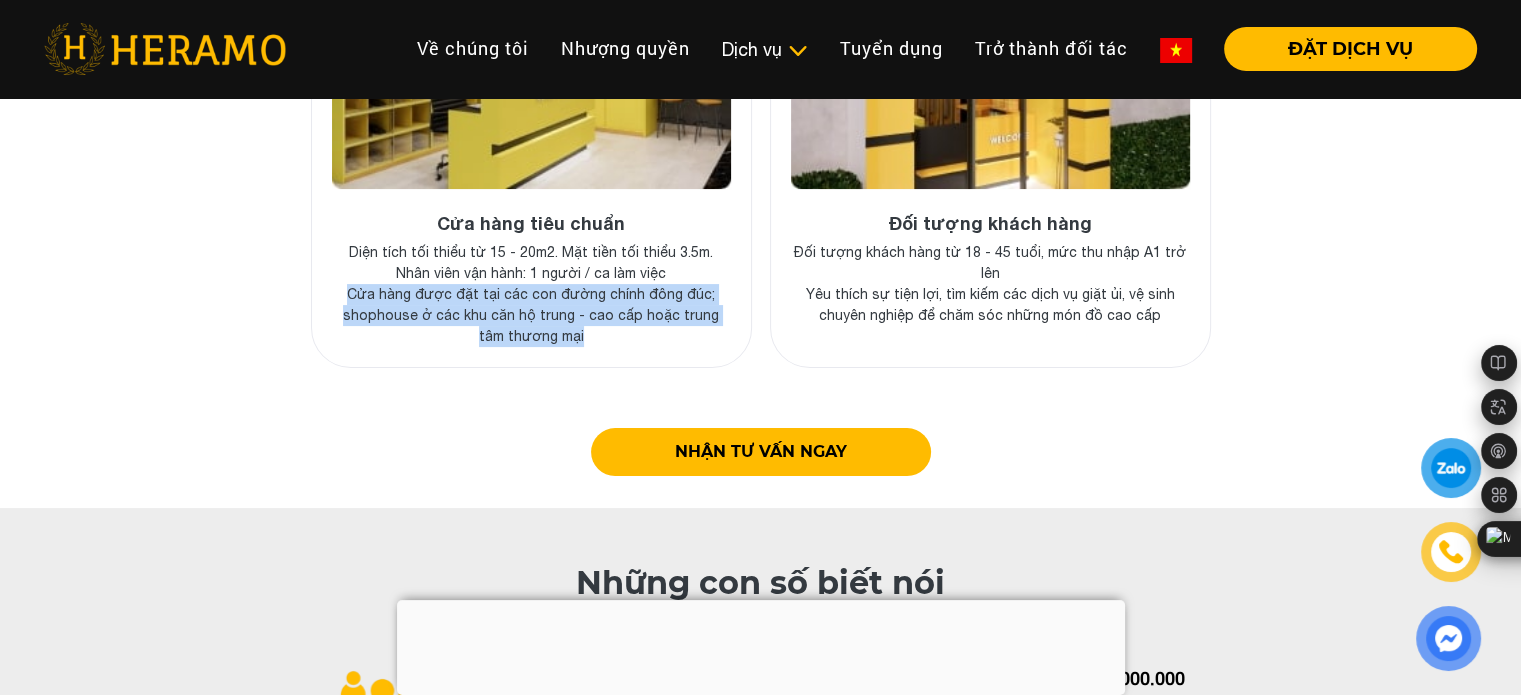 drag, startPoint x: 591, startPoint y: 327, endPoint x: 323, endPoint y: 275, distance: 272.99817 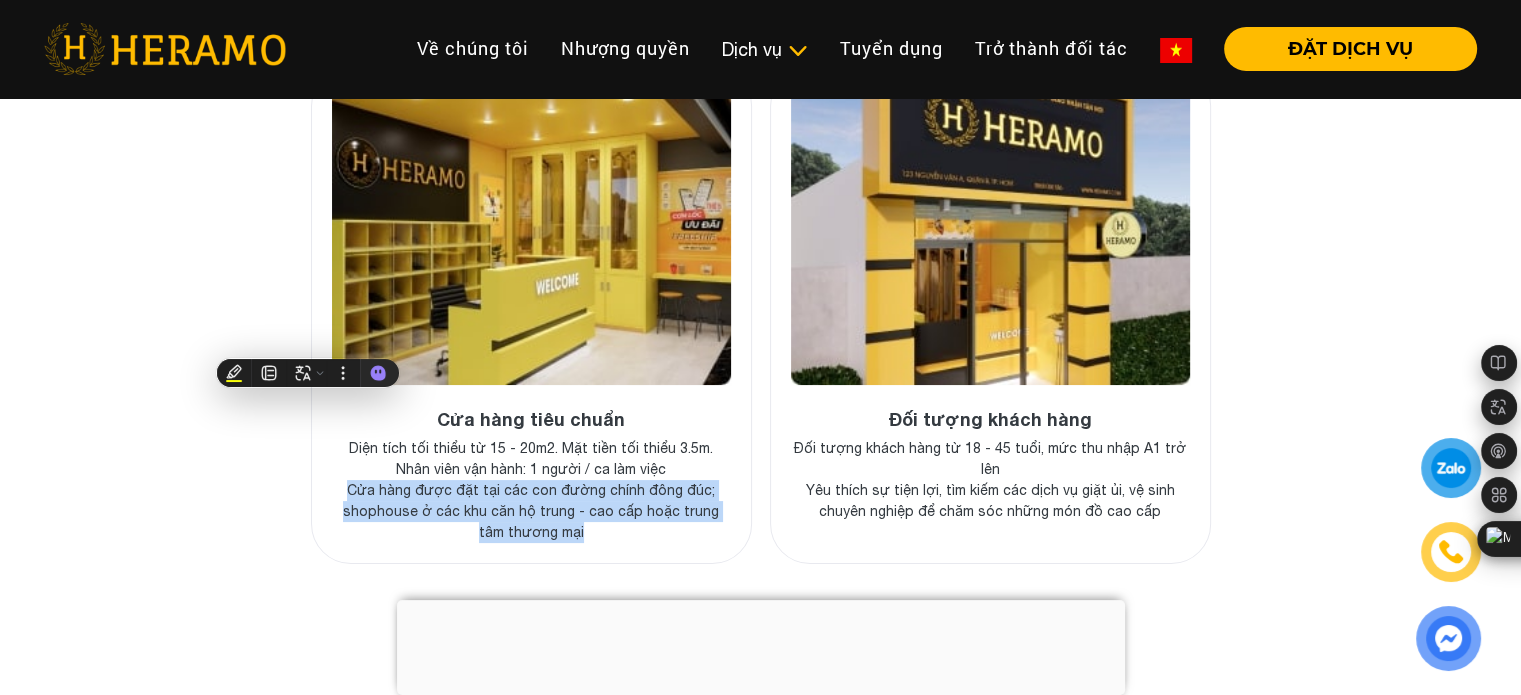 scroll, scrollTop: 7700, scrollLeft: 0, axis: vertical 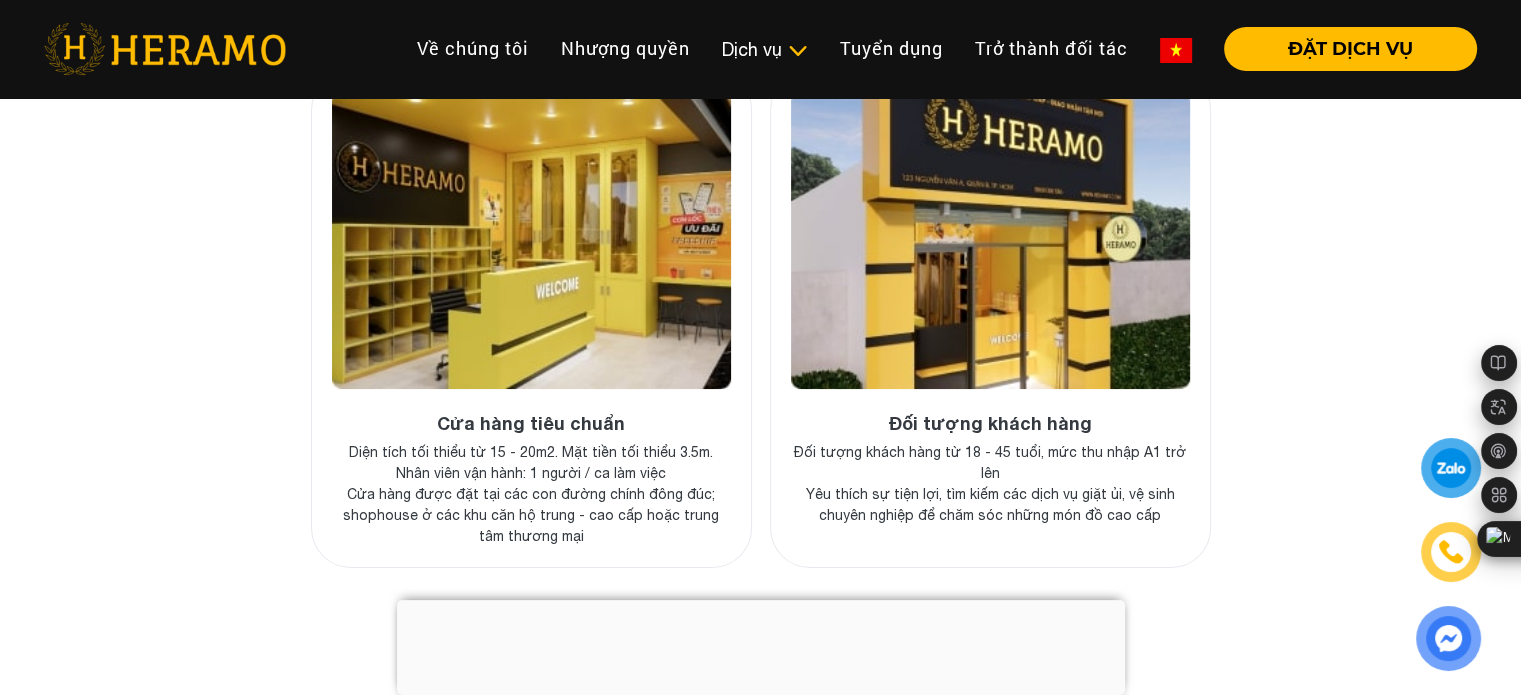 click on "Đối tượng khách hàng từ 18 - 45 tuổi, mức thu nhập A1 trở lên" at bounding box center (990, 463) 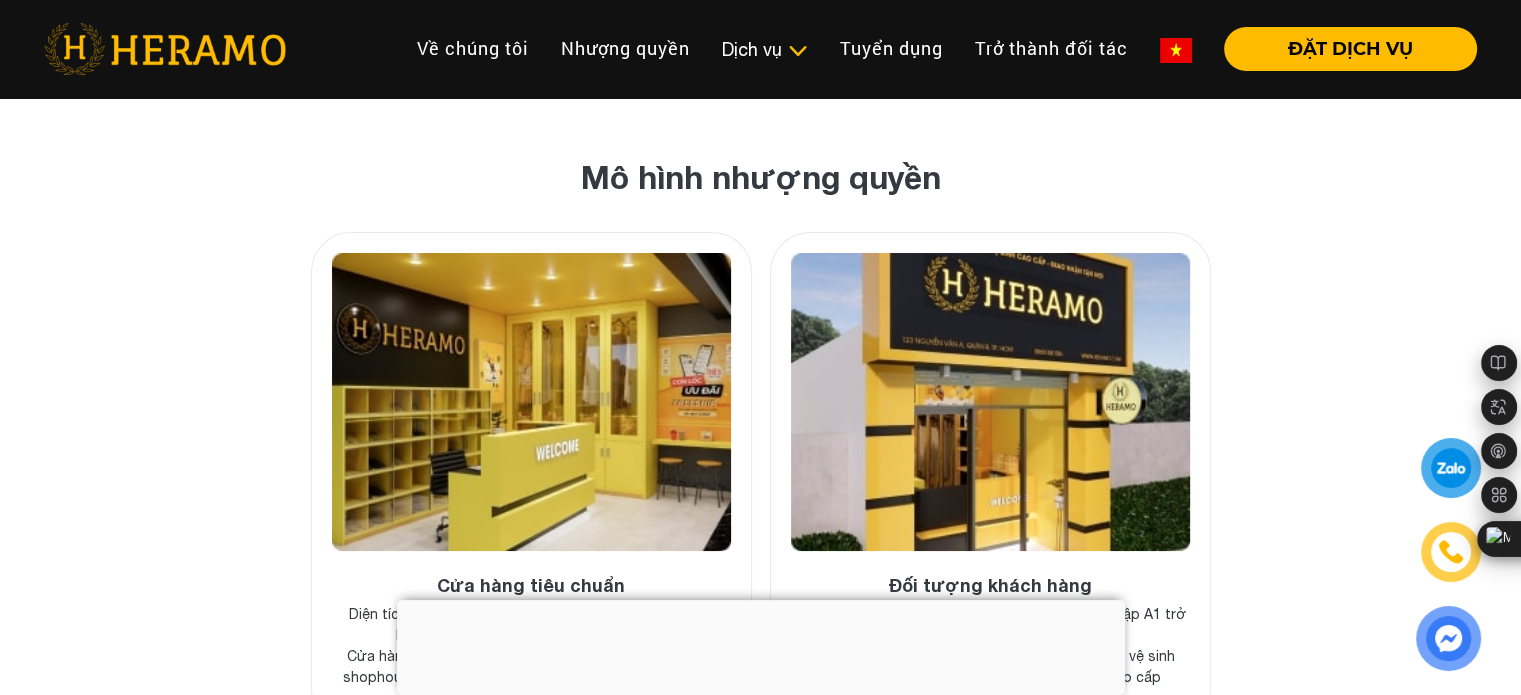 scroll, scrollTop: 7700, scrollLeft: 0, axis: vertical 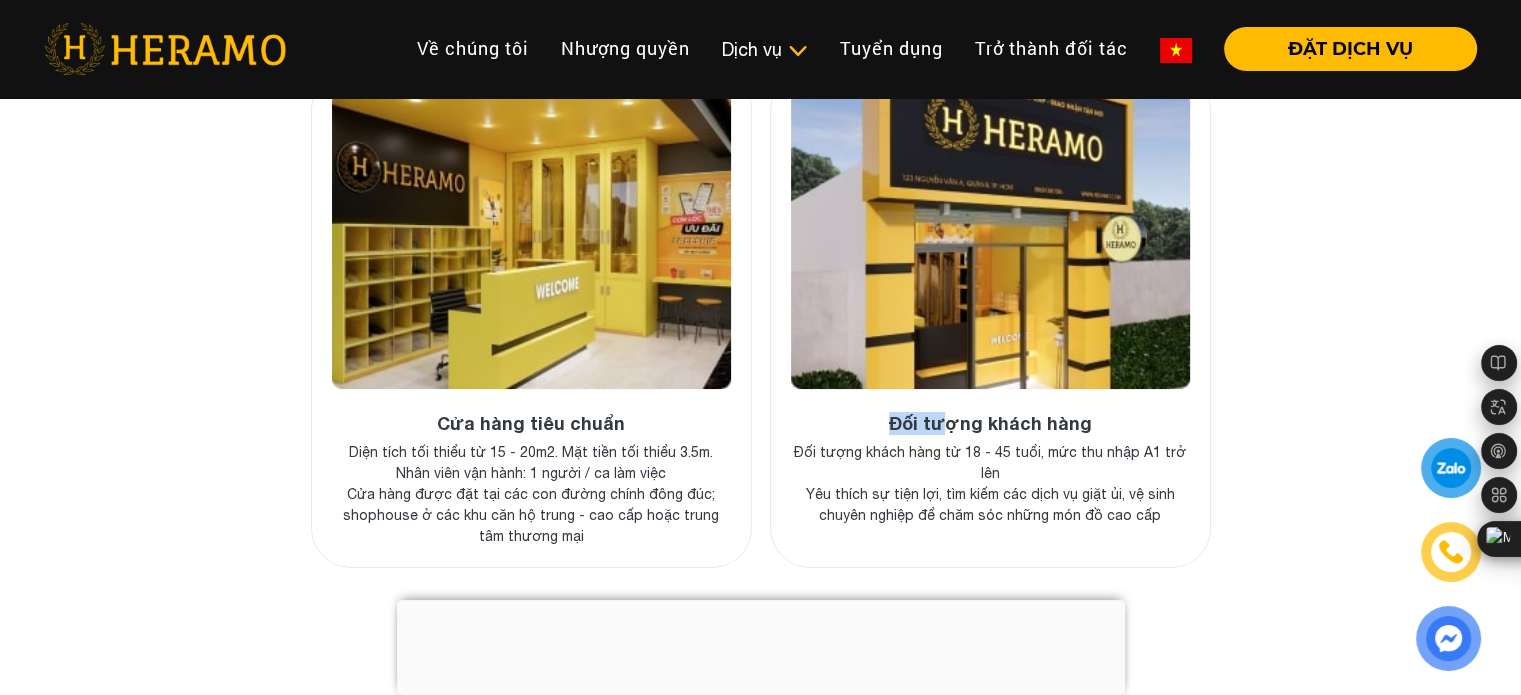 drag, startPoint x: 829, startPoint y: 396, endPoint x: 942, endPoint y: 418, distance: 115.12167 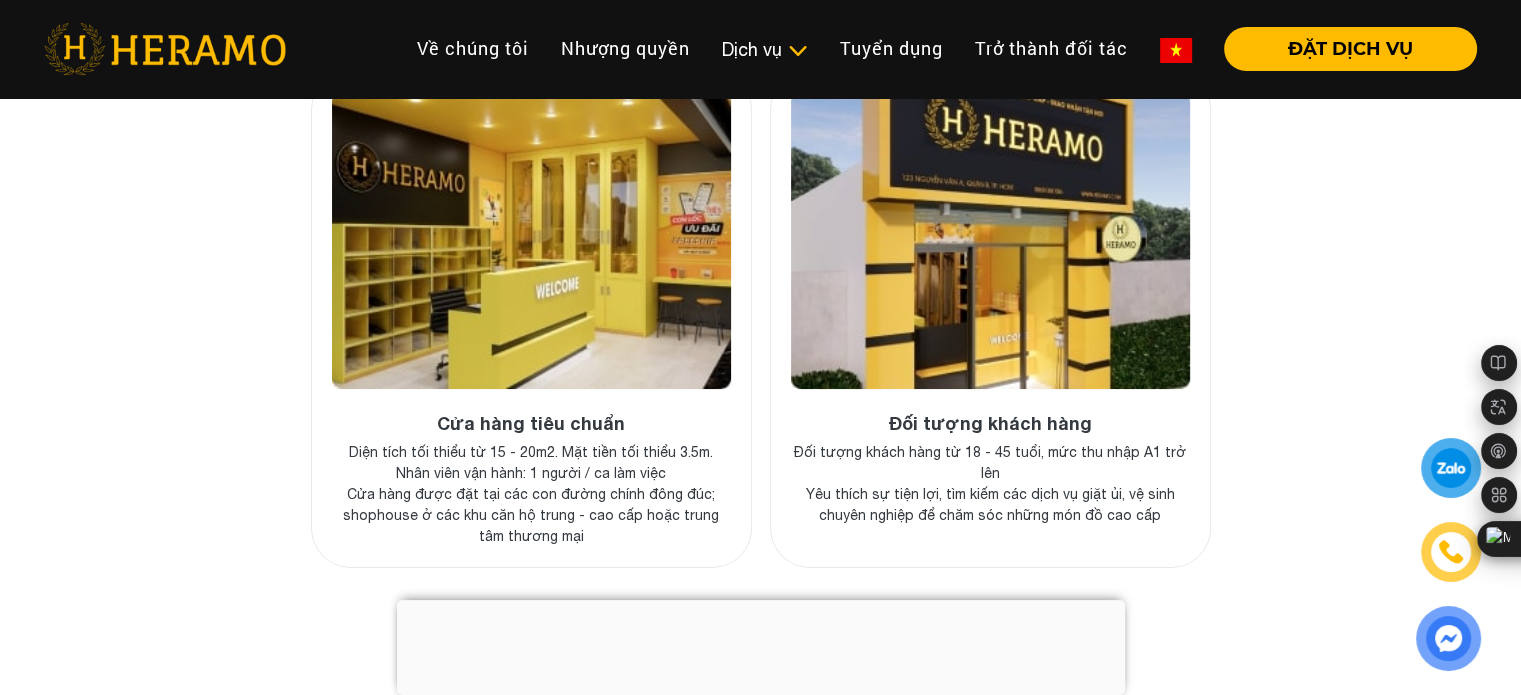 click on "Đối tượng khách hàng từ 18 - 45 tuổi, mức thu nhập A1 trở lên" at bounding box center (990, 463) 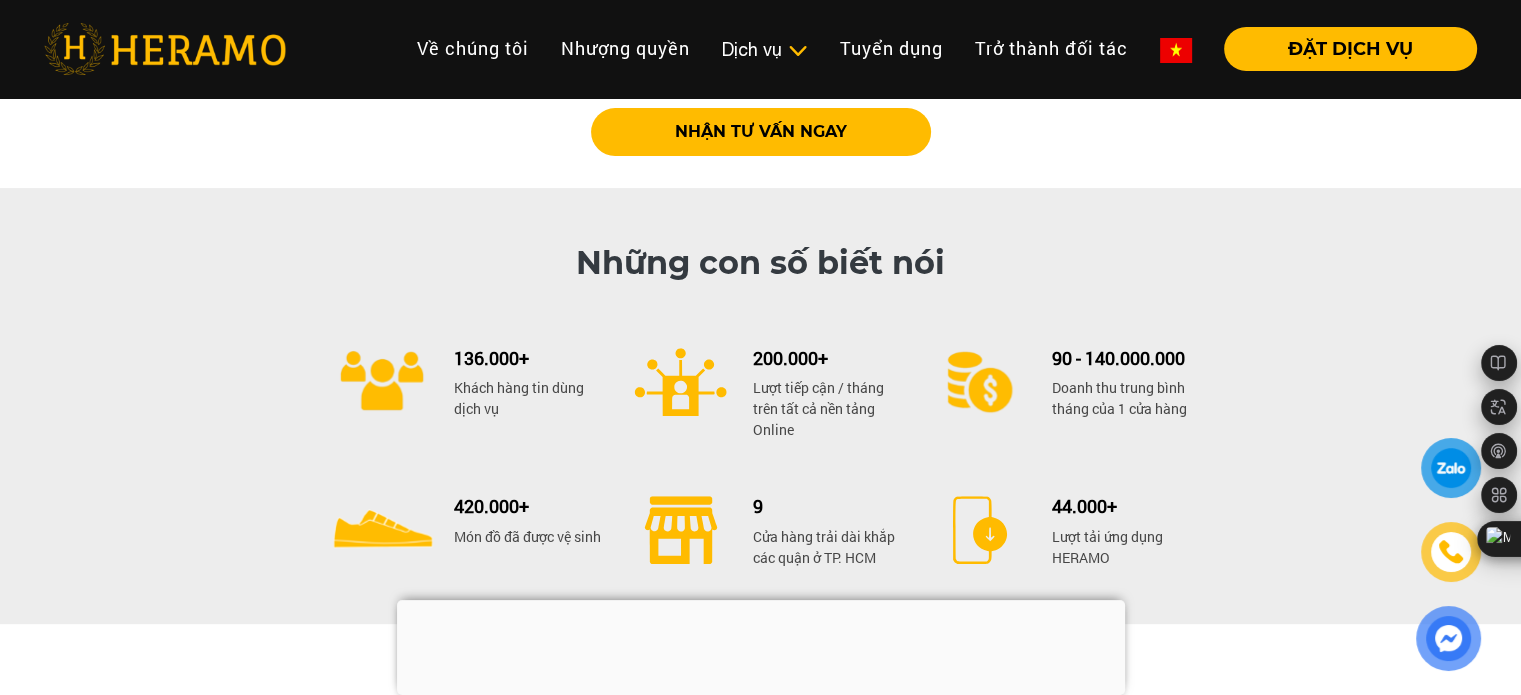 scroll, scrollTop: 8200, scrollLeft: 0, axis: vertical 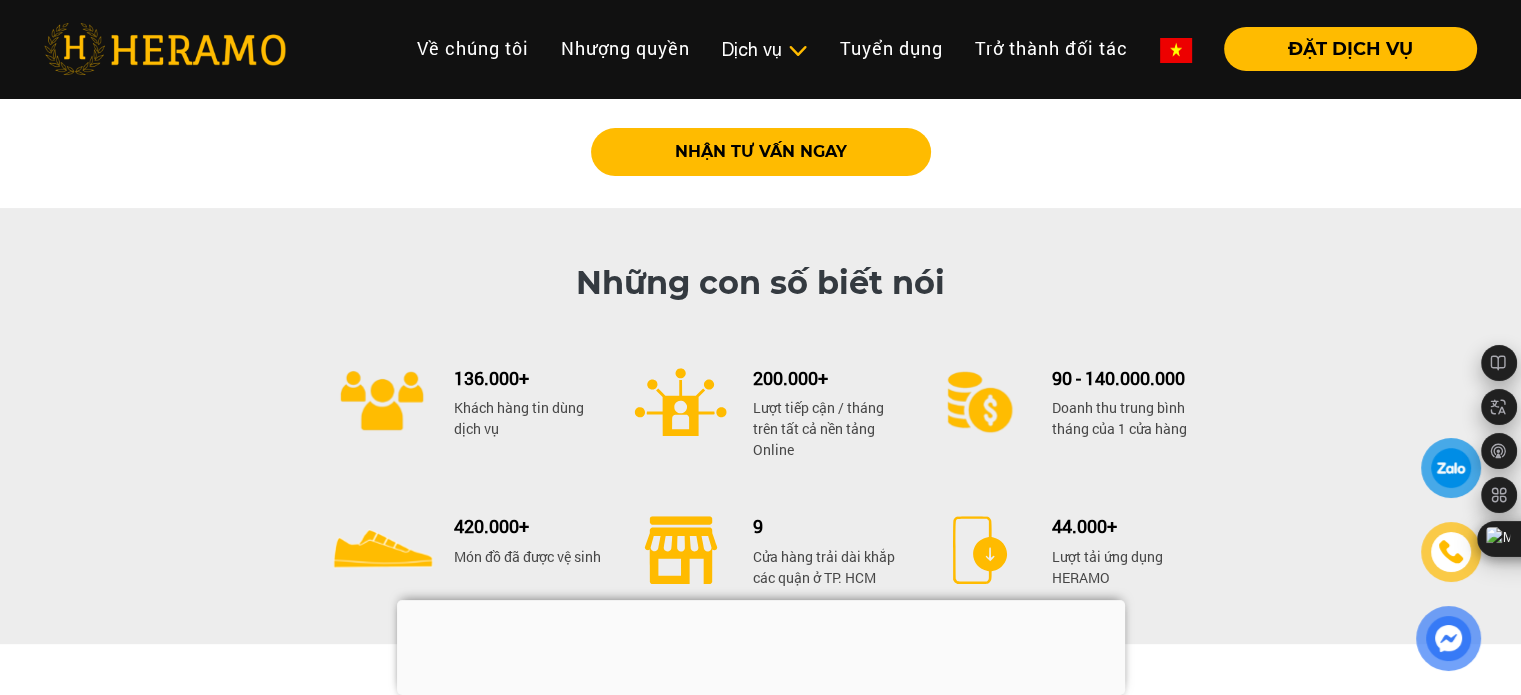 click on "Khách hàng tin dùng dịch vụ" at bounding box center (527, 418) 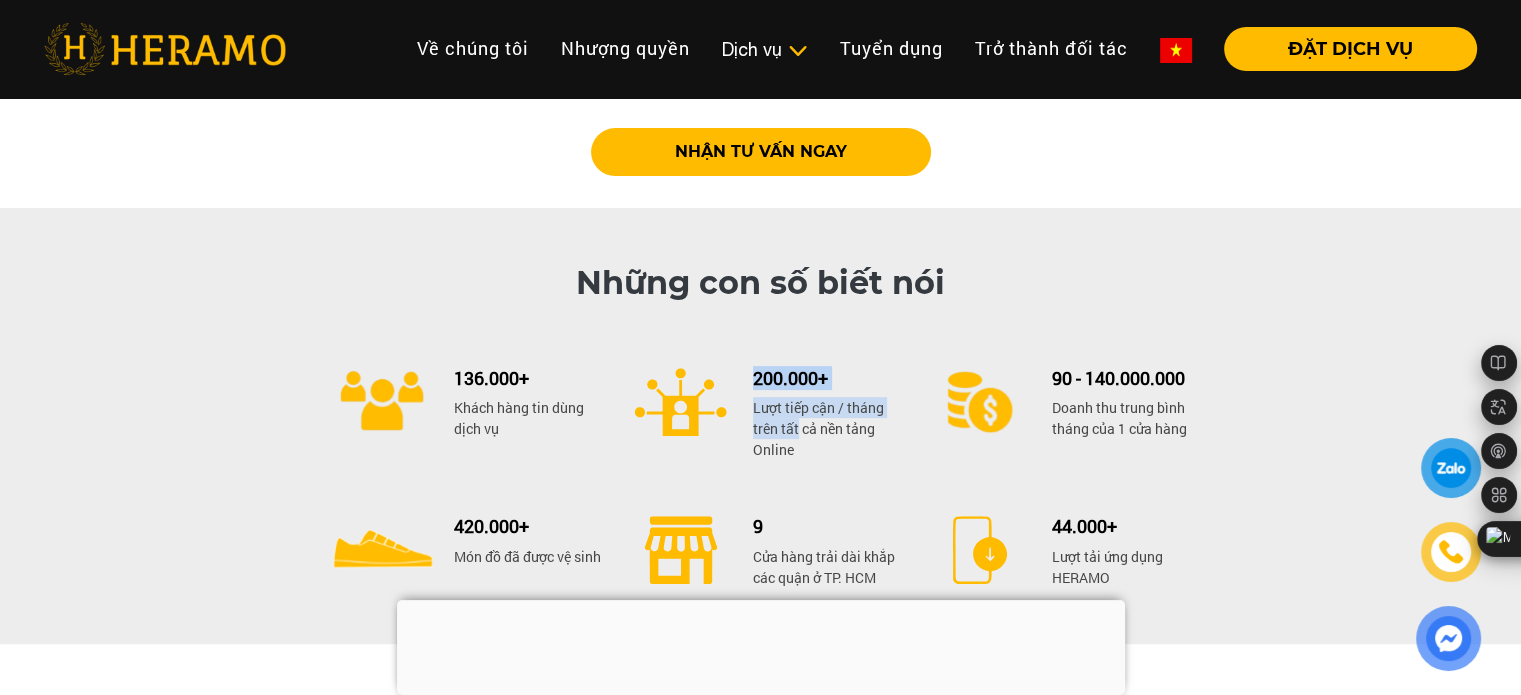 drag, startPoint x: 756, startPoint y: 358, endPoint x: 804, endPoint y: 417, distance: 76.05919 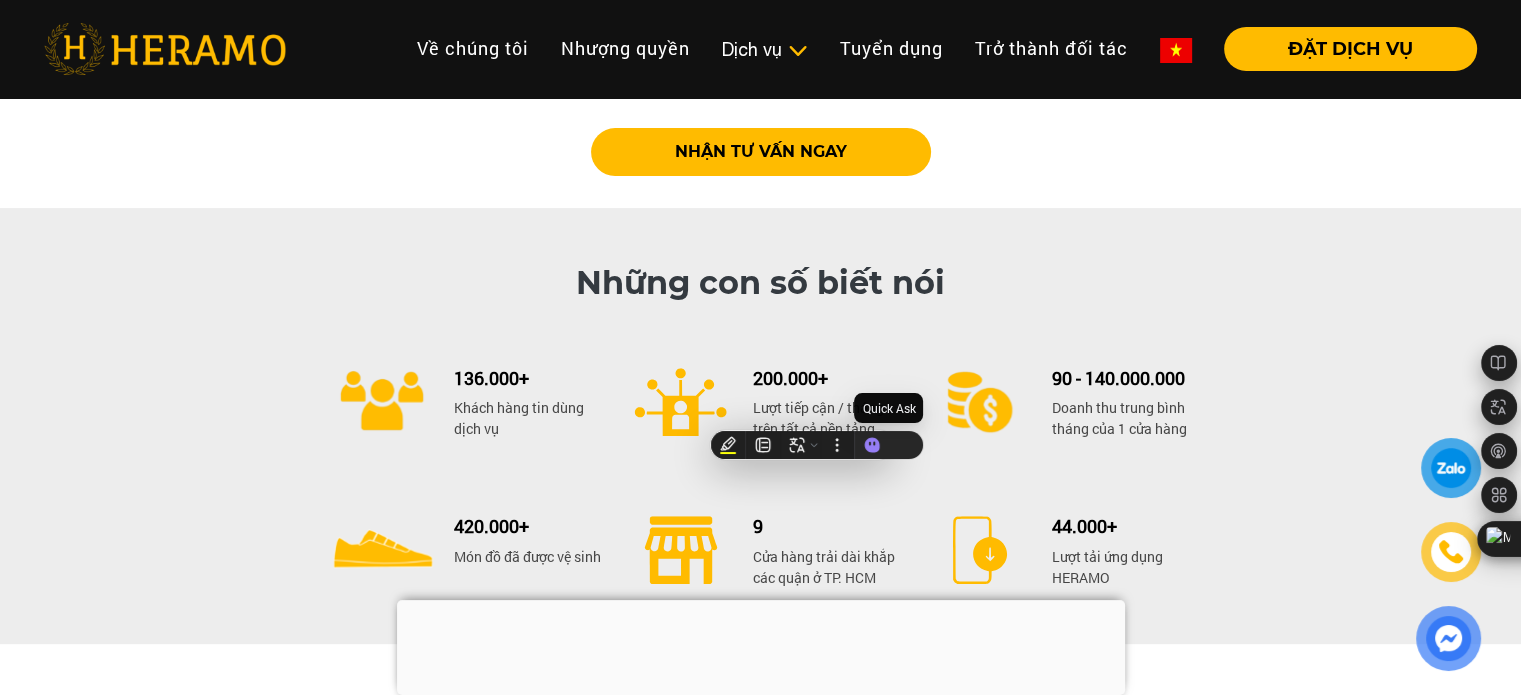 click on "Quick Ask" at bounding box center (888, 408) 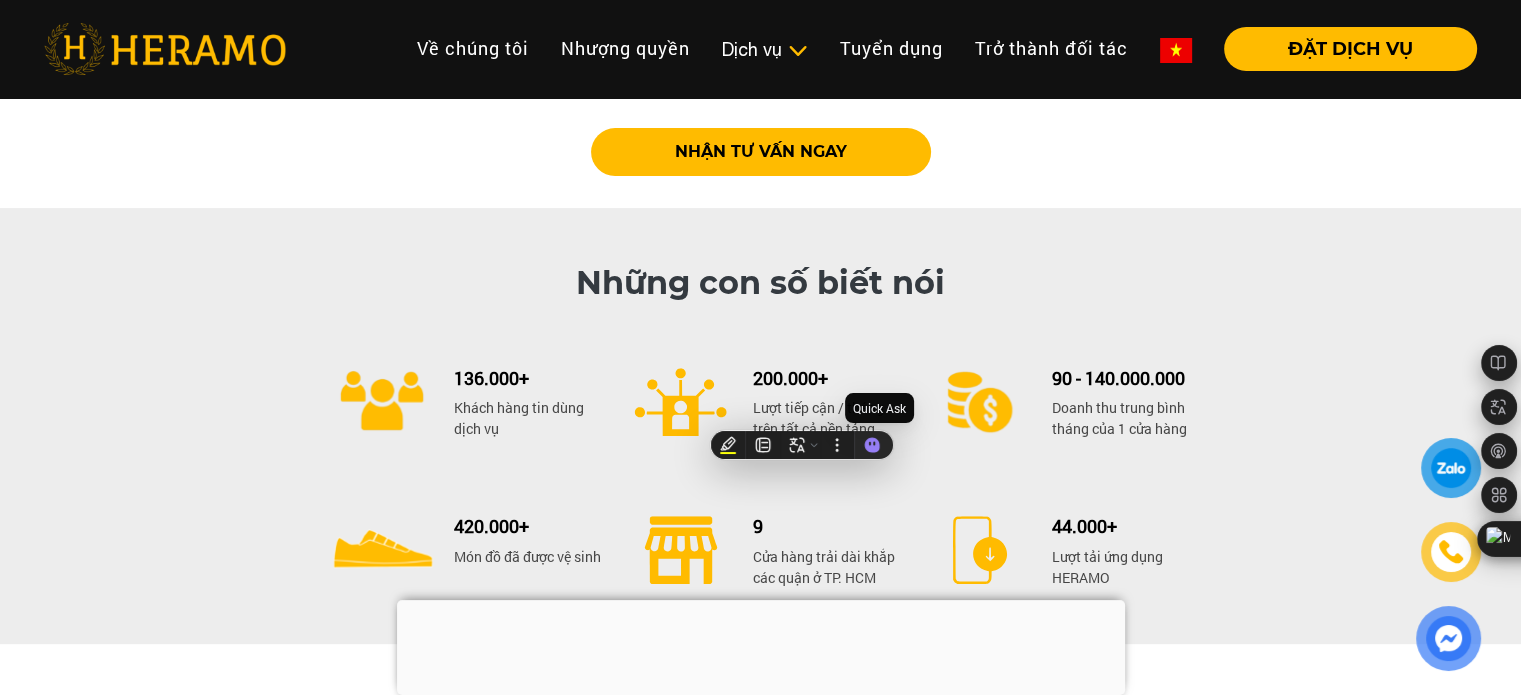 click on "Lượt tiếp cận / tháng trên tất cả nền tảng Online" at bounding box center (826, 428) 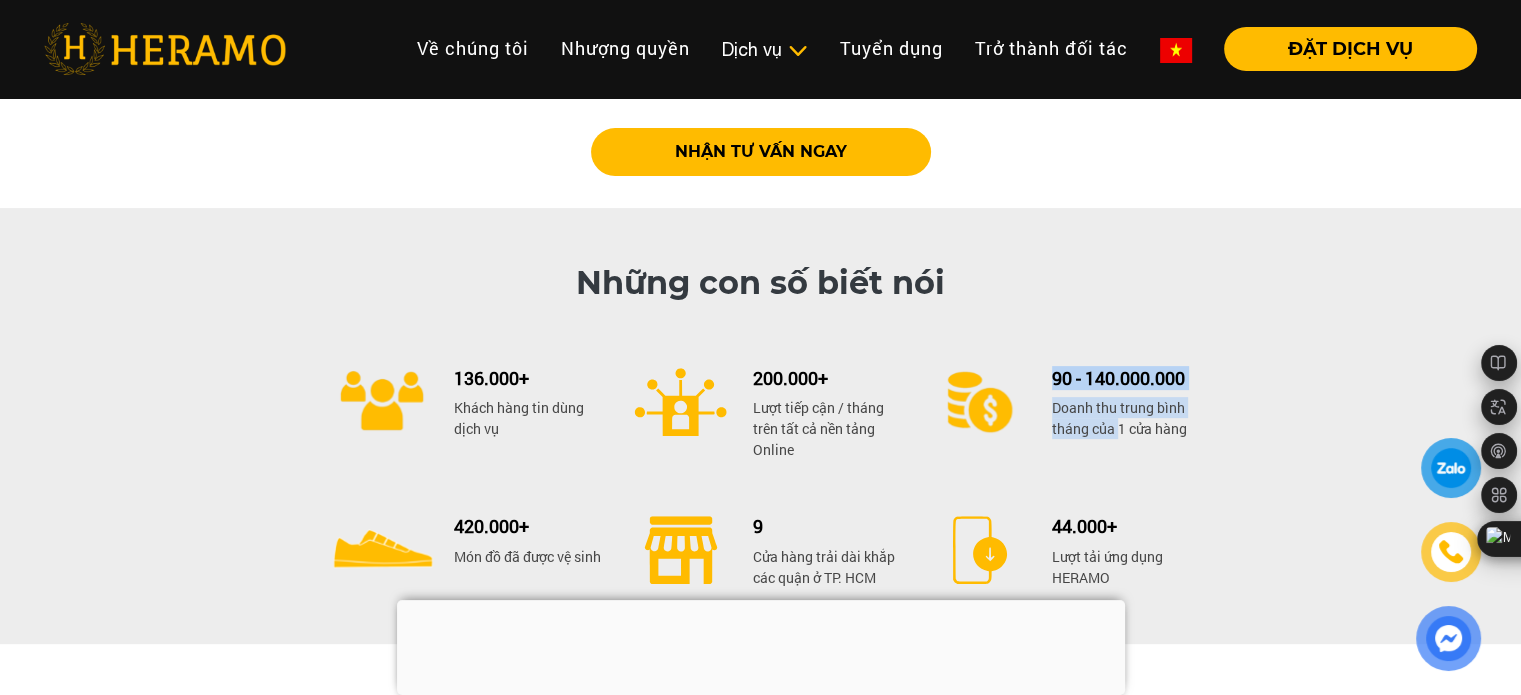 drag, startPoint x: 1050, startPoint y: 361, endPoint x: 1126, endPoint y: 426, distance: 100.005 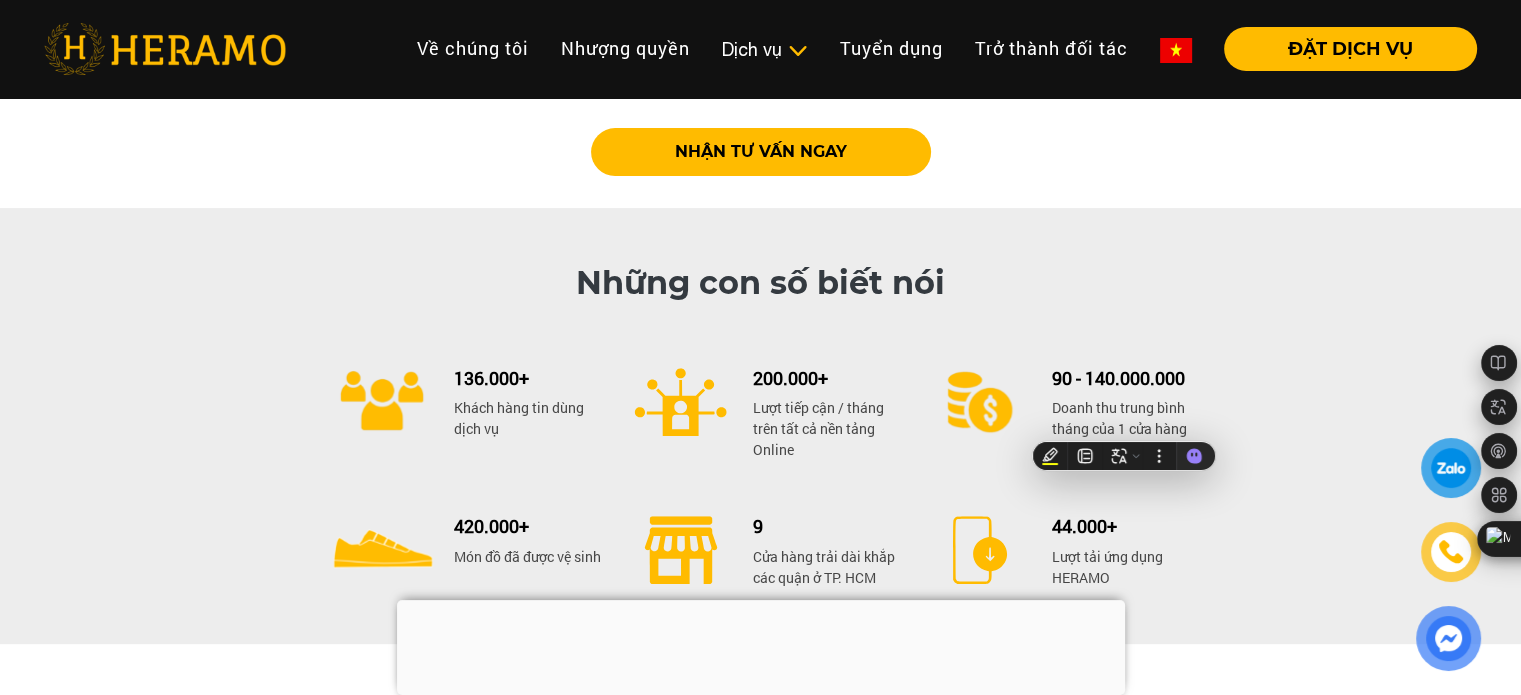 click on "Những con số biết nói 136.000+ Khách hàng tin dùng dịch vụ 200.000+ Lượt tiếp cận / tháng trên tất cả nền tảng Online 90 - 140.000.000 Doanh thu trung bình tháng của 1 cửa hàng 420.000+ Món đồ đã được vệ sinh 9 Cửa hàng trải dài khắp các quận ở [CITY] 44.000+ Lượt tải ứng dụng HERAMO" at bounding box center (760, 426) 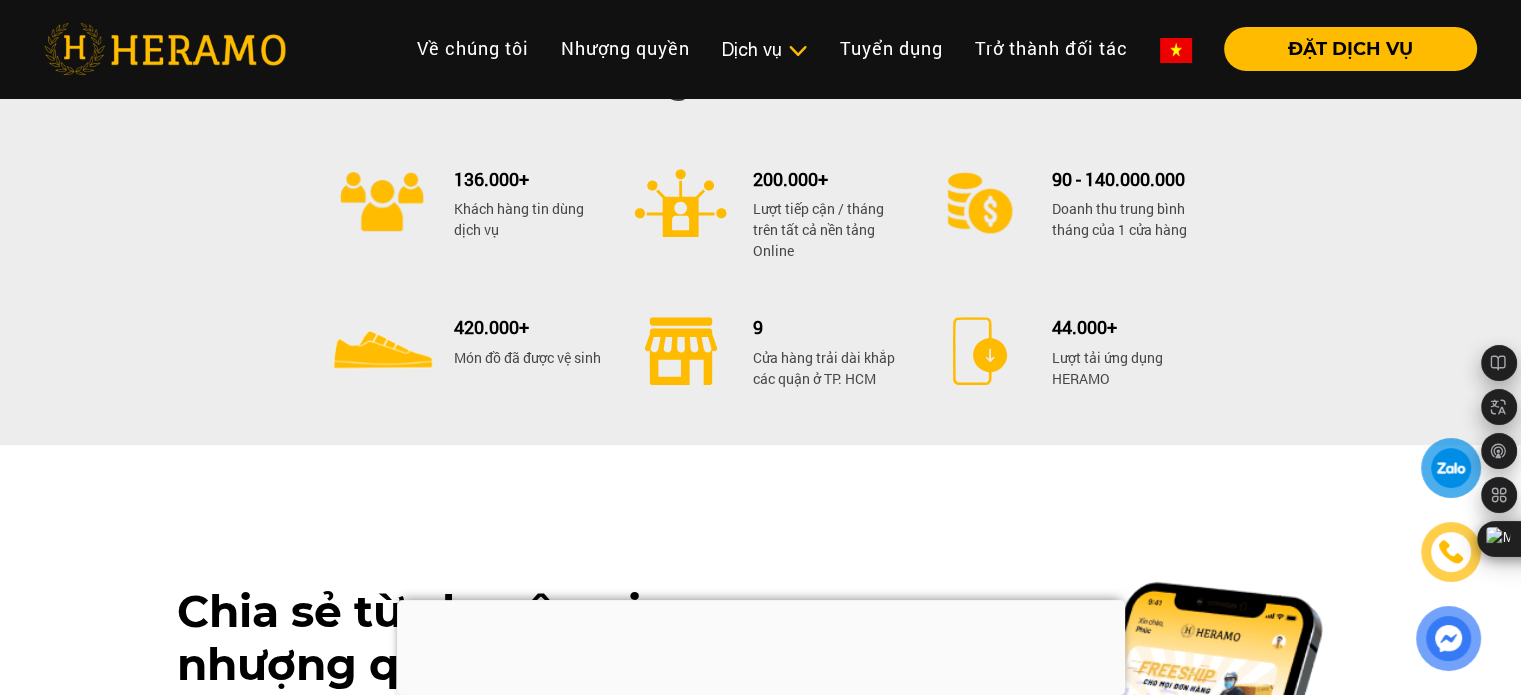 scroll, scrollTop: 8400, scrollLeft: 0, axis: vertical 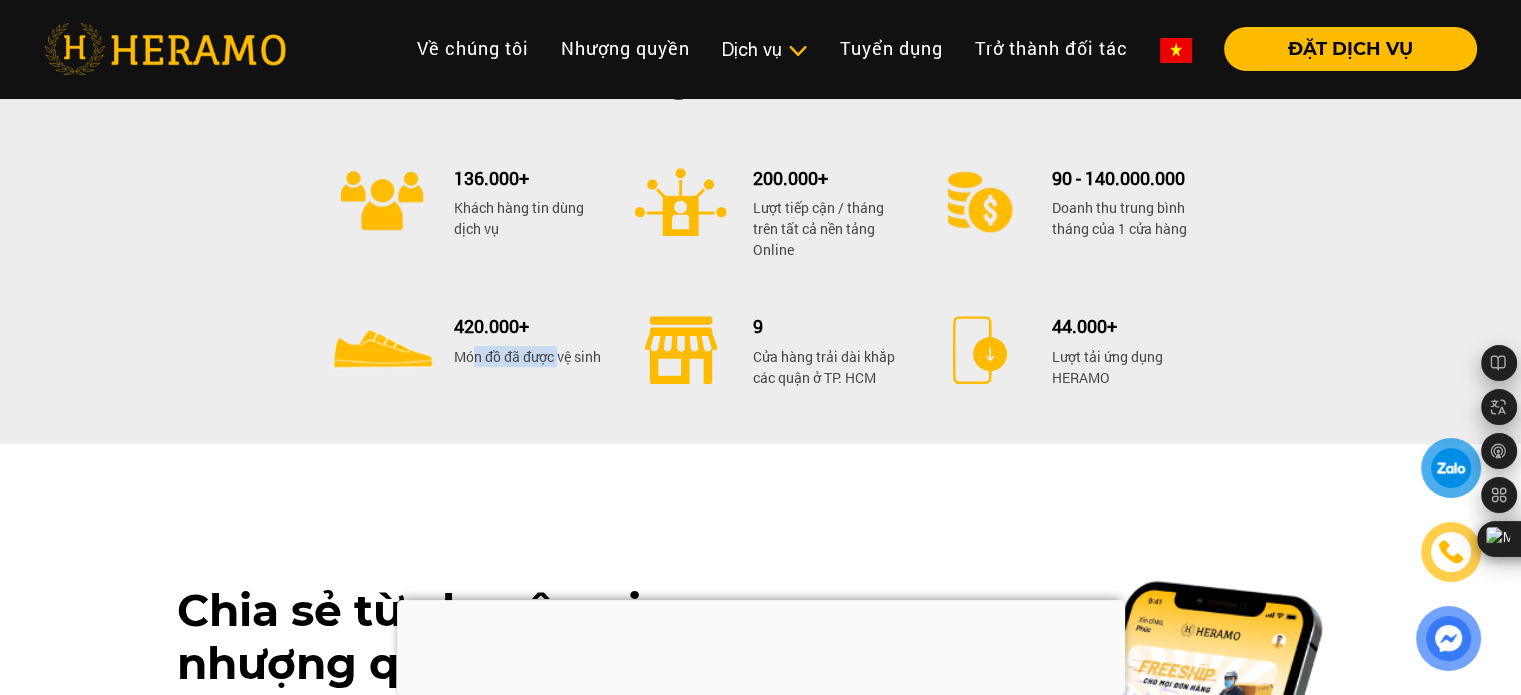 drag, startPoint x: 470, startPoint y: 346, endPoint x: 591, endPoint y: 347, distance: 121.004135 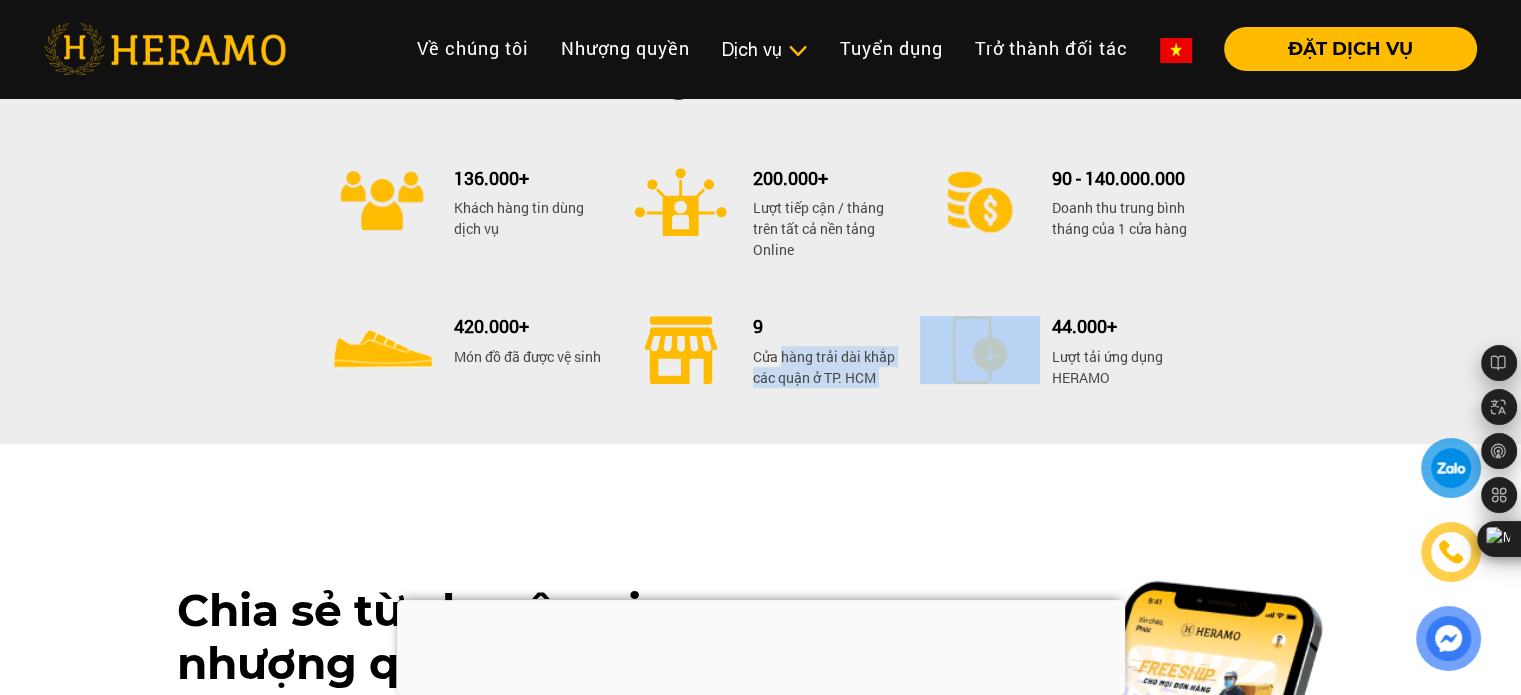 drag, startPoint x: 783, startPoint y: 334, endPoint x: 983, endPoint y: 347, distance: 200.42206 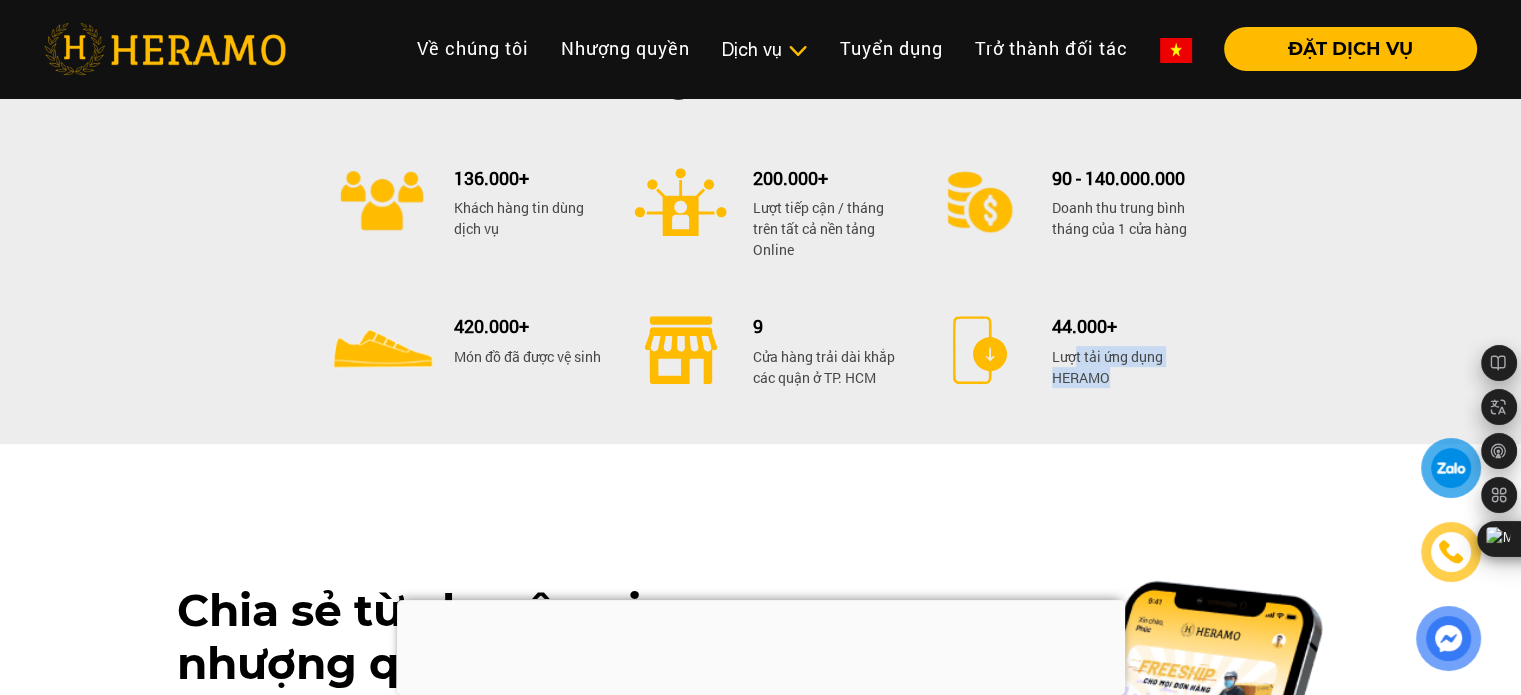 drag, startPoint x: 1072, startPoint y: 333, endPoint x: 1200, endPoint y: 385, distance: 138.15933 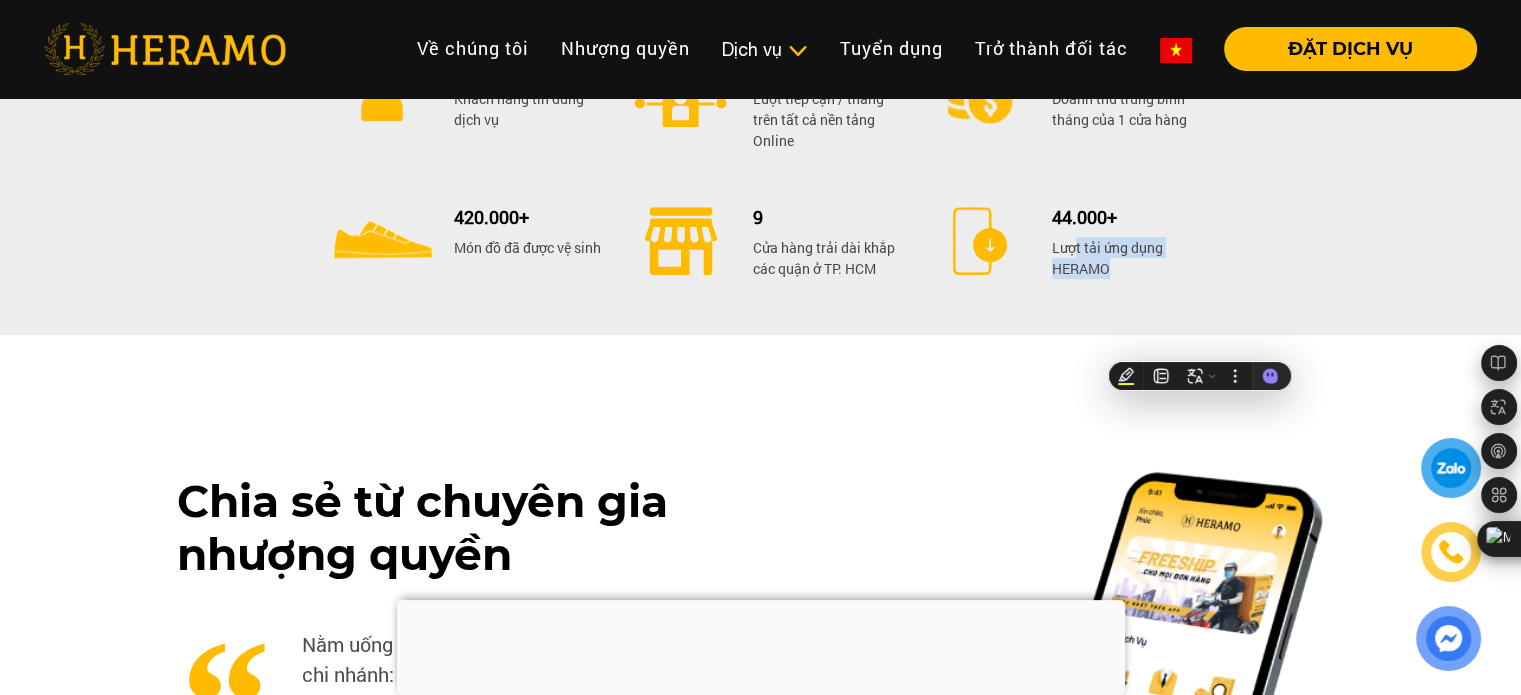 scroll, scrollTop: 8800, scrollLeft: 0, axis: vertical 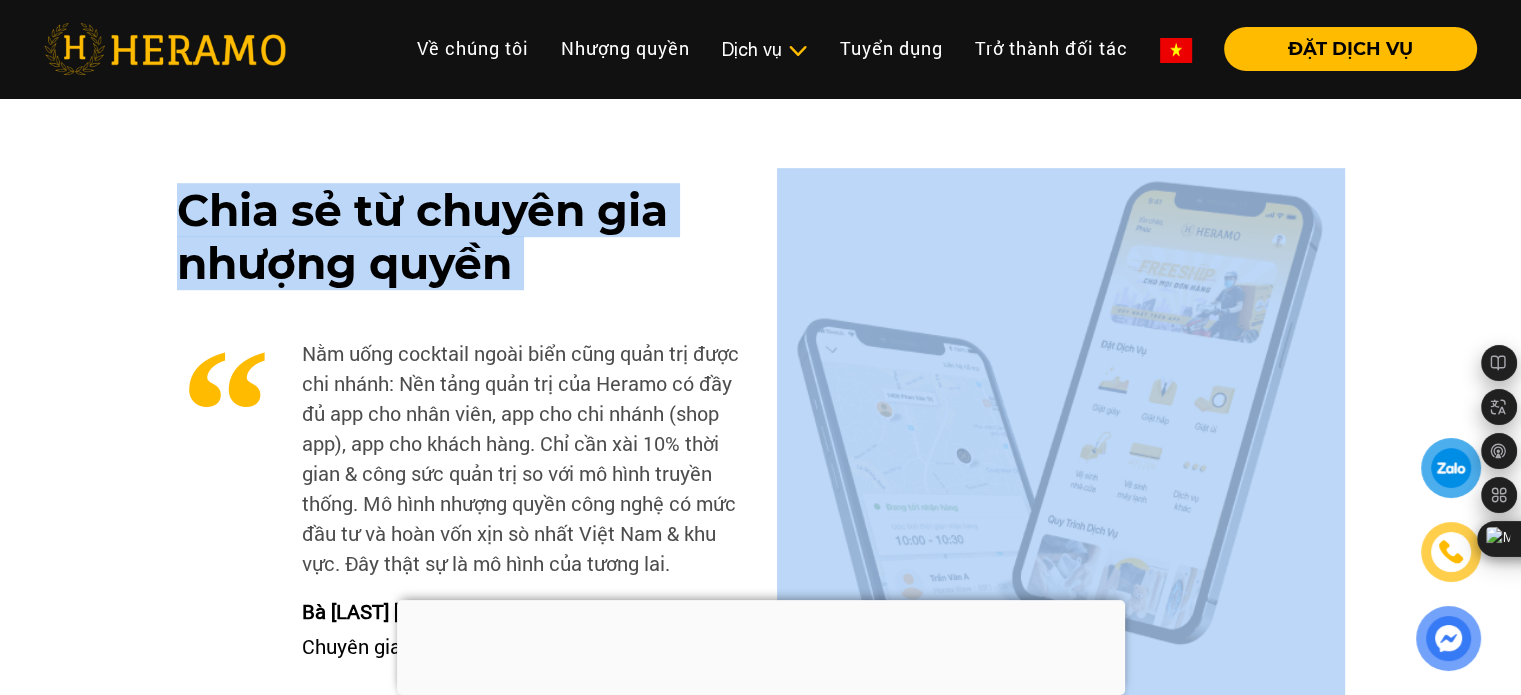 drag, startPoint x: 115, startPoint y: 213, endPoint x: 586, endPoint y: 294, distance: 477.9142 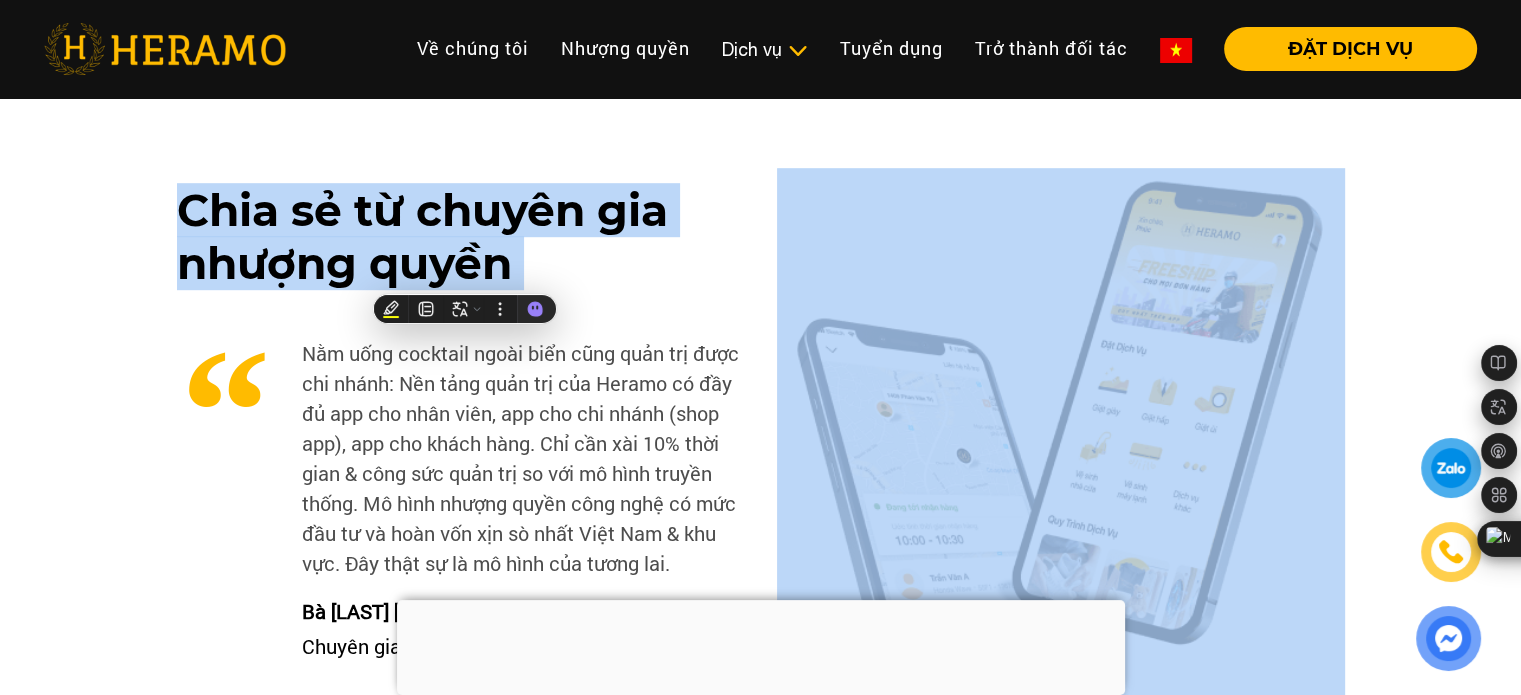 click on "Chia sẻ từ chuyên gia nhượng quyền" at bounding box center [461, 237] 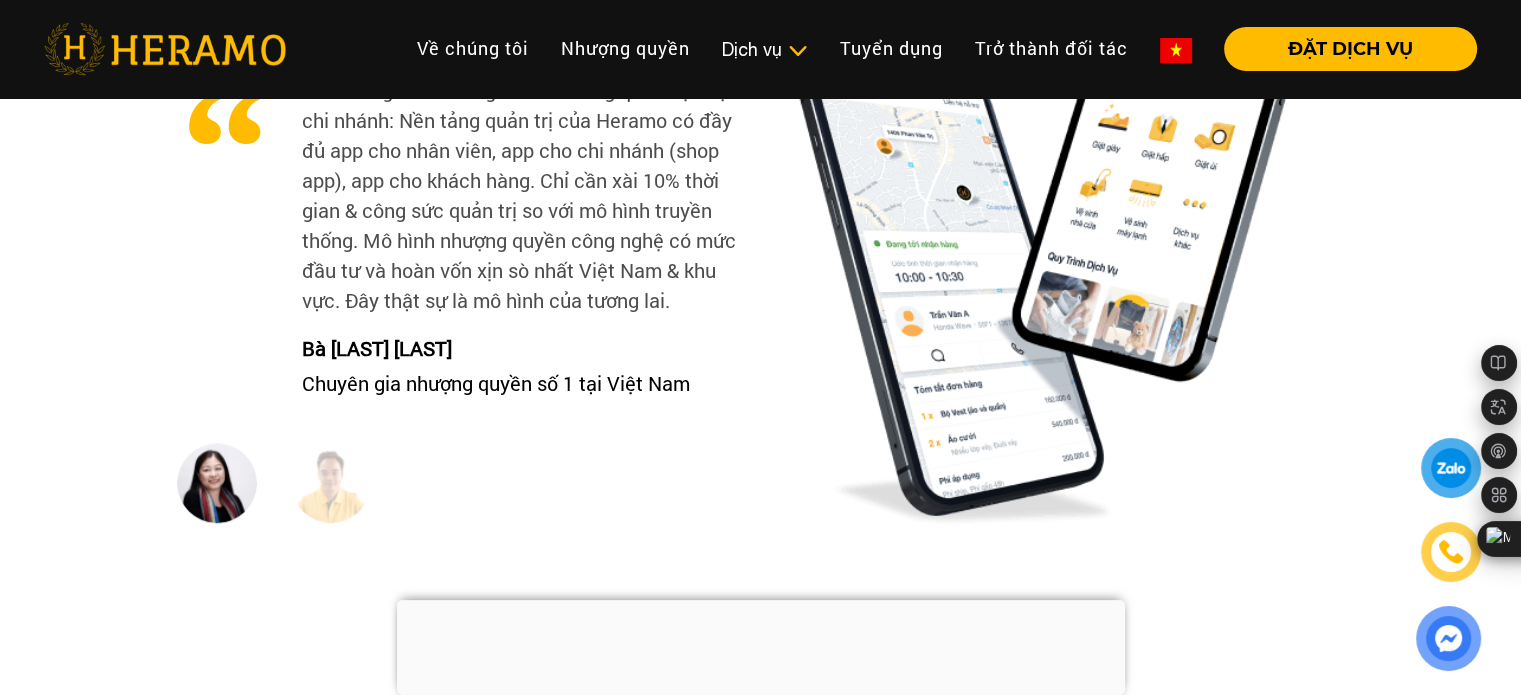 scroll, scrollTop: 9000, scrollLeft: 0, axis: vertical 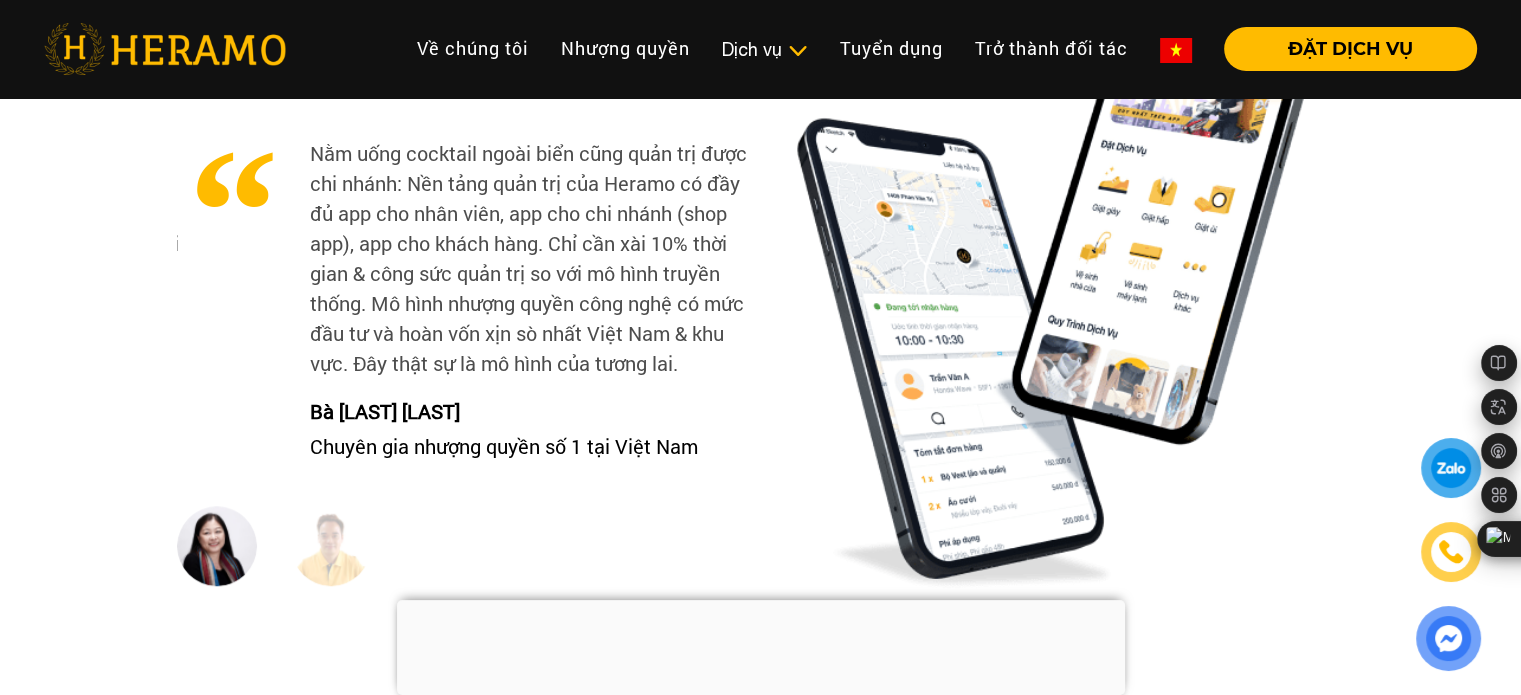drag, startPoint x: 309, startPoint y: 234, endPoint x: 360, endPoint y: 239, distance: 51.24451 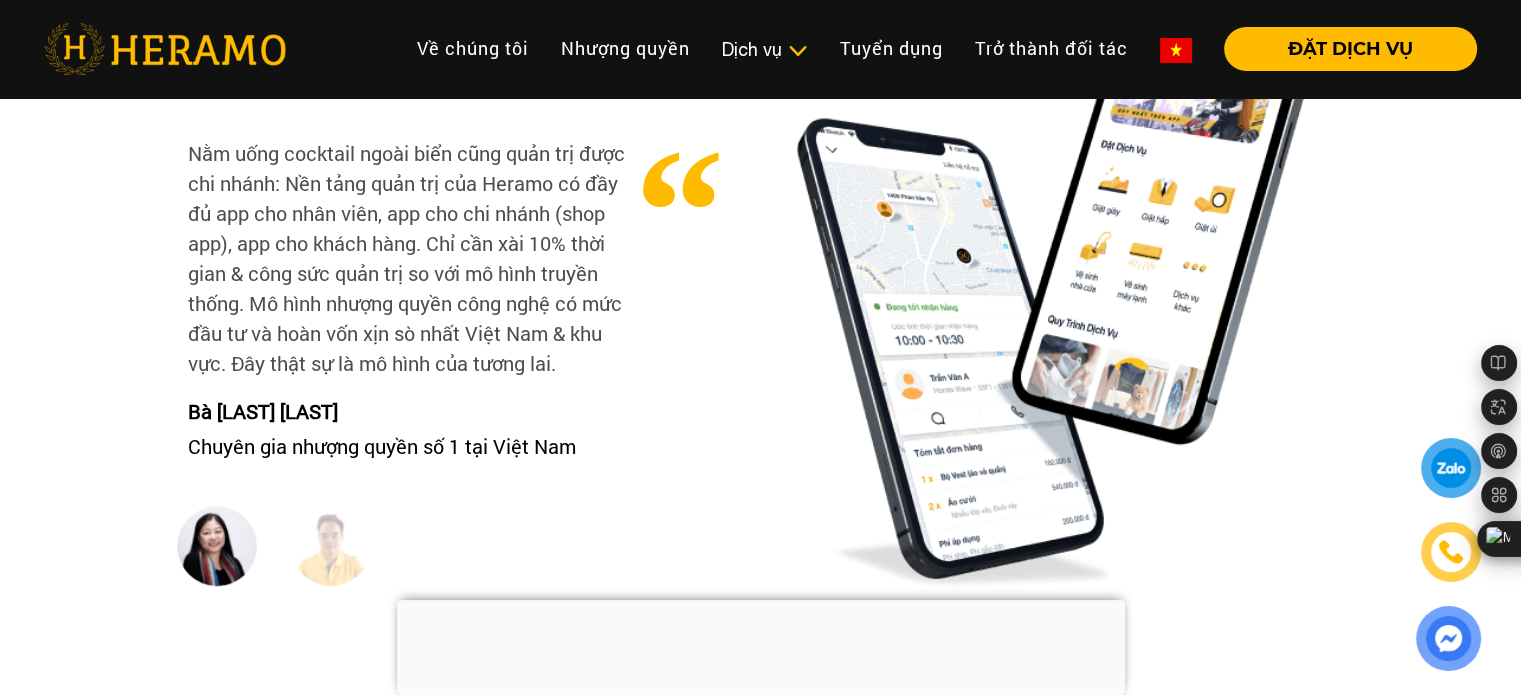 drag, startPoint x: 438, startPoint y: 249, endPoint x: 290, endPoint y: 259, distance: 148.33745 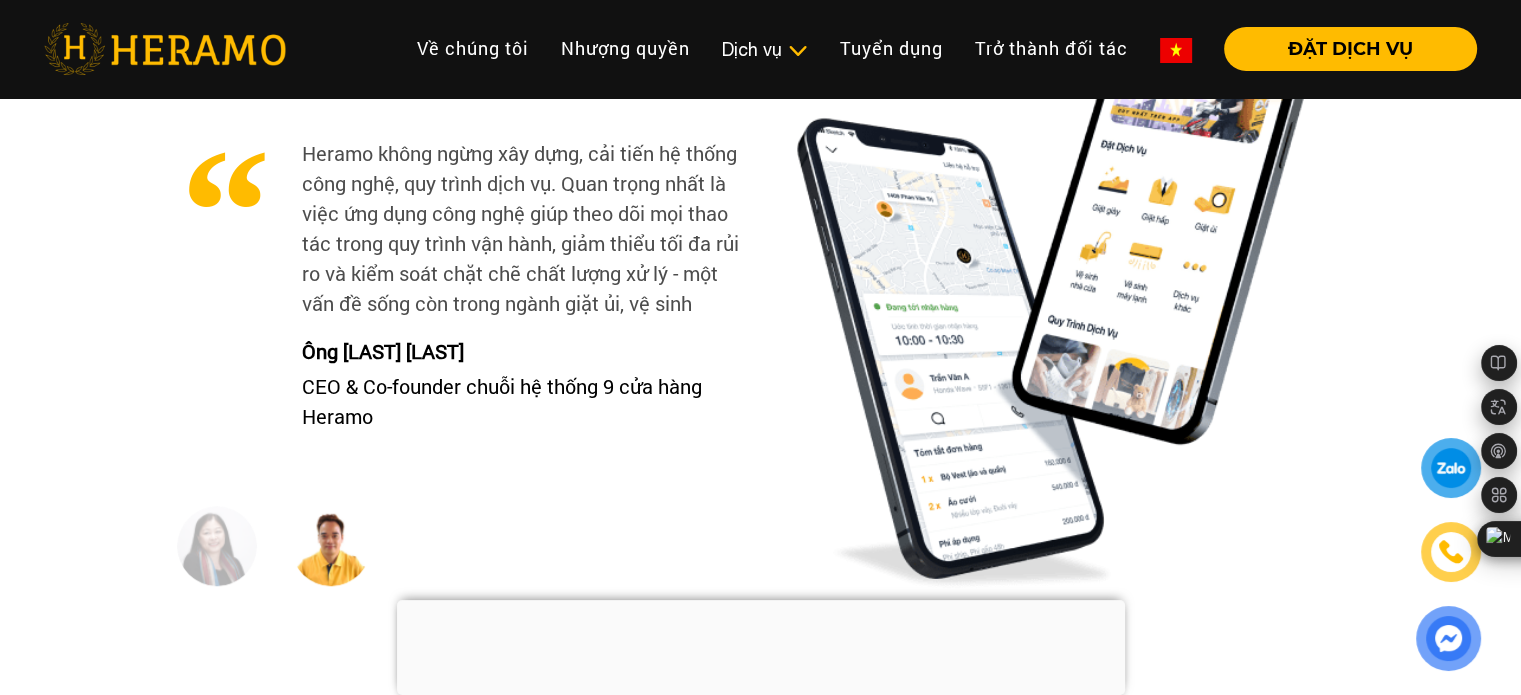 drag, startPoint x: 500, startPoint y: 269, endPoint x: 645, endPoint y: 270, distance: 145.00345 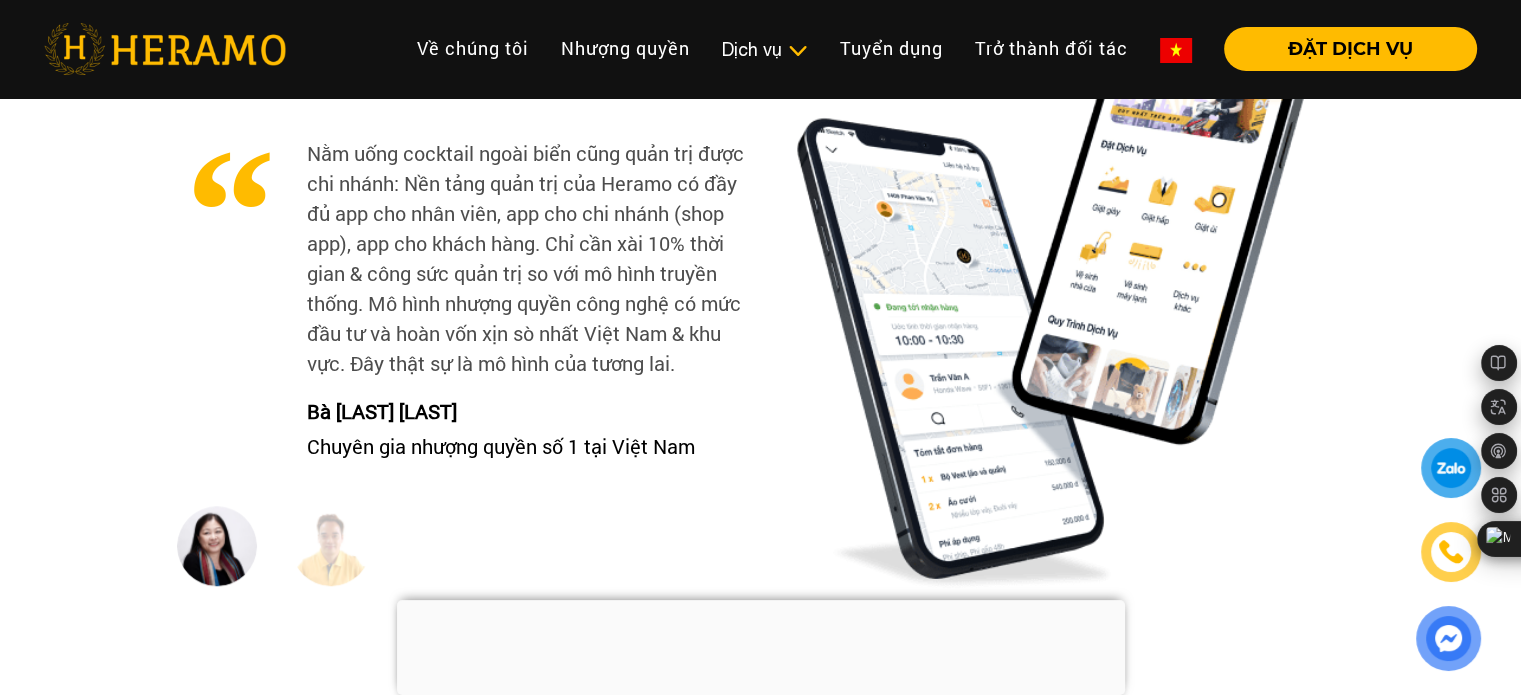 drag, startPoint x: 614, startPoint y: 224, endPoint x: 684, endPoint y: 228, distance: 70.11419 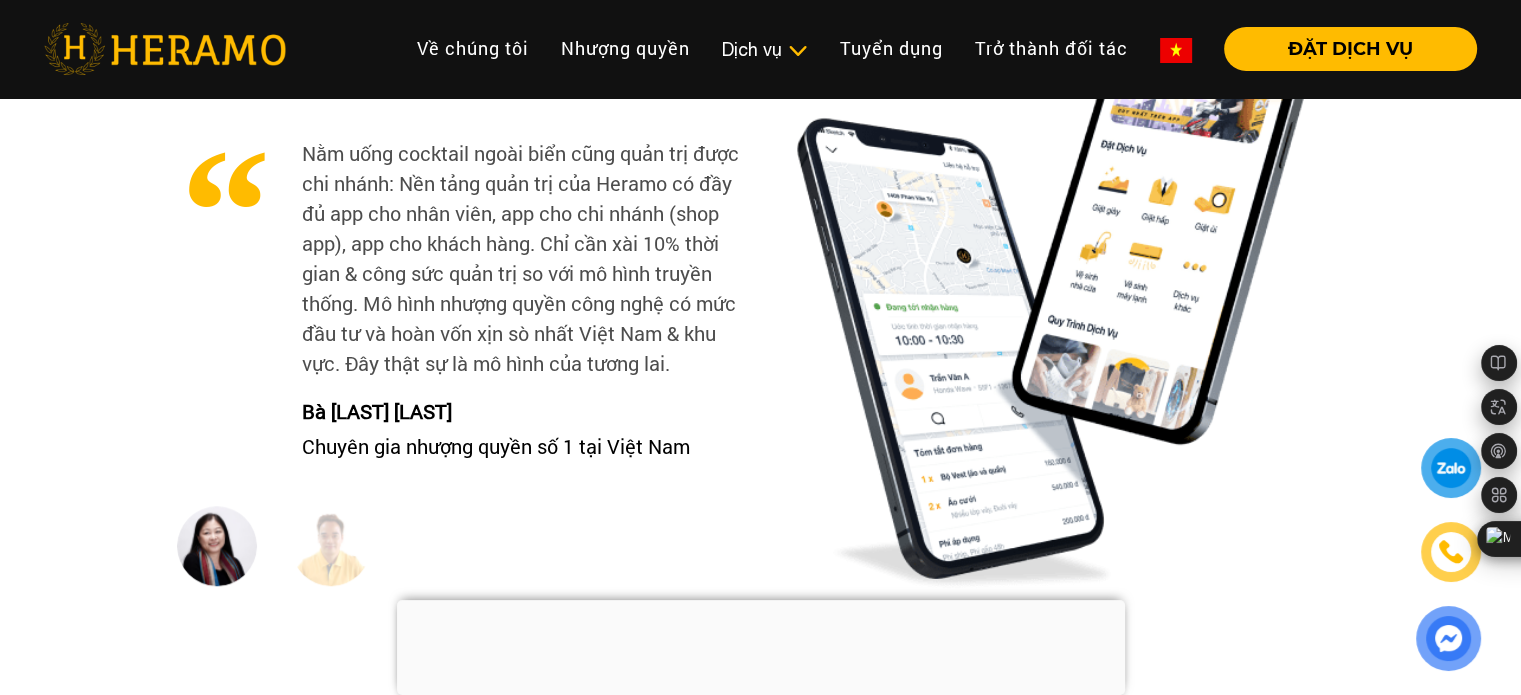 drag, startPoint x: 679, startPoint y: 321, endPoint x: 604, endPoint y: 301, distance: 77.62087 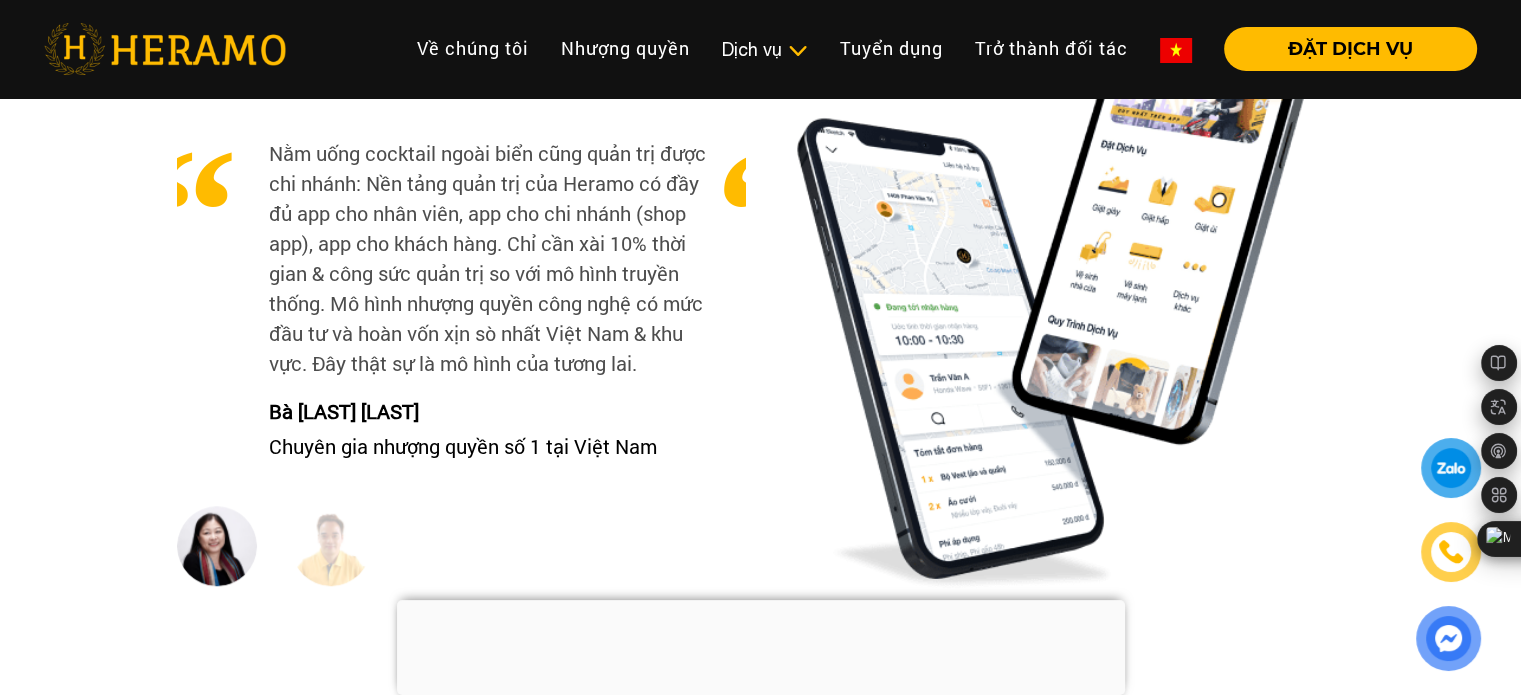 drag, startPoint x: 609, startPoint y: 351, endPoint x: 591, endPoint y: 351, distance: 18 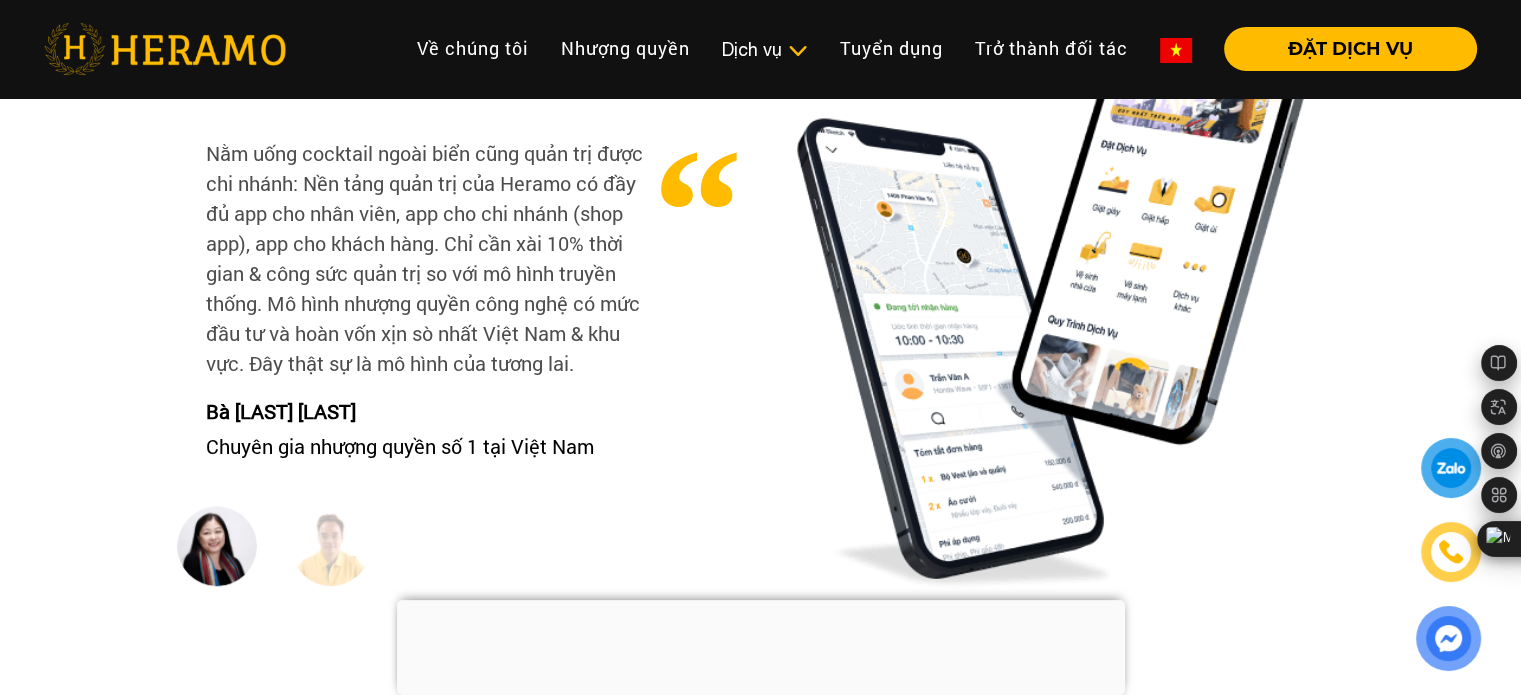 drag, startPoint x: 475, startPoint y: 347, endPoint x: 0, endPoint y: 285, distance: 479.02924 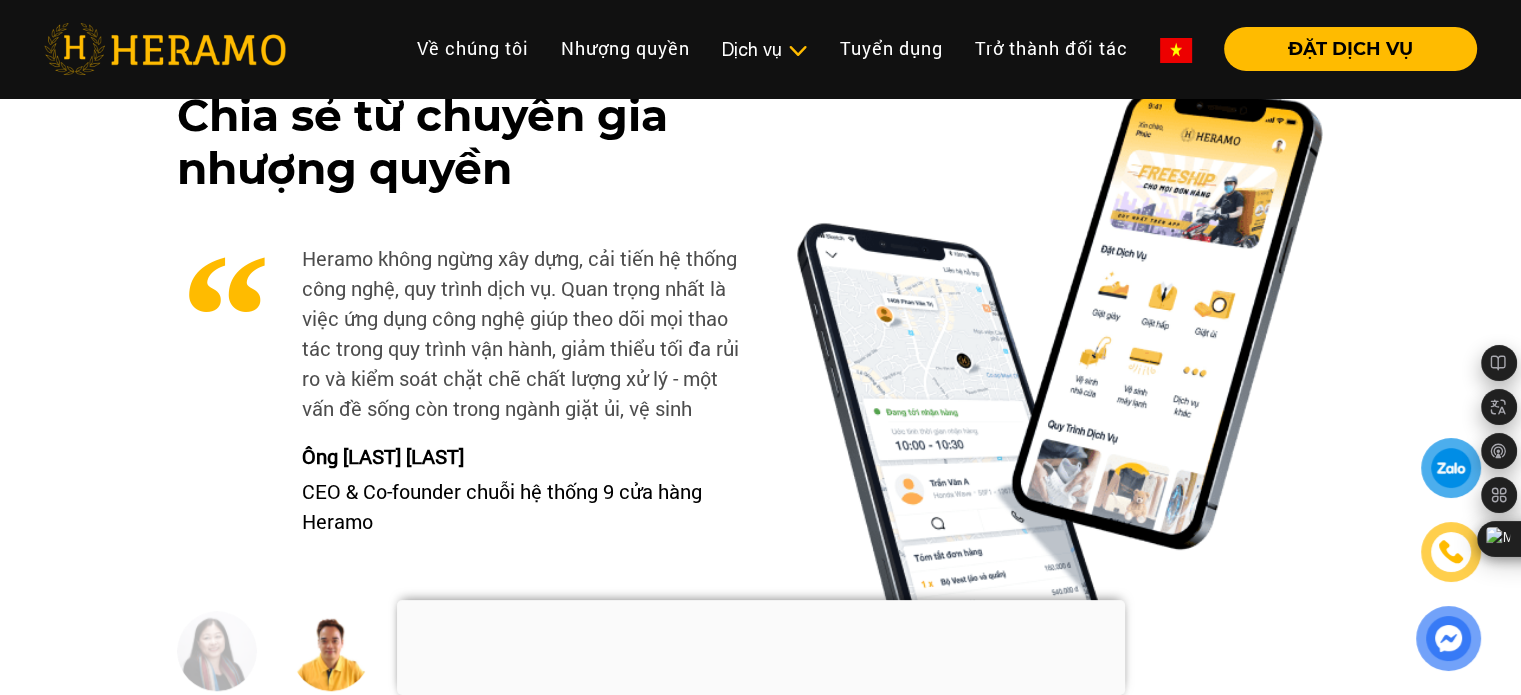 scroll, scrollTop: 8900, scrollLeft: 0, axis: vertical 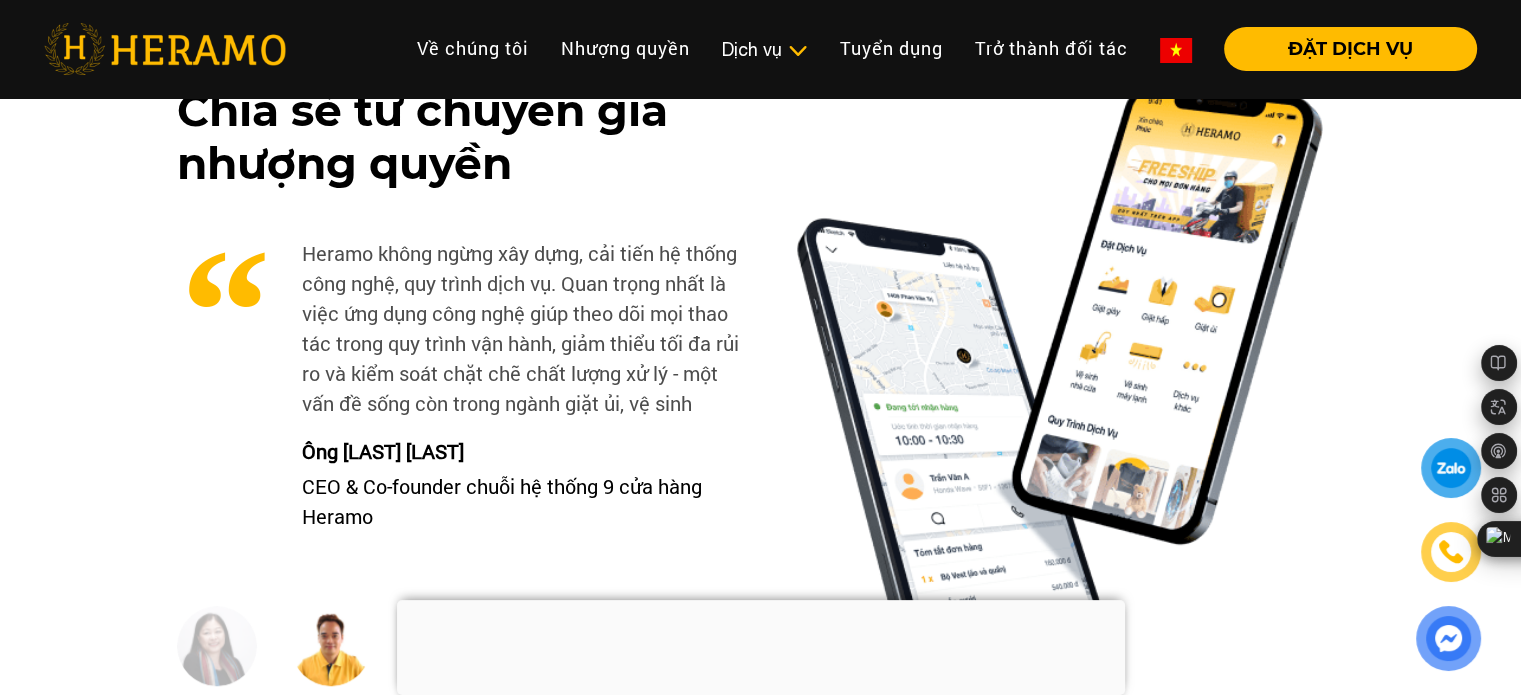 drag, startPoint x: 679, startPoint y: 338, endPoint x: 527, endPoint y: 344, distance: 152.11838 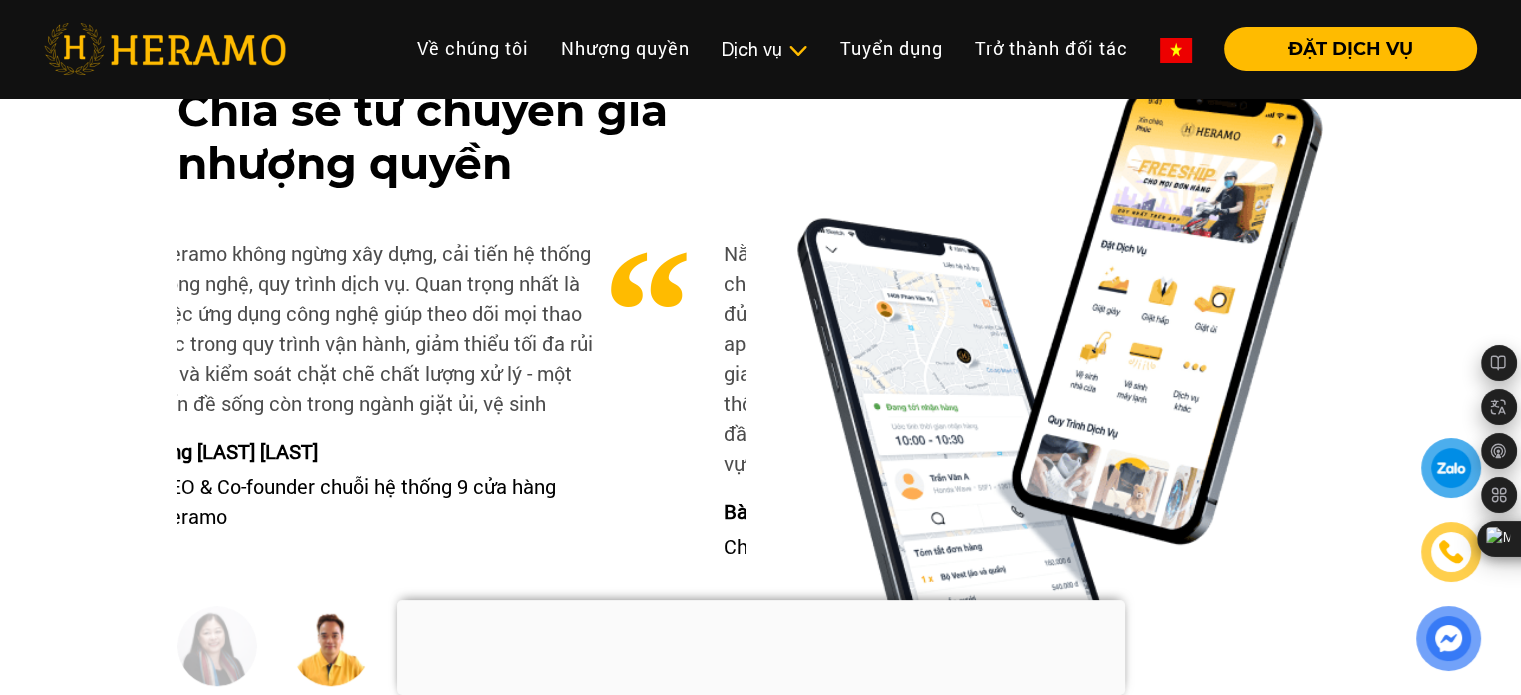 drag, startPoint x: 350, startPoint y: 339, endPoint x: 4, endPoint y: 302, distance: 347.9727 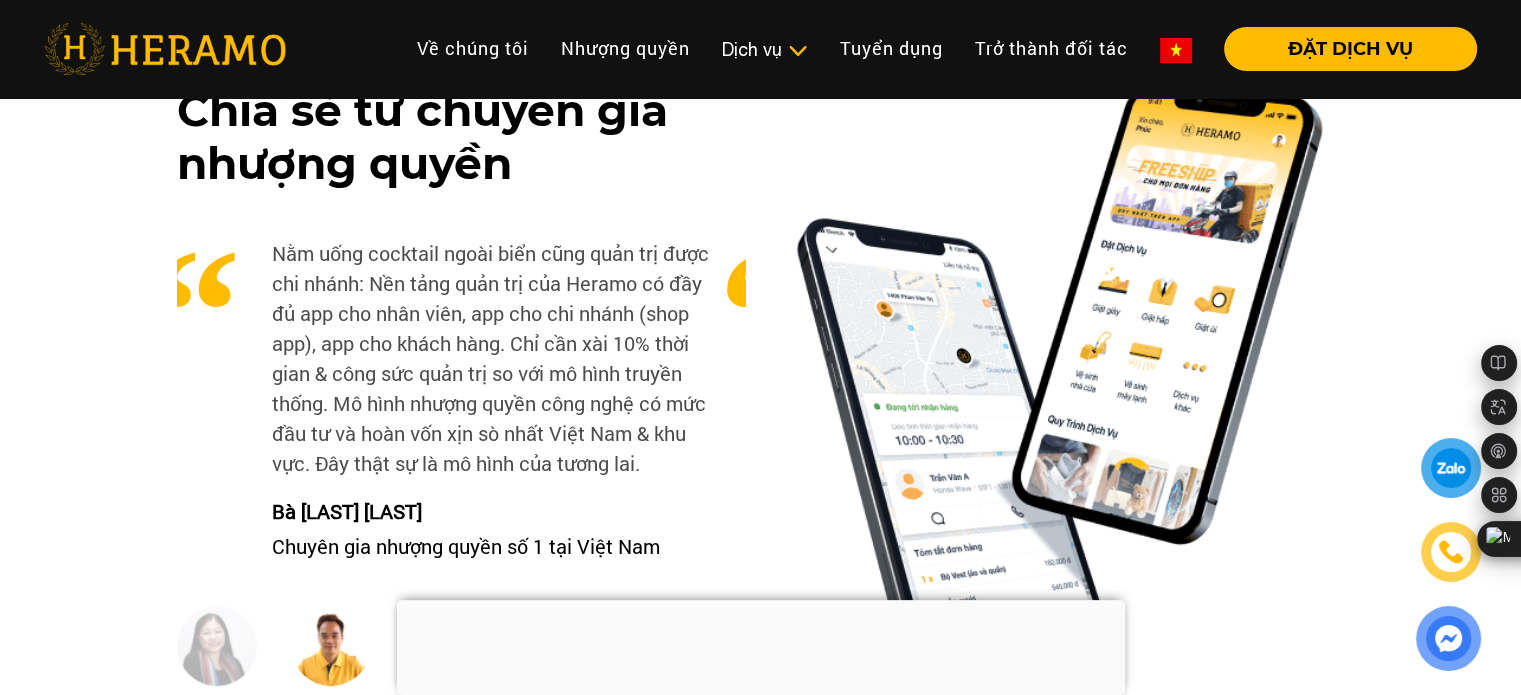 drag, startPoint x: 525, startPoint y: 315, endPoint x: 0, endPoint y: 234, distance: 531.2118 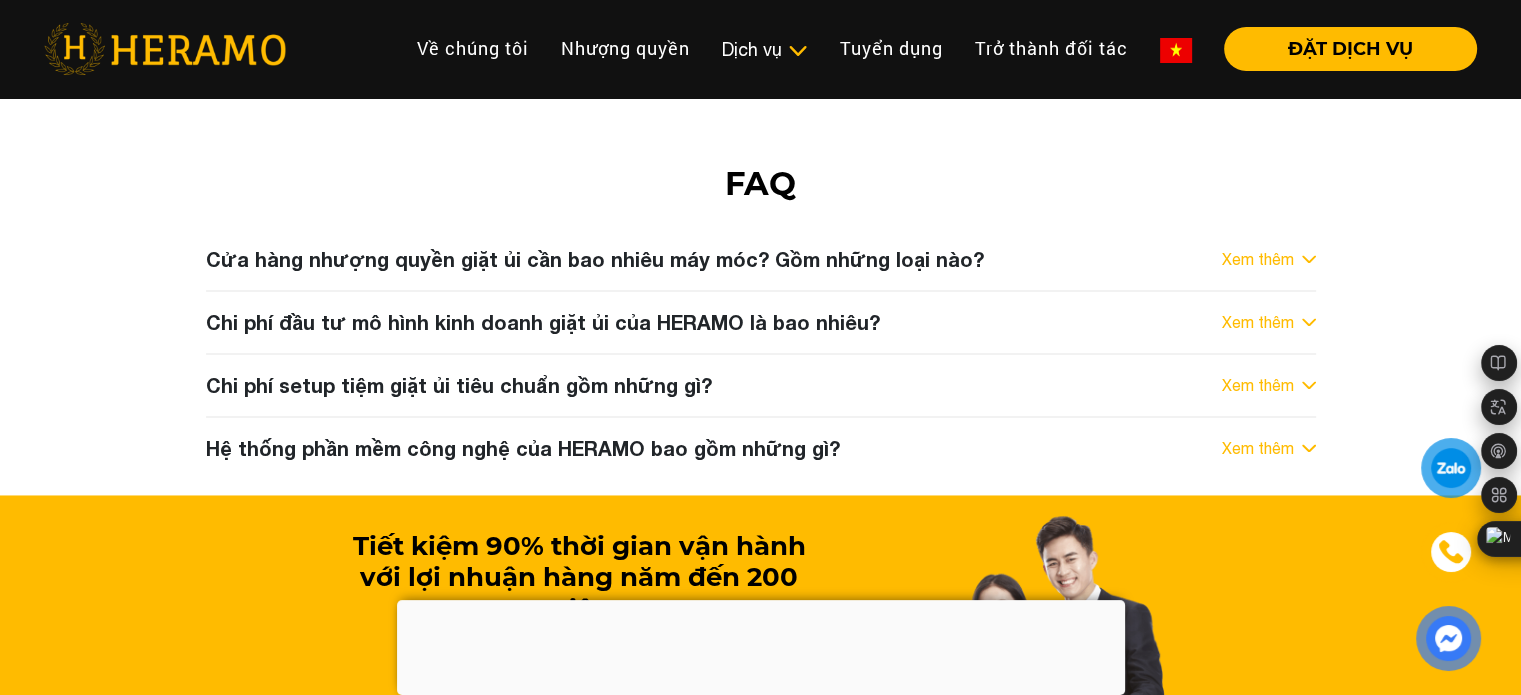 scroll, scrollTop: 10599, scrollLeft: 0, axis: vertical 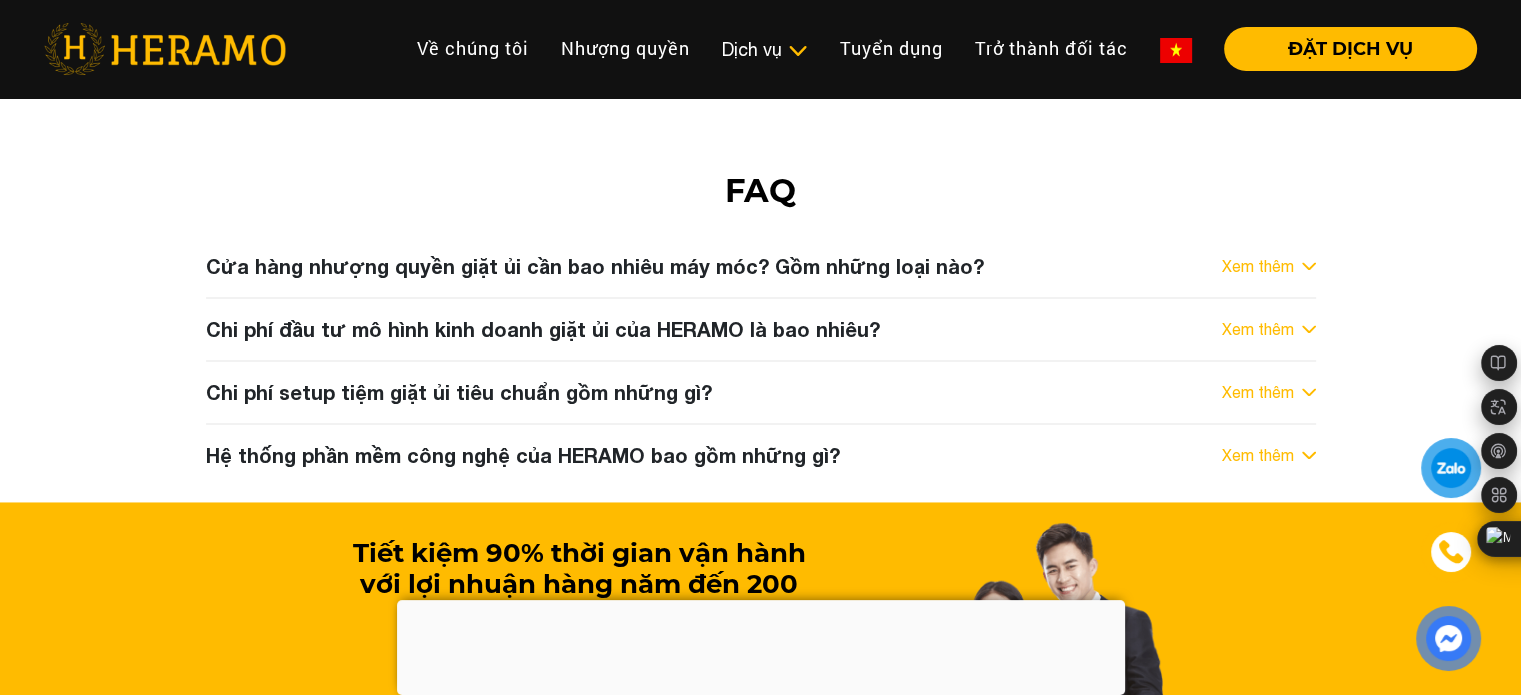 drag, startPoint x: 1296, startPoint y: 231, endPoint x: 1299, endPoint y: 244, distance: 13.341664 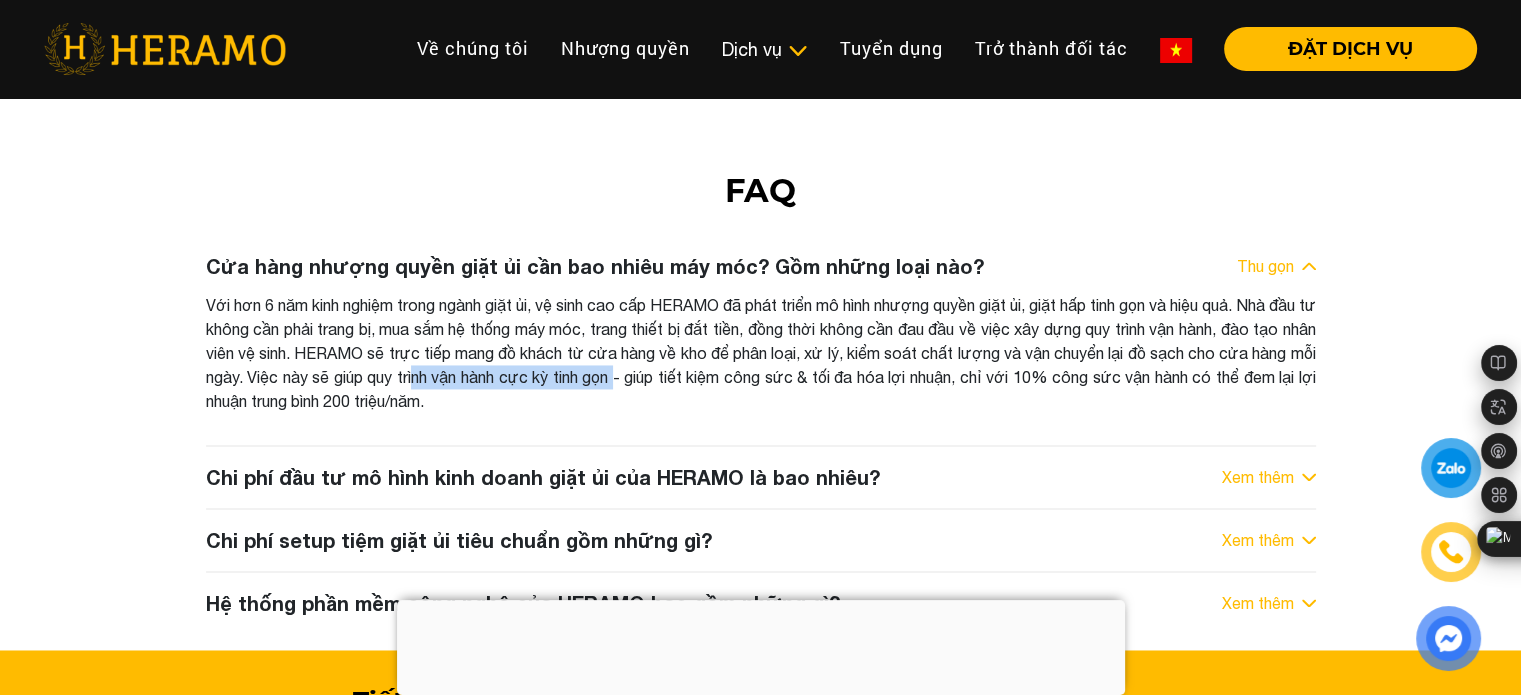 drag, startPoint x: 738, startPoint y: 355, endPoint x: 888, endPoint y: 355, distance: 150 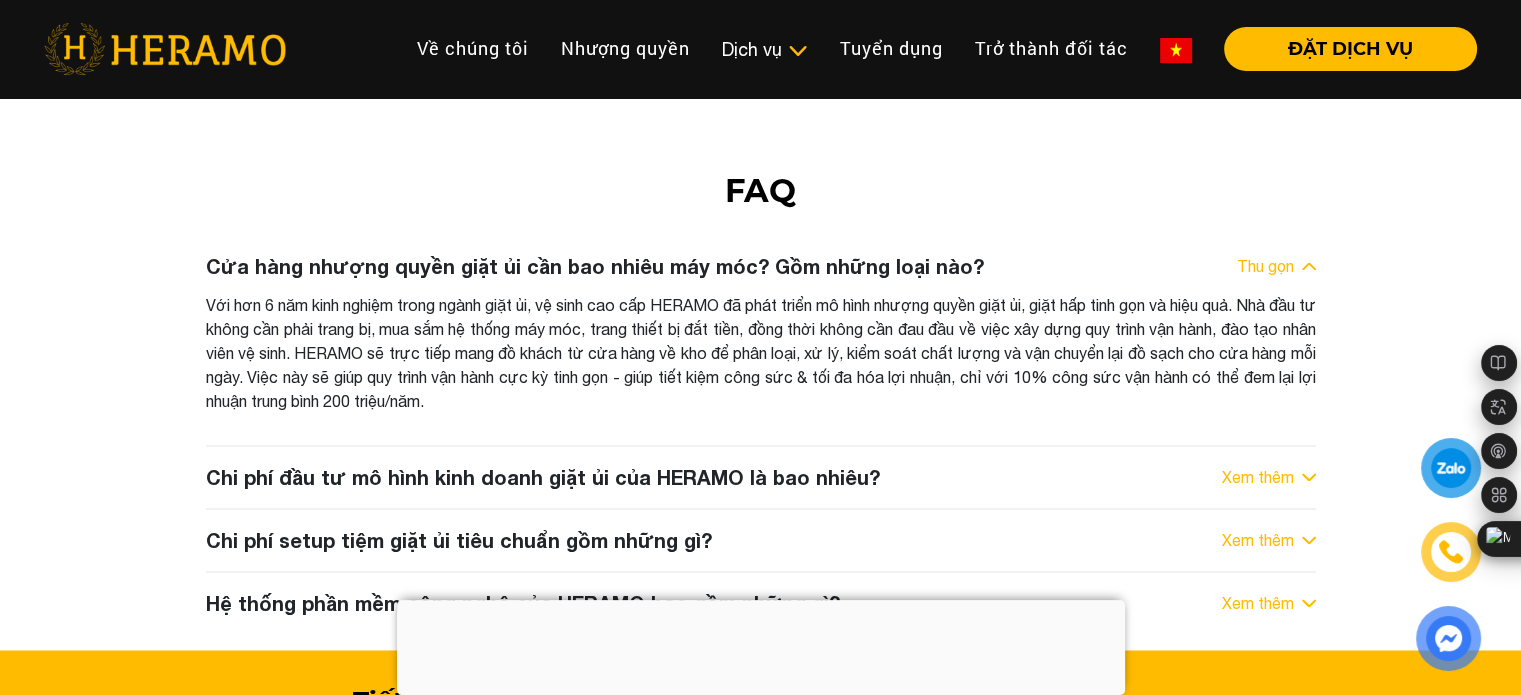 click on "Với hơn 6 năm kinh nghiệm trong ngành giặt ủi, vệ sinh cao cấp HERAMO đã phát triển mô hình nhượng quyền giặt ủi, giặt hấp tinh gọn và hiệu quả. Nhà đầu tư không cần phải trang bị, mua sắm hệ thống máy móc, trang thiết bị đắt tiền, đồng thời không cần đau đầu về việc xây dựng quy trình vận hành, đào tạo nhân viên vệ sinh. HERAMO sẽ trực tiếp mang đồ khách từ cửa hàng về kho để phân loại, xử lý, kiểm soát chất lượng và vận chuyển lại đồ sạch cho cửa hàng mỗi ngày. Việc này sẽ giúp quy trình vận hành cực kỳ tinh gọn - giúp tiết kiệm công sức & tối đa hóa lợi nhuận, chỉ với 10% công sức vận hành có thể đem lại lợi nhuận trung bình 200 triệu/năm." at bounding box center (761, 353) 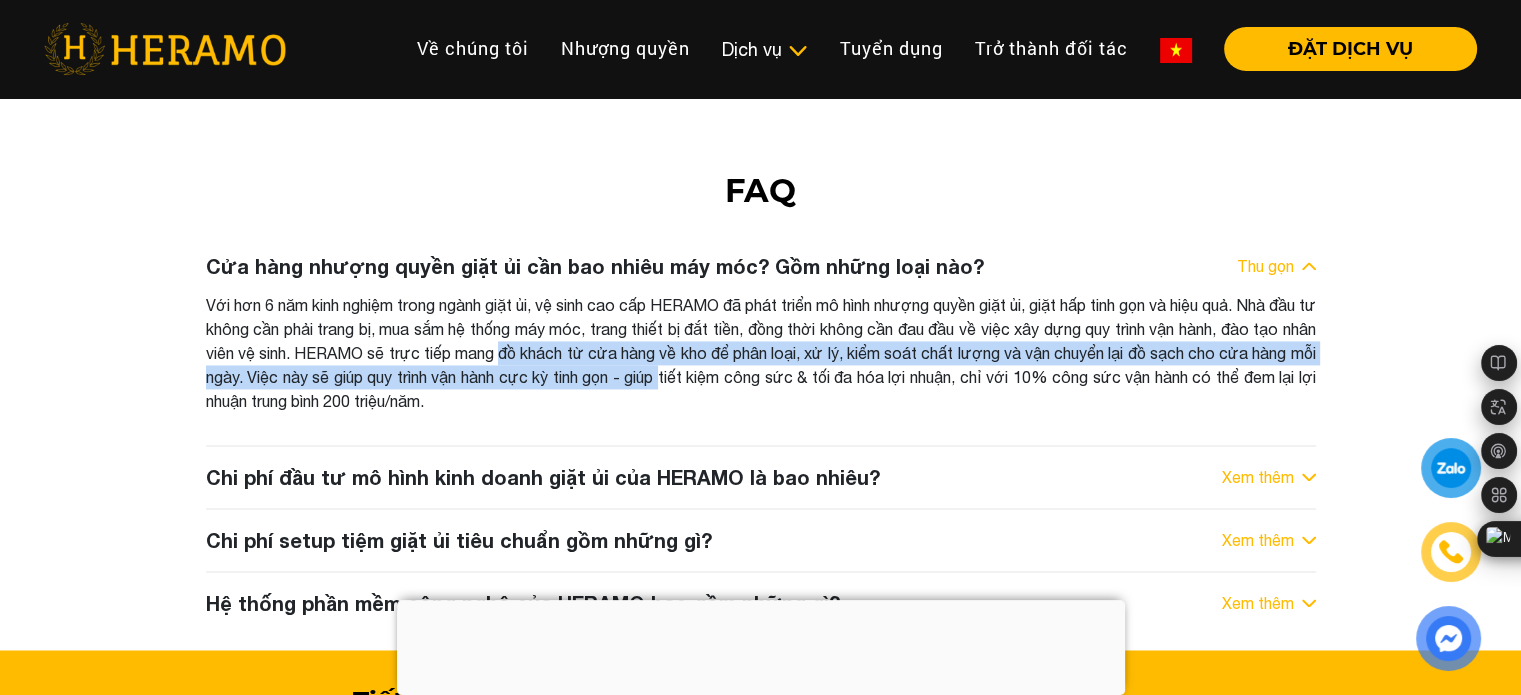 drag, startPoint x: 600, startPoint y: 334, endPoint x: 827, endPoint y: 346, distance: 227.31696 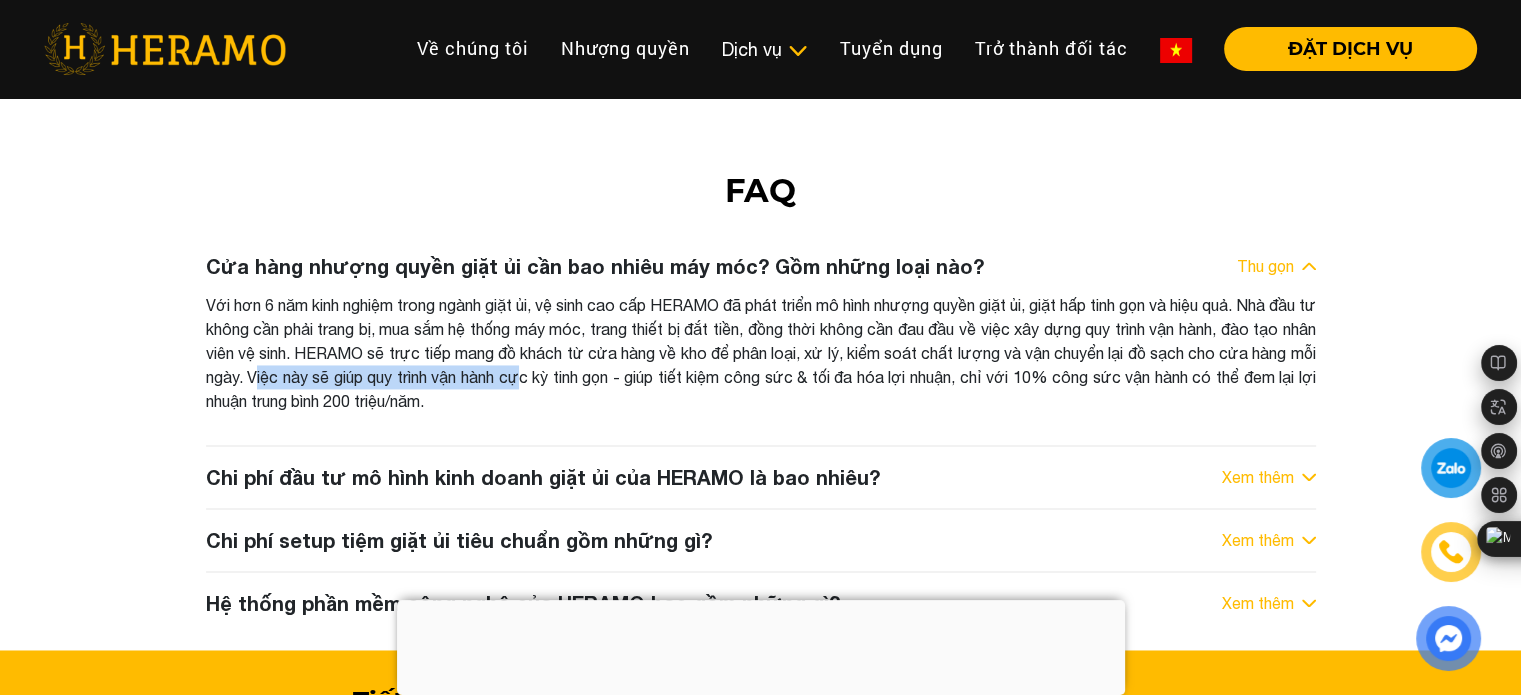 drag, startPoint x: 383, startPoint y: 363, endPoint x: 711, endPoint y: 367, distance: 328.02438 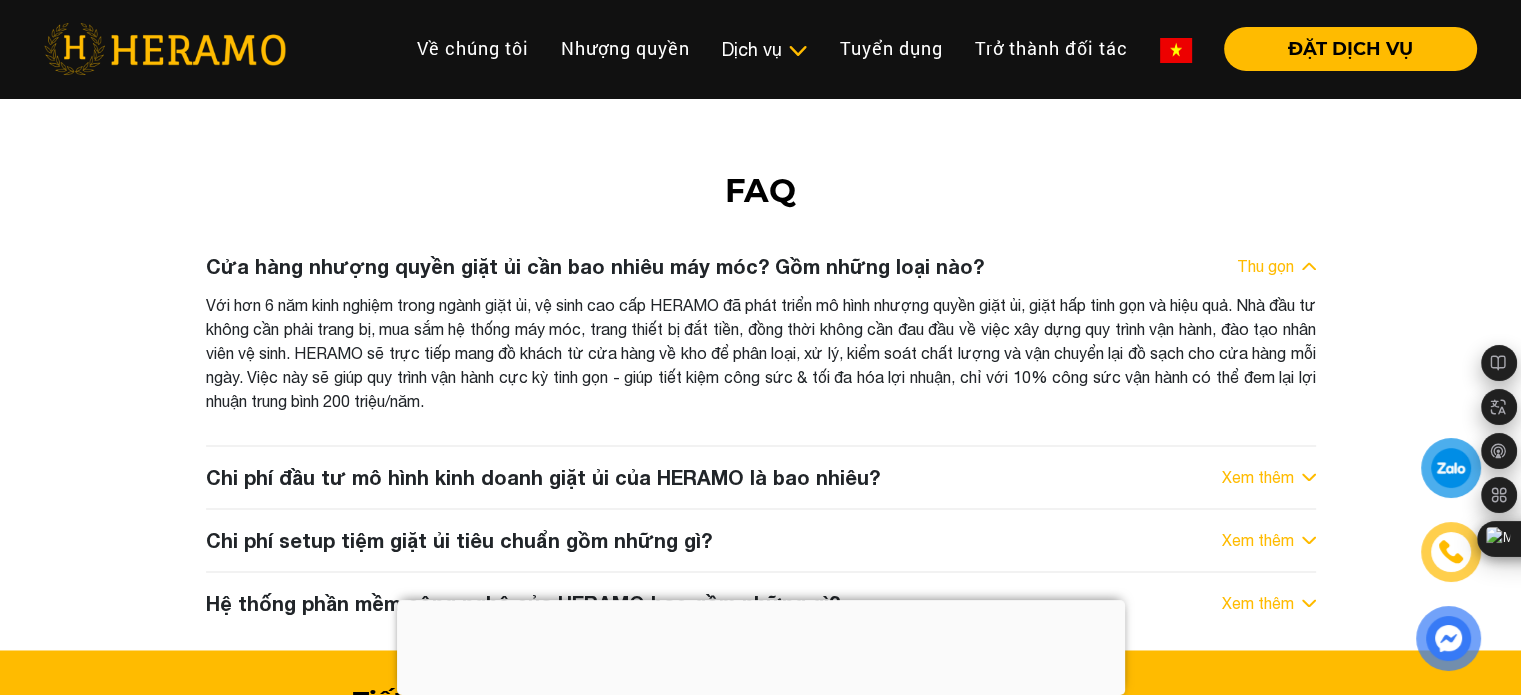 drag, startPoint x: 796, startPoint y: 368, endPoint x: 941, endPoint y: 380, distance: 145.4957 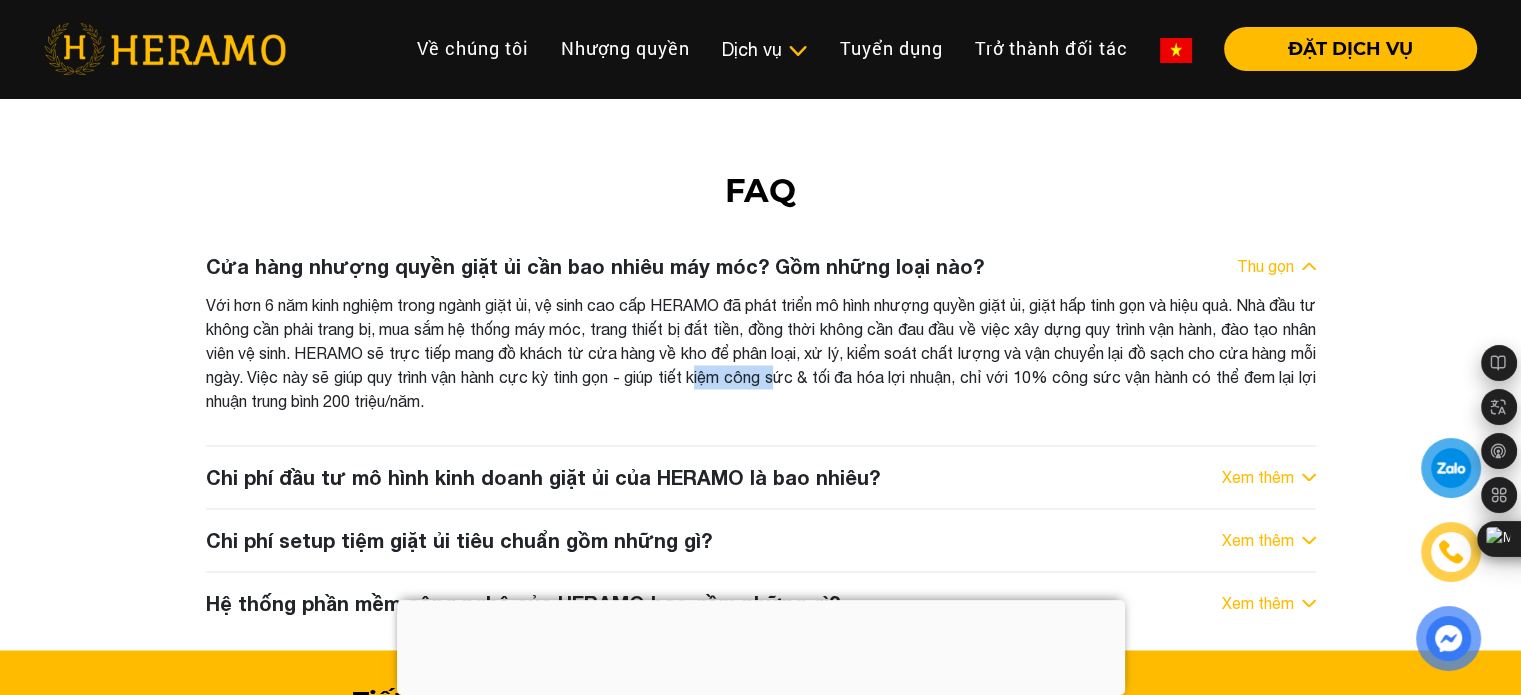 drag, startPoint x: 862, startPoint y: 363, endPoint x: 957, endPoint y: 367, distance: 95.084175 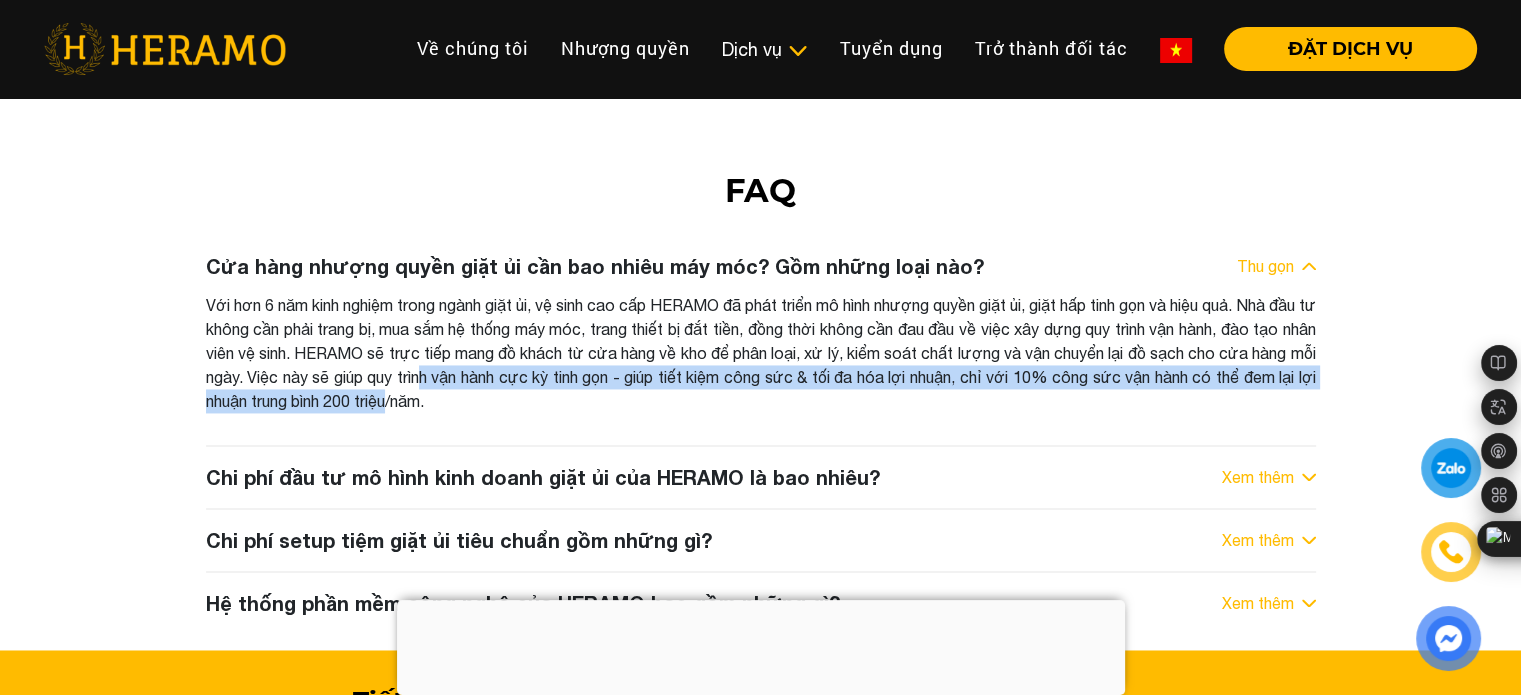click on "Với hơn 6 năm kinh nghiệm trong ngành giặt ủi, vệ sinh cao cấp HERAMO đã phát triển mô hình nhượng quyền giặt ủi, giặt hấp tinh gọn và hiệu quả. Nhà đầu tư không cần phải trang bị, mua sắm hệ thống máy móc, trang thiết bị đắt tiền, đồng thời không cần đau đầu về việc xây dựng quy trình vận hành, đào tạo nhân viên vệ sinh. HERAMO sẽ trực tiếp mang đồ khách từ cửa hàng về kho để phân loại, xử lý, kiểm soát chất lượng và vận chuyển lại đồ sạch cho cửa hàng mỗi ngày. Việc này sẽ giúp quy trình vận hành cực kỳ tinh gọn - giúp tiết kiệm công sức & tối đa hóa lợi nhuận, chỉ với 10% công sức vận hành có thể đem lại lợi nhuận trung bình 200 triệu/năm." at bounding box center [761, 353] 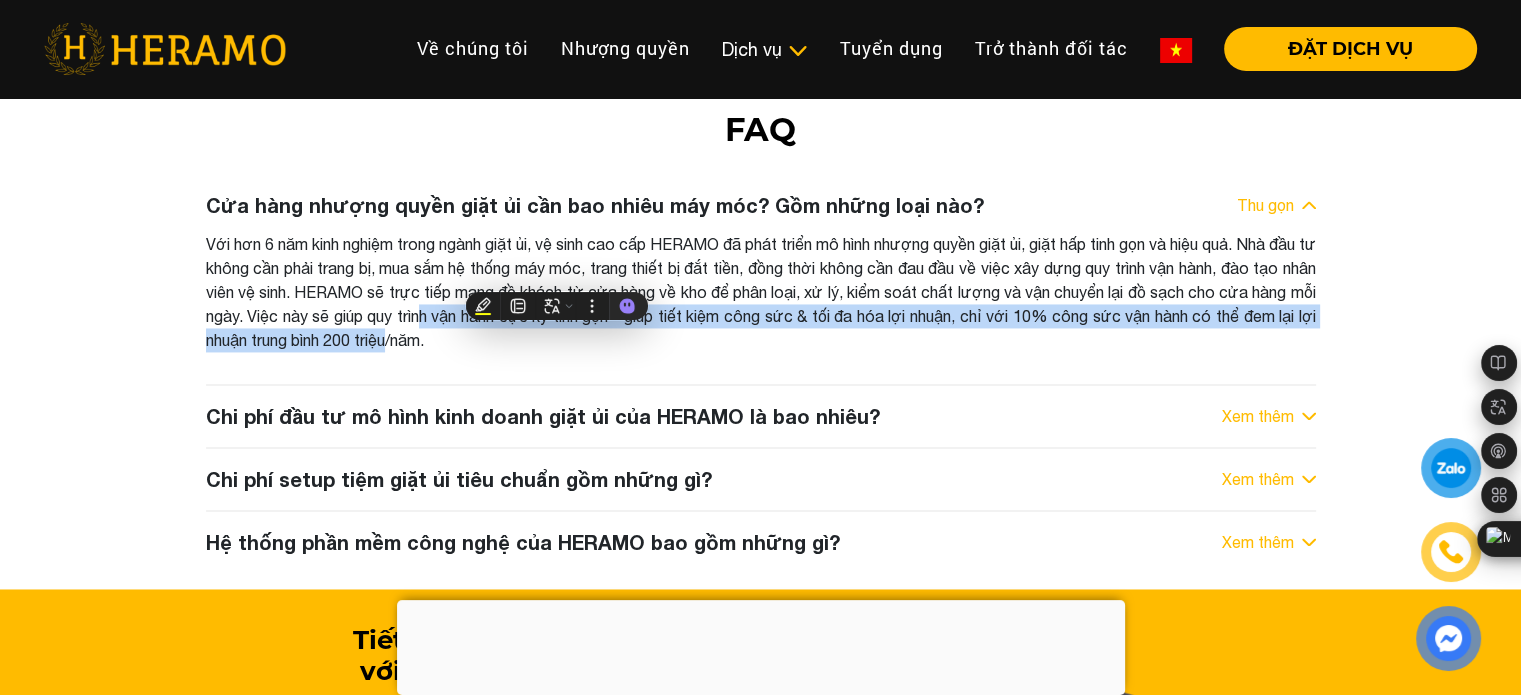scroll, scrollTop: 10699, scrollLeft: 0, axis: vertical 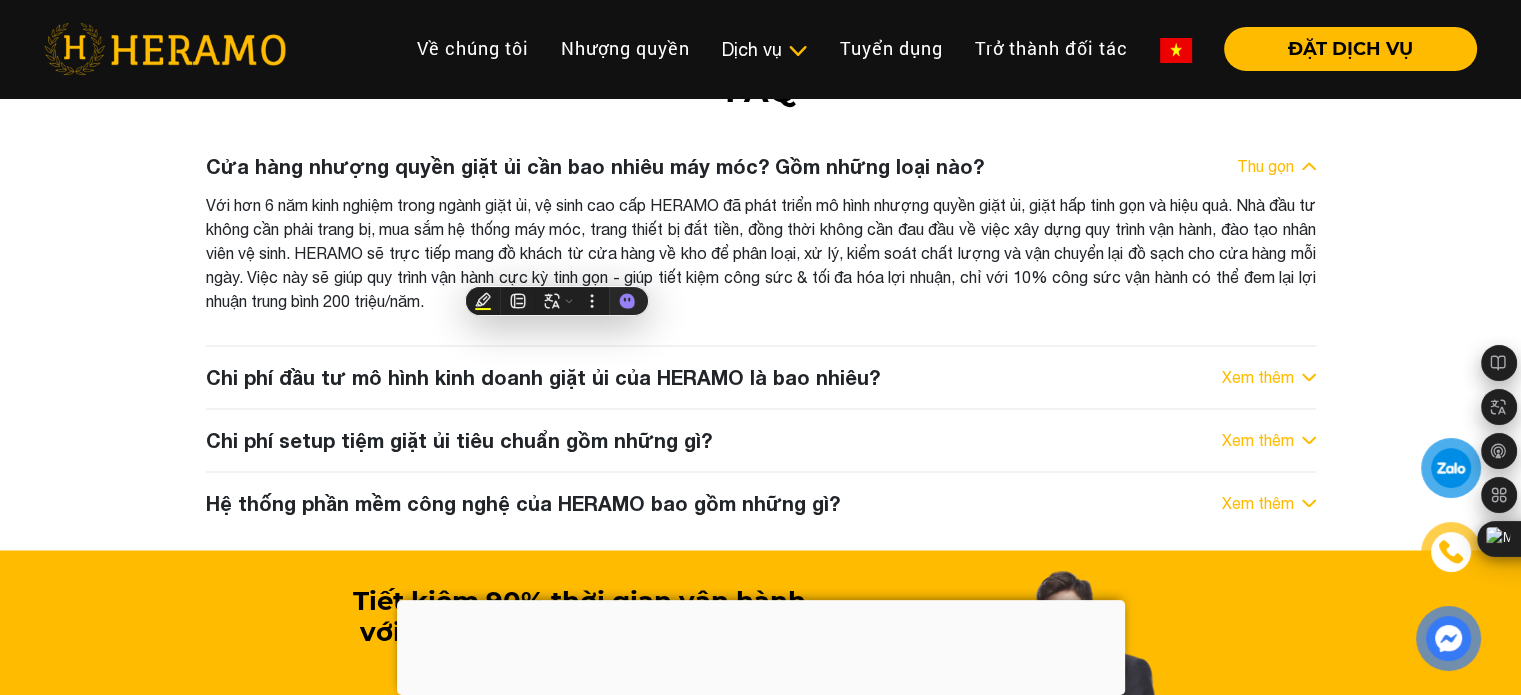 click on "Cửa hàng nhượng quyền giặt ủi cần bao nhiêu máy móc? Gồm những loại nào?   Thu gọn
Với hơn 6 năm kinh nghiệm trong ngành giặt ủi, vệ sinh cao cấp HERAMO đã phát triển mô hình nhượng quyền giặt ủi, giặt hấp tinh gọn và hiệu quả. Nhà đầu tư không cần phải trang bị, mua sắm hệ thống máy móc, trang thiết bị đắt tiền, đồng thời không cần đau đầu về việc xây dựng quy trình vận hành, đào tạo nhân viên vệ sinh. HERAMO sẽ trực tiếp mang đồ khách từ cửa hàng về kho để phân loại, xử lý, kiểm soát chất lượng và vận chuyển lại đồ sạch cho cửa hàng mỗi ngày. Việc này sẽ giúp quy trình vận hành cực kỳ tinh gọn - giúp tiết kiệm công sức & tối đa hóa lợi nhuận, chỉ với 10% công sức vận hành có thể đem lại lợi nhuận trung bình 200 triệu/năm.
Xem thêm" at bounding box center (761, 334) 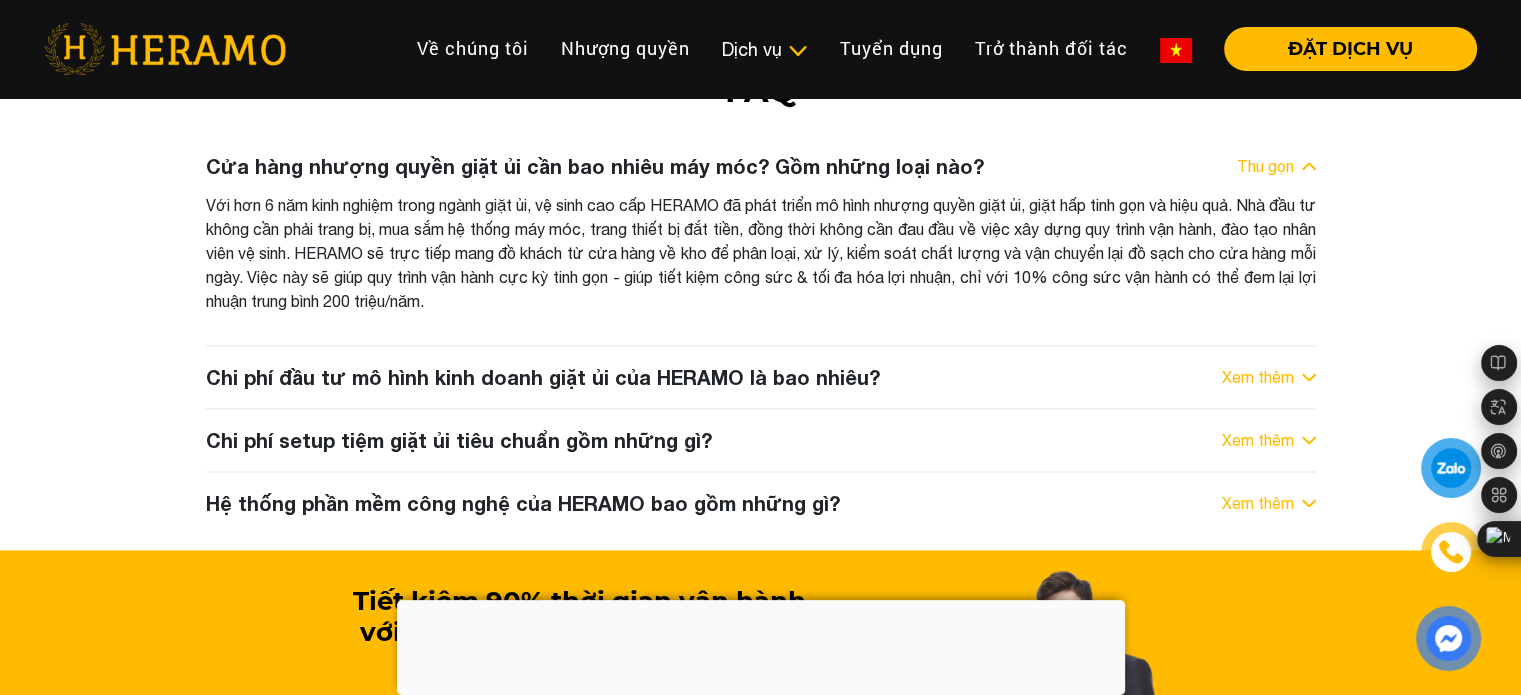 click on "Xem thêm" at bounding box center [1269, 377] 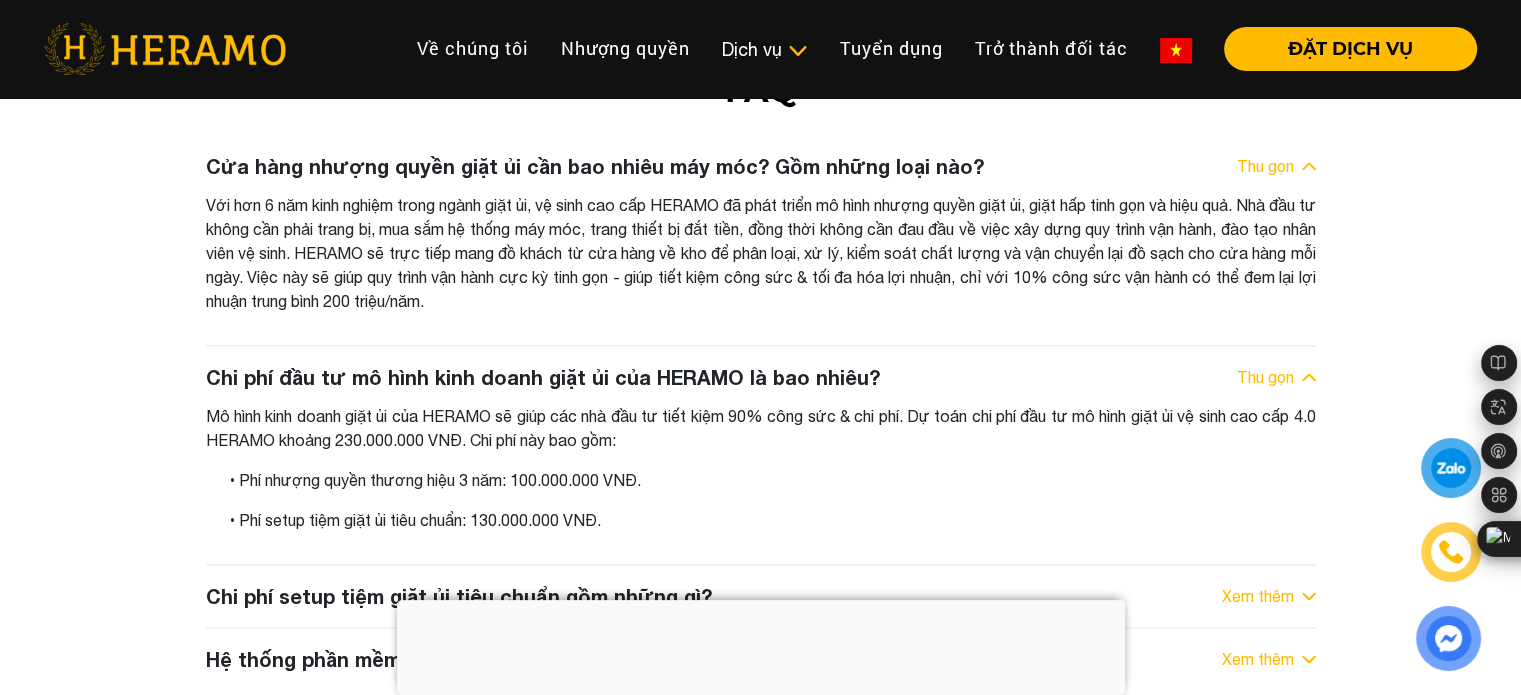 drag, startPoint x: 207, startPoint y: 401, endPoint x: 804, endPoint y: 428, distance: 597.6102 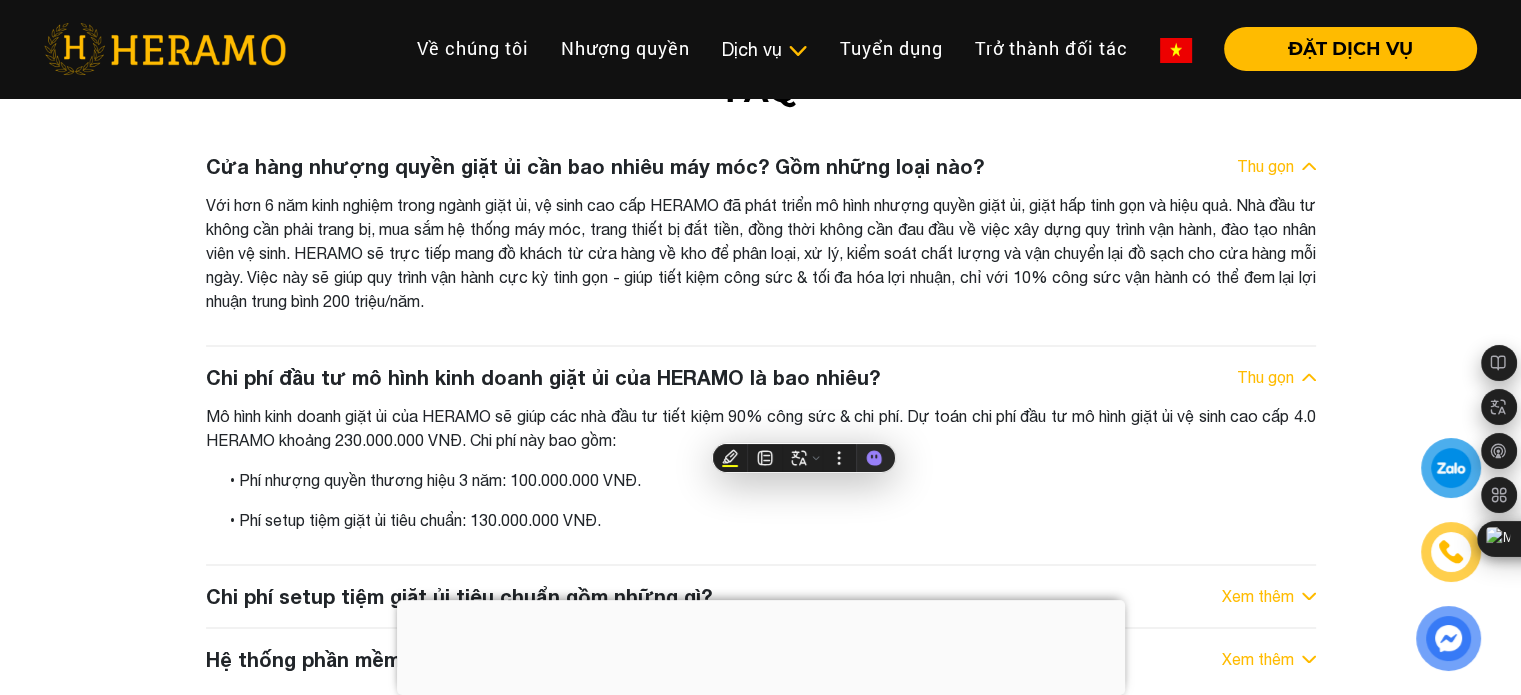 click on "Mô hình kinh doanh giặt ủi của HERAMO sẽ giúp các nhà đầu tư tiết kiệm 90% công sức & chi phí. Dự toán chi phí đầu tư mô hình giặt ủi vệ sinh cao cấp 4.0 HERAMO khoảng 230.000.000 VNĐ. Chi phí này bao gồm:" at bounding box center (761, 428) 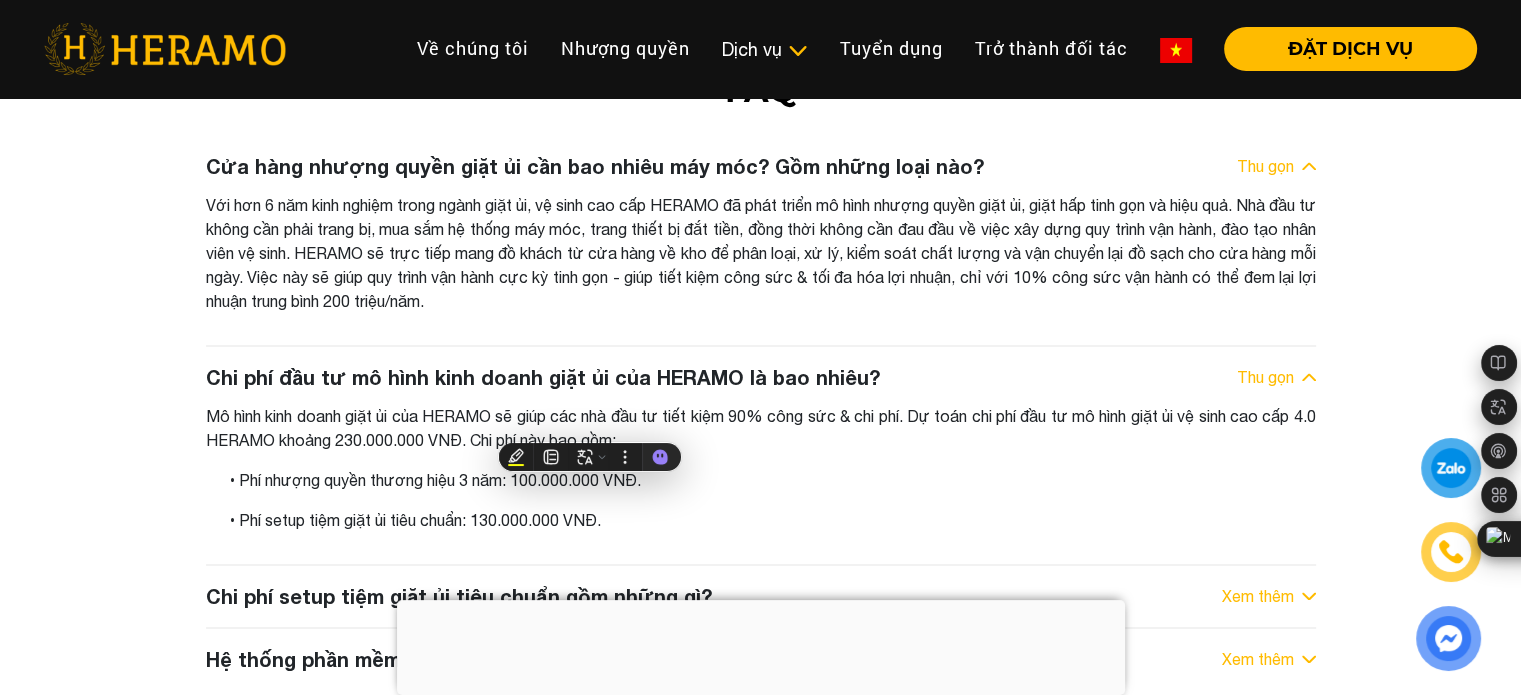 click on "Mô hình kinh doanh giặt ủi của HERAMO sẽ giúp các nhà đầu tư tiết kiệm 90% công sức & chi phí. Dự toán chi phí đầu tư mô hình giặt ủi vệ sinh cao cấp 4.0 HERAMO khoảng 230.000.000 VNĐ. Chi phí này bao gồm:" at bounding box center [761, 428] 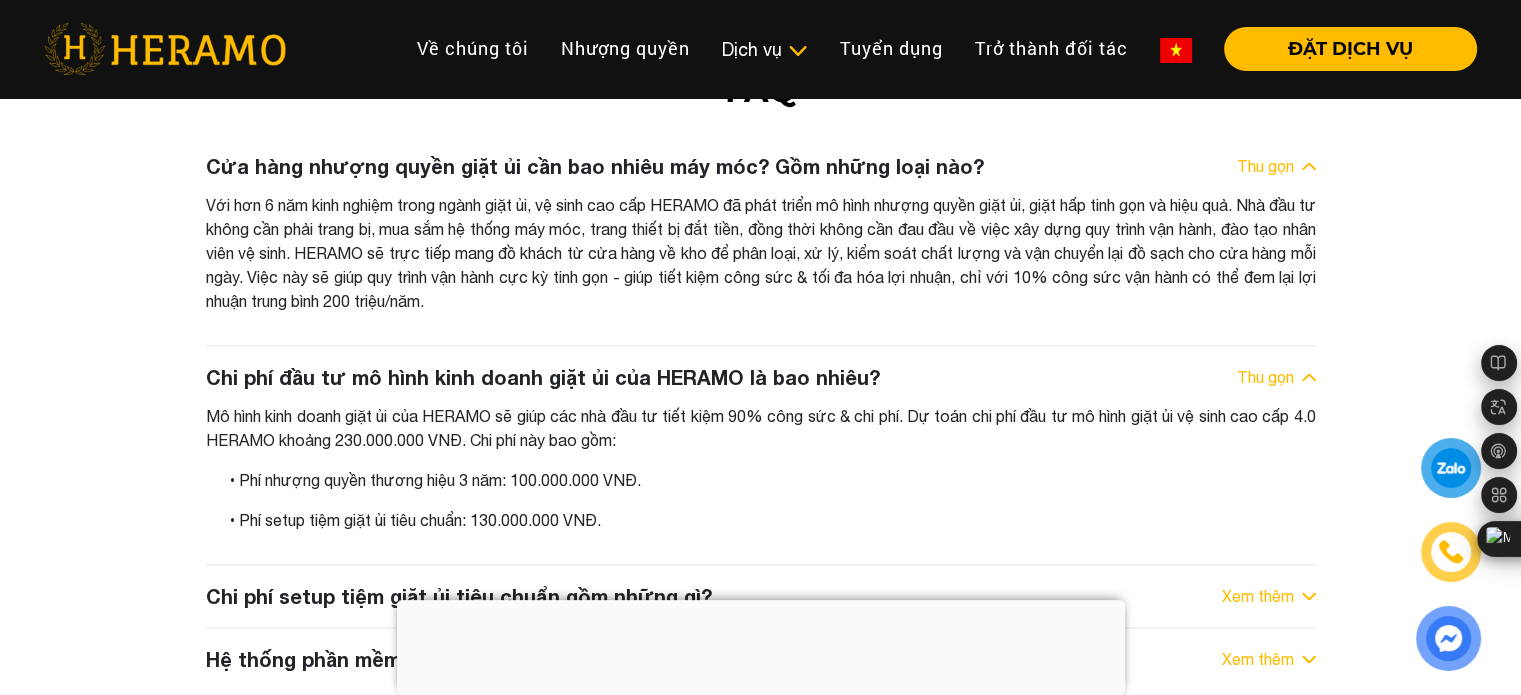 click on "Mô hình kinh doanh giặt ủi của HERAMO sẽ giúp các nhà đầu tư tiết kiệm 90% công sức & chi phí. Dự toán chi phí đầu tư mô hình giặt ủi vệ sinh cao cấp 4.0 HERAMO khoảng 230.000.000 VNĐ. Chi phí này bao gồm:" at bounding box center (761, 428) 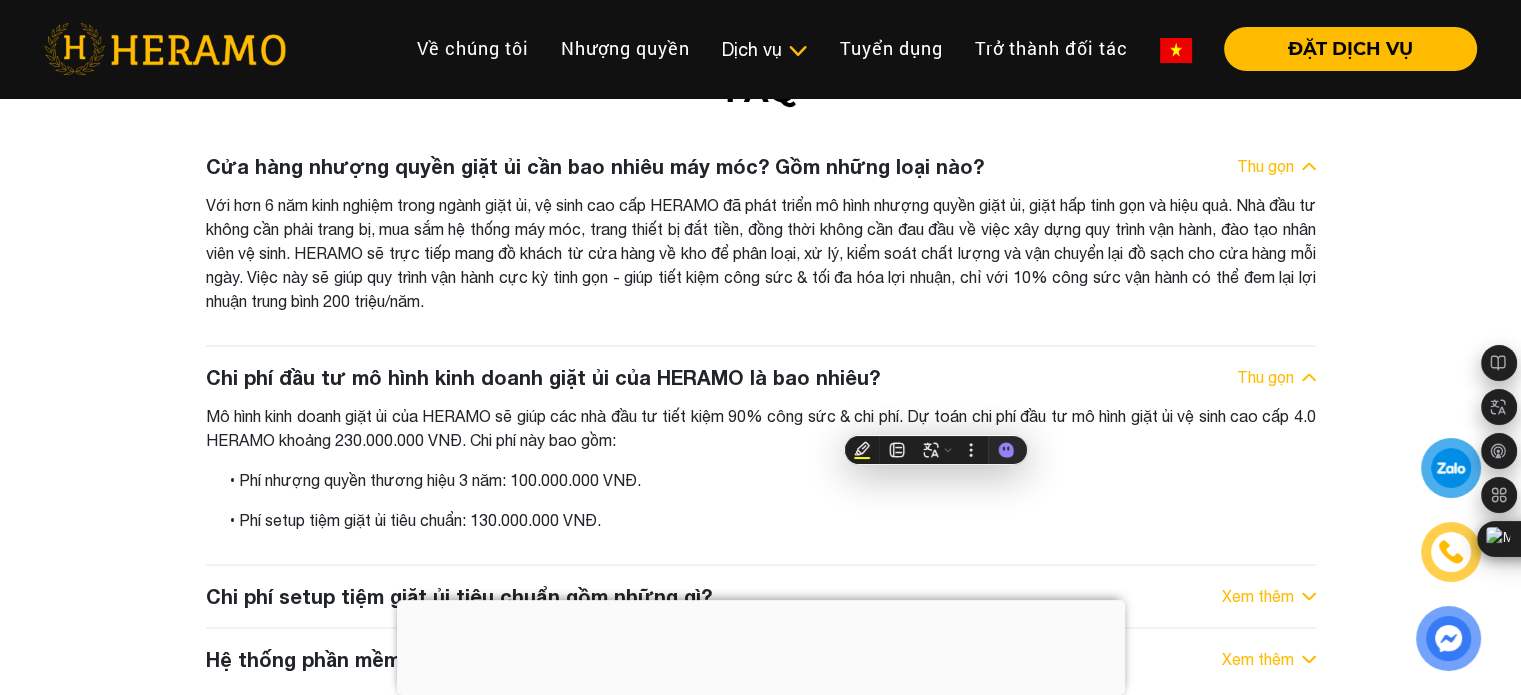 click on "• Phí nhượng quyền thương hiệu 3 năm: 100.000.000 VNĐ." at bounding box center [773, 480] 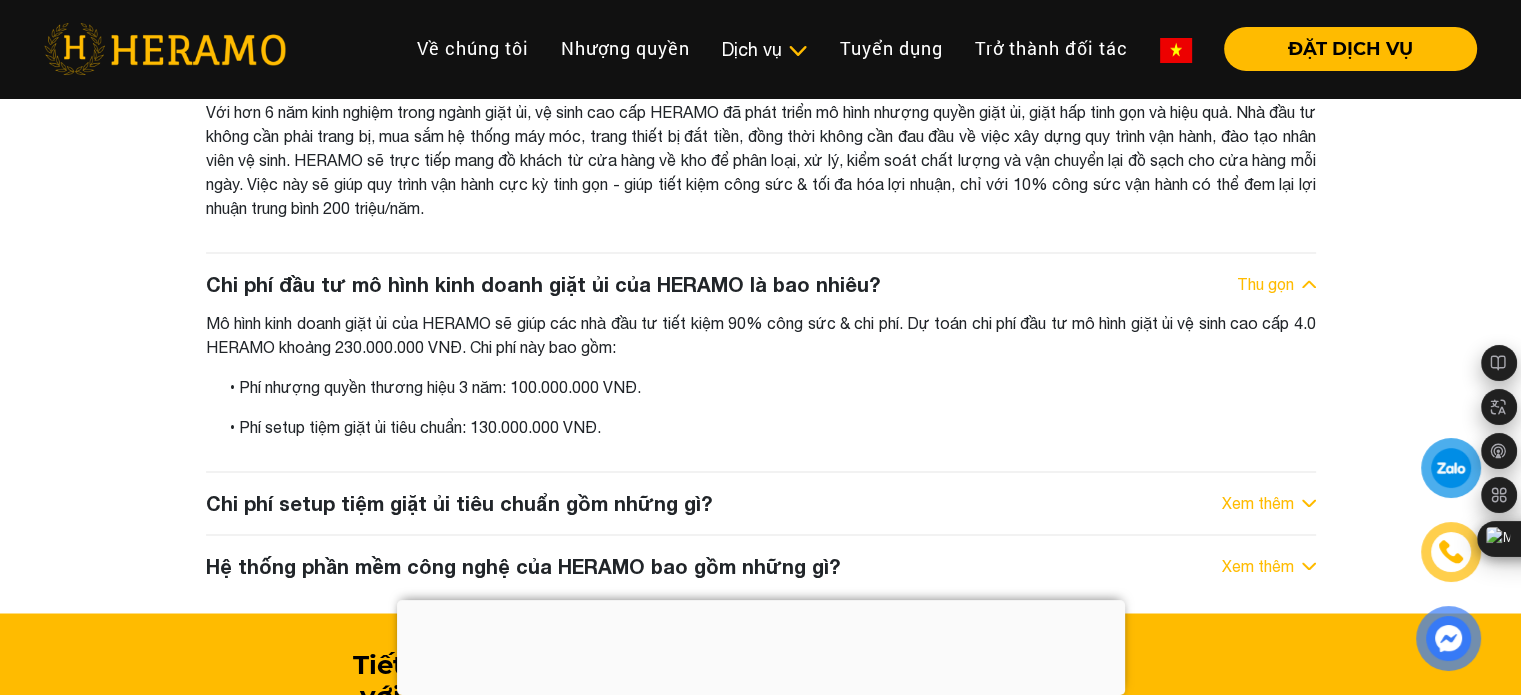 scroll, scrollTop: 10799, scrollLeft: 0, axis: vertical 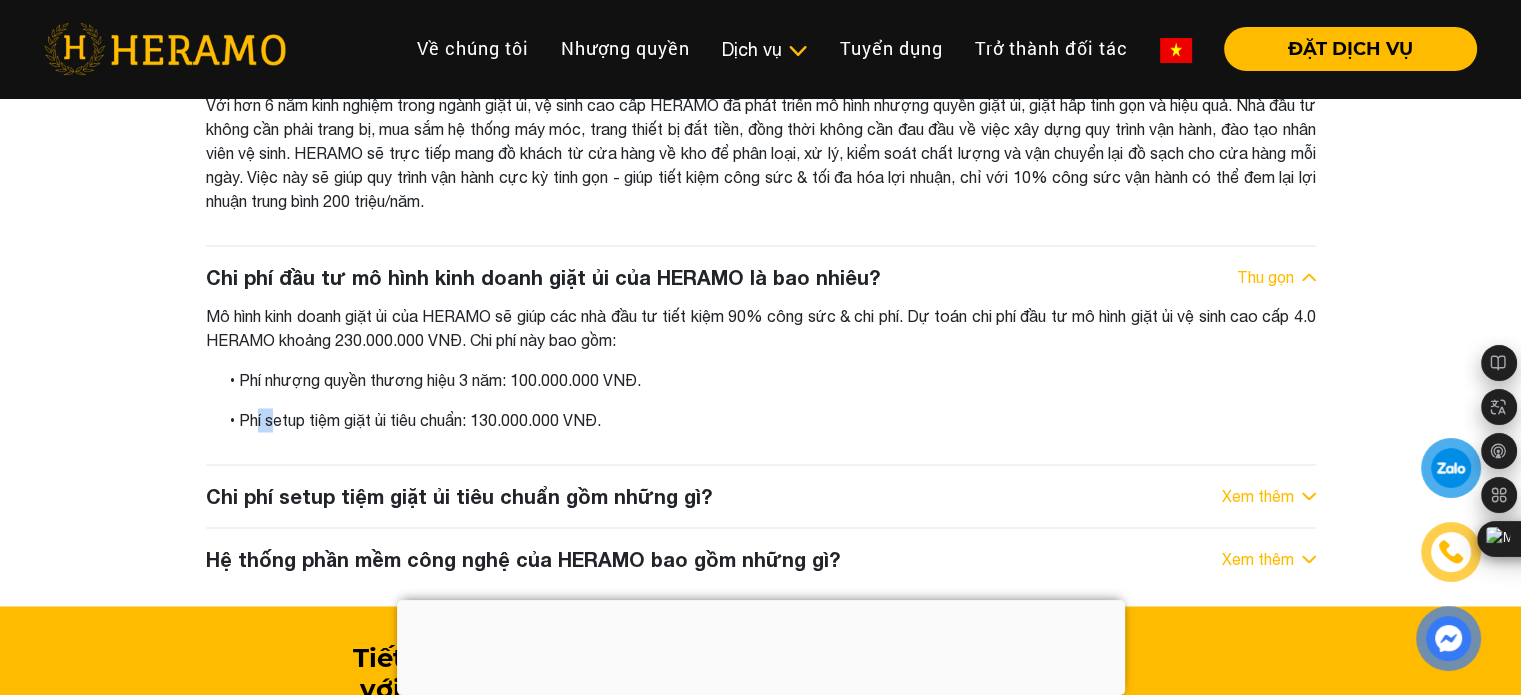 drag, startPoint x: 245, startPoint y: 403, endPoint x: 269, endPoint y: 403, distance: 24 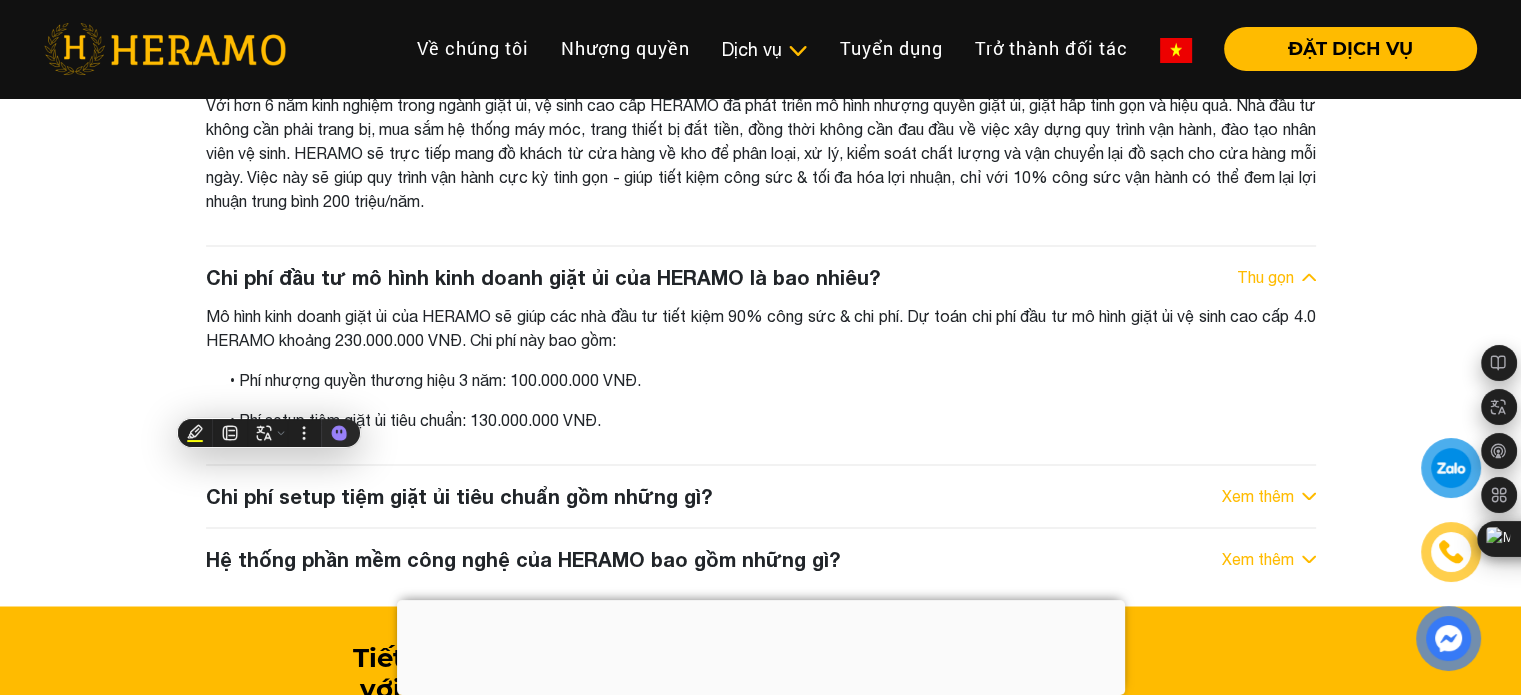 click on "• Phí setup tiệm giặt ủi tiêu chuẩn: 130.000.000 VNĐ." at bounding box center [773, 420] 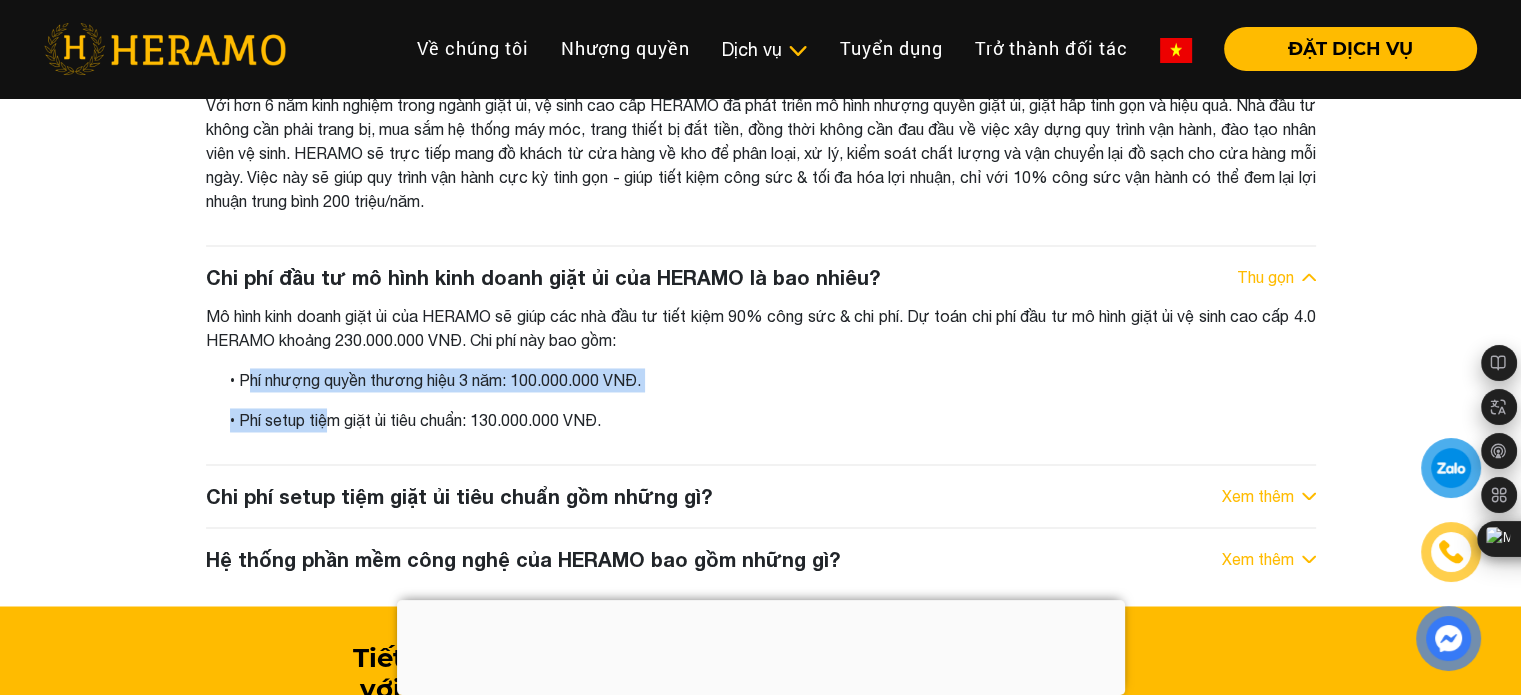 drag, startPoint x: 241, startPoint y: 360, endPoint x: 362, endPoint y: 383, distance: 123.16656 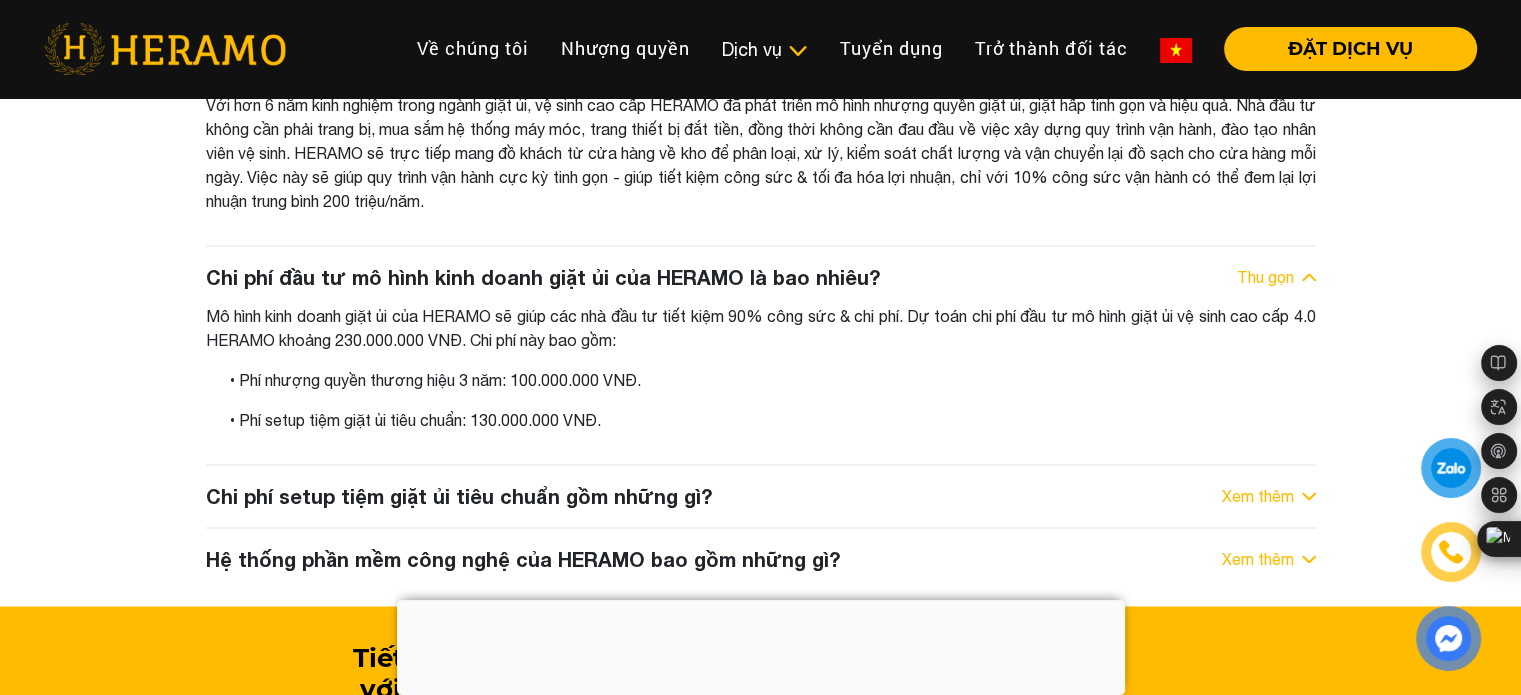 click on "Mô hình kinh doanh giặt ủi của HERAMO sẽ giúp các nhà đầu tư tiết kiệm 90% công sức & chi phí. Dự toán chi phí đầu tư mô hình giặt ủi vệ sinh cao cấp 4.0 HERAMO khoảng 230.000.000 VNĐ. Chi phí này bao gồm:
• Phí nhượng quyền thương hiệu 3 năm: 100.000.000 VNĐ.
• Phí setup tiệm giặt ủi tiêu chuẩn: 130.000.000 VNĐ." at bounding box center [761, 368] 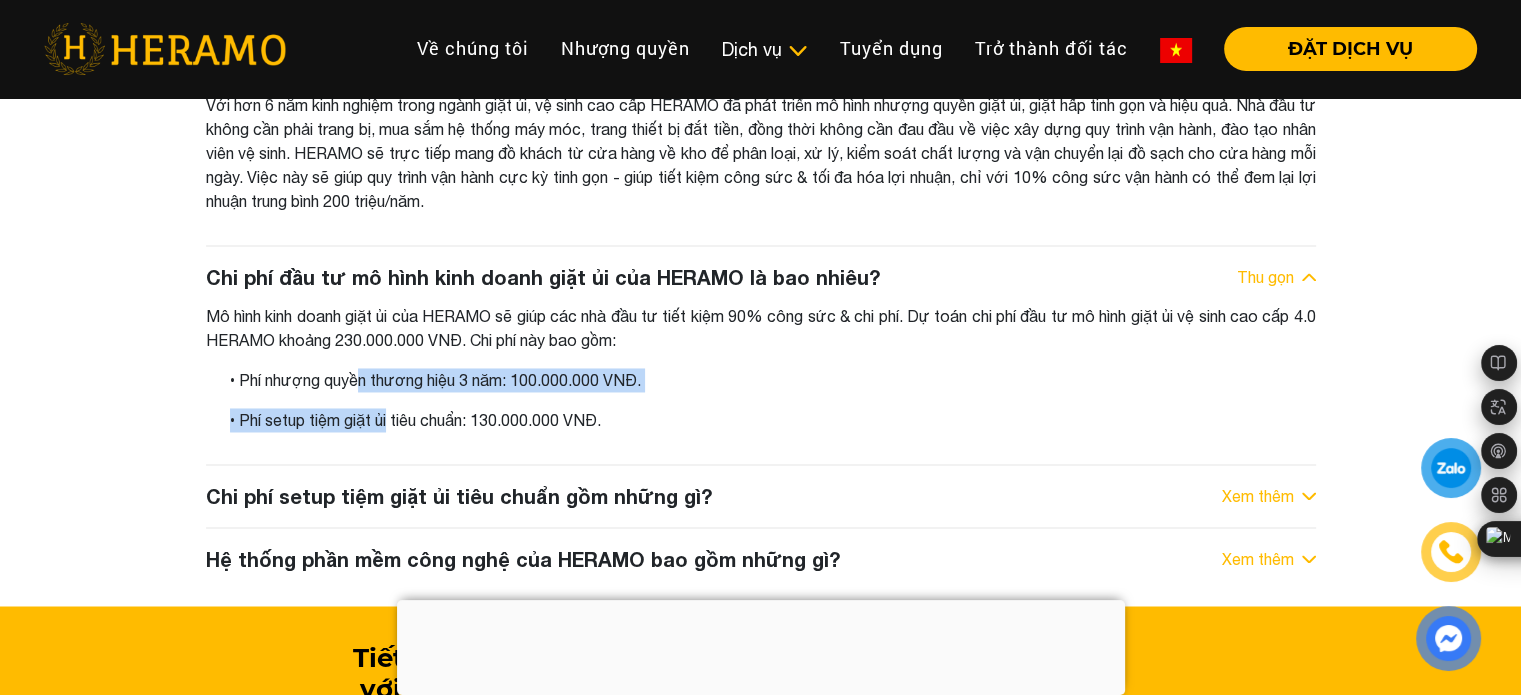 drag, startPoint x: 358, startPoint y: 356, endPoint x: 384, endPoint y: 394, distance: 46.043457 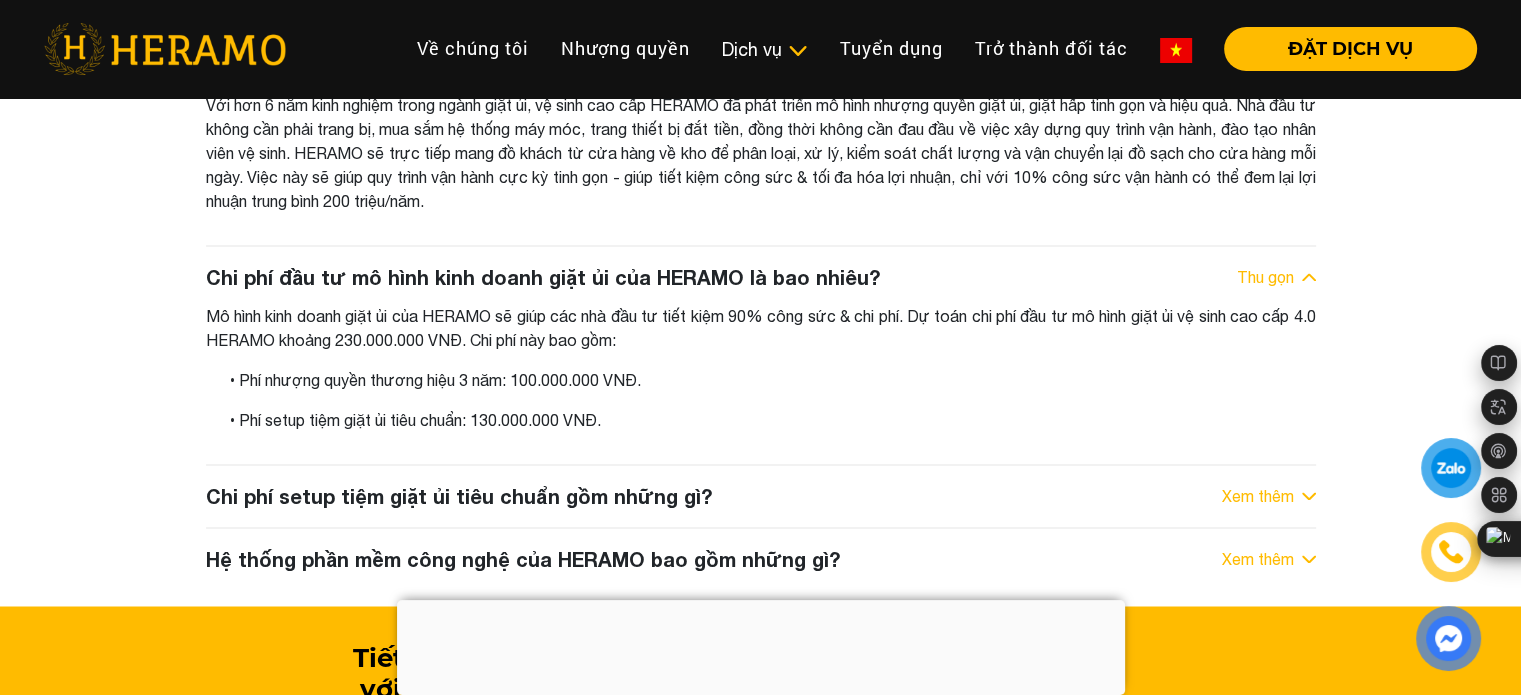 click on "• Phí setup tiệm giặt ủi tiêu chuẩn: 130.000.000 VNĐ." at bounding box center (773, 420) 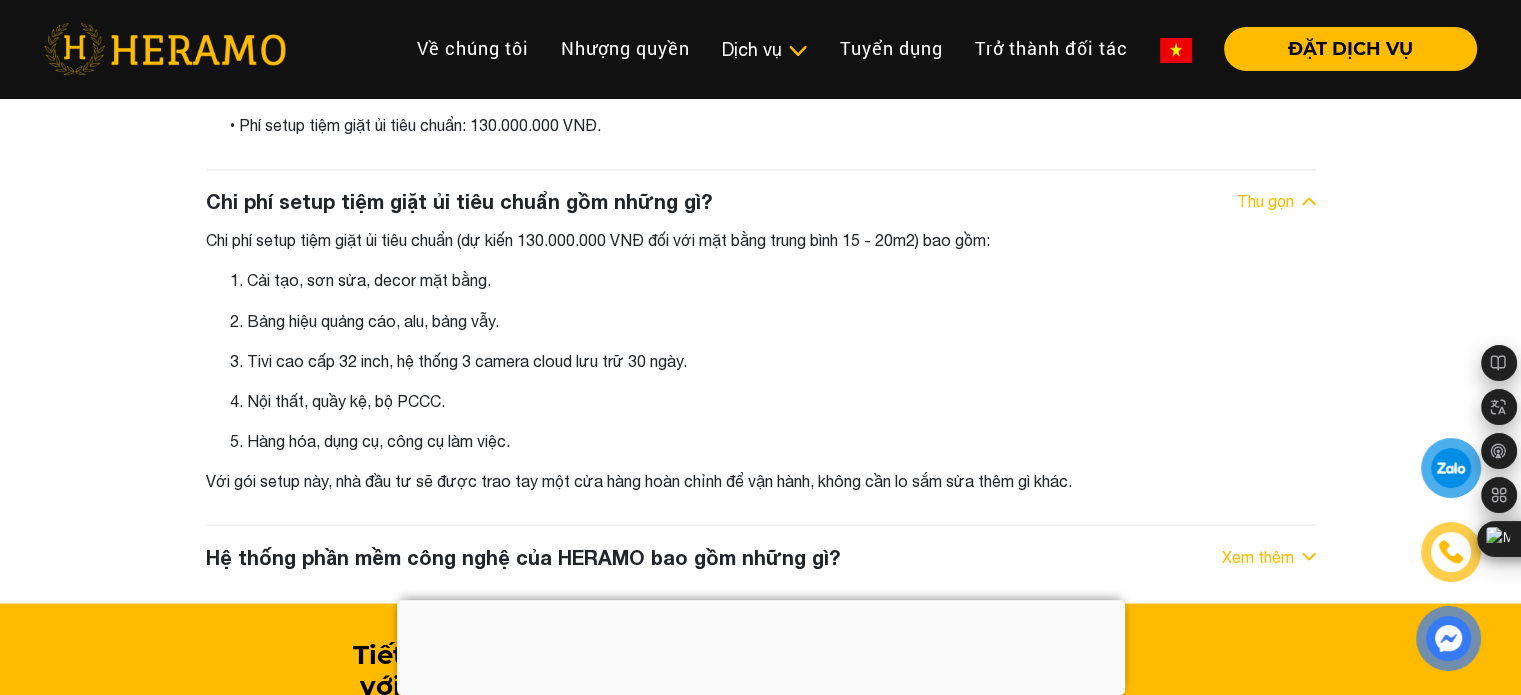 scroll, scrollTop: 11099, scrollLeft: 0, axis: vertical 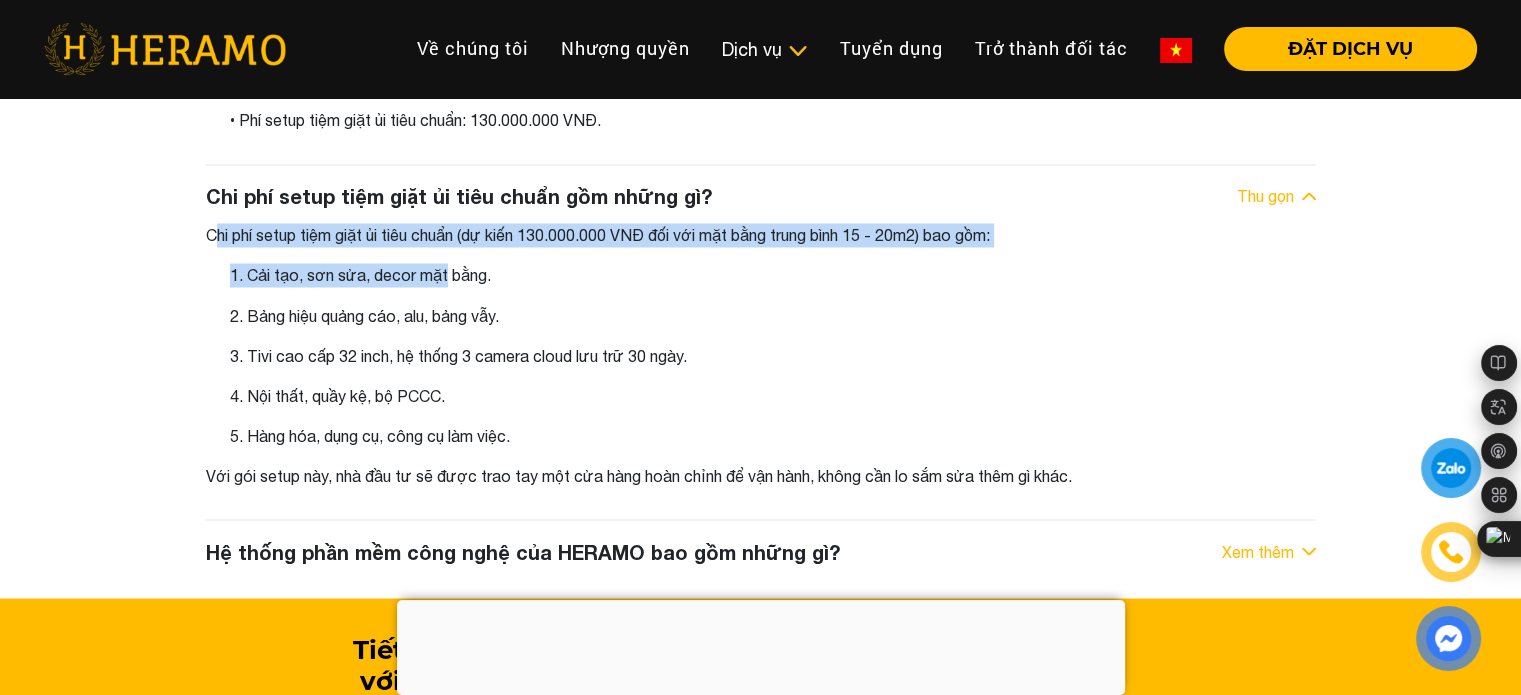 drag, startPoint x: 205, startPoint y: 219, endPoint x: 477, endPoint y: 235, distance: 272.47018 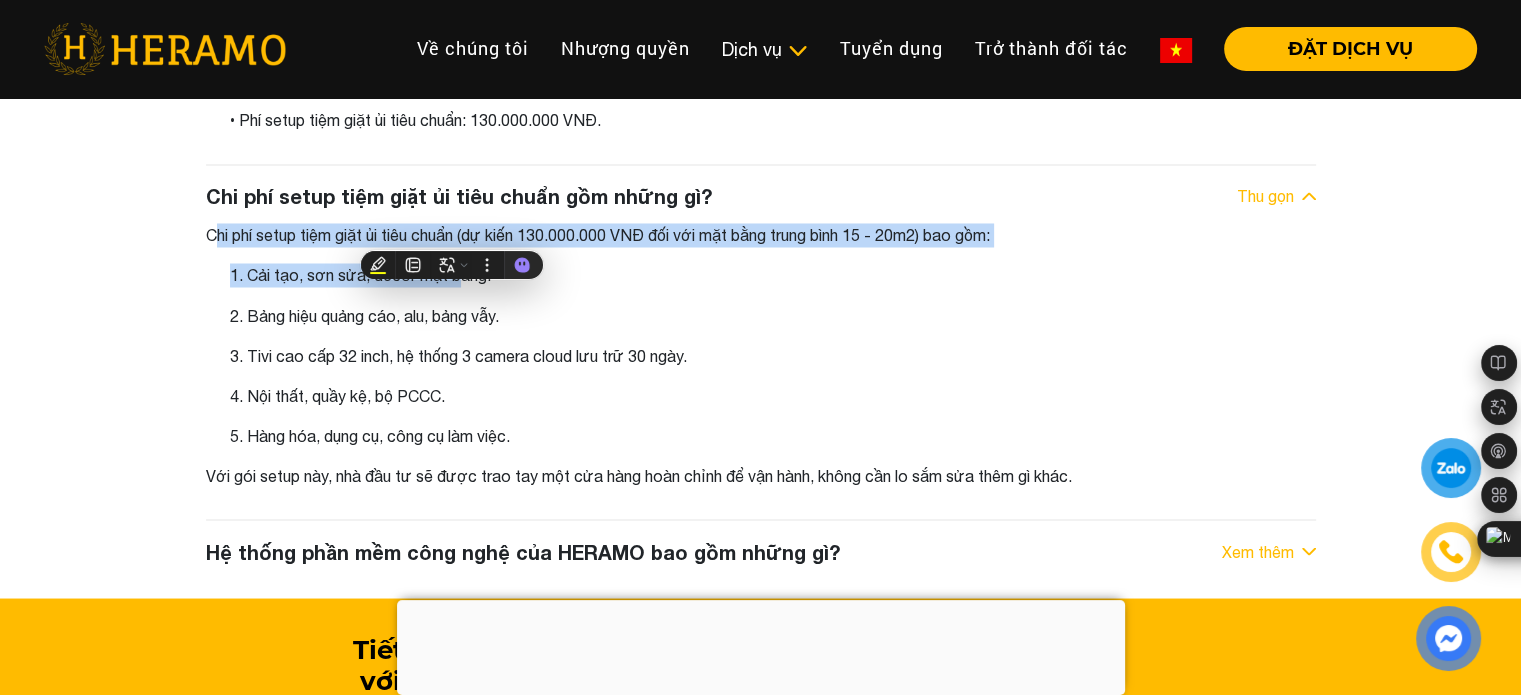 click on "Chi phí setup tiệm giặt ủi tiêu chuẩn (dự kiến 130.000.000 VNĐ đối với mặt bằng trung bình 15 - 20m2) bao gồm:" at bounding box center (761, 235) 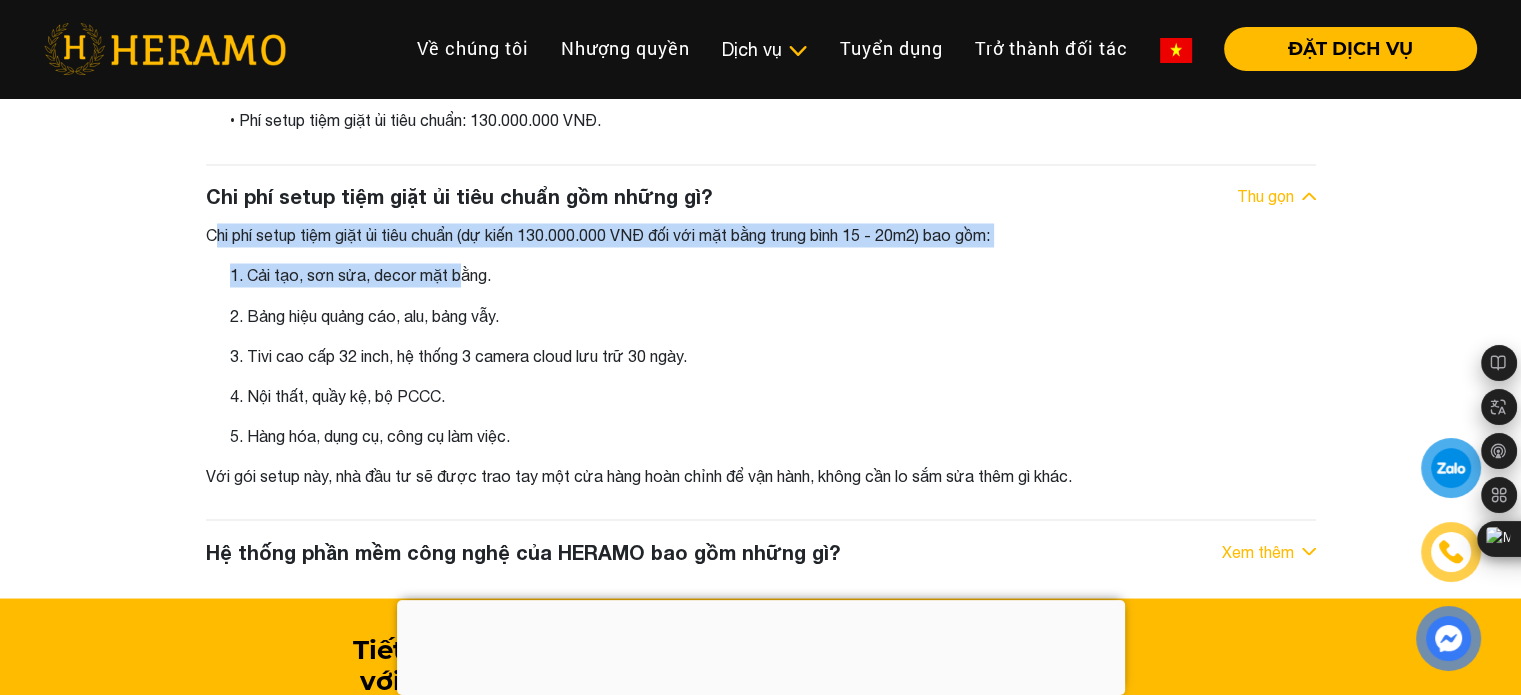drag, startPoint x: 800, startPoint y: 236, endPoint x: 965, endPoint y: 230, distance: 165.10905 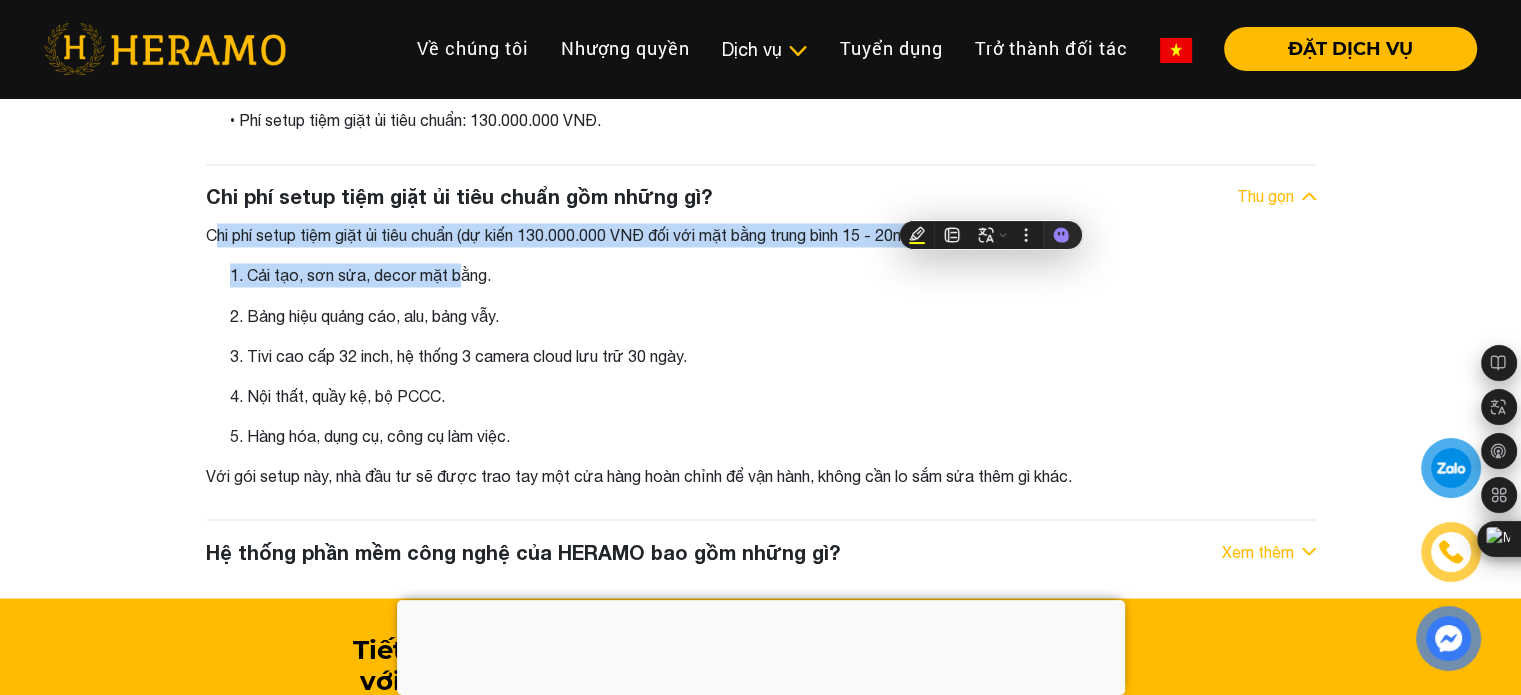click on "1. Cải tạo, sơn sửa, decor mặt bằng." at bounding box center (773, 275) 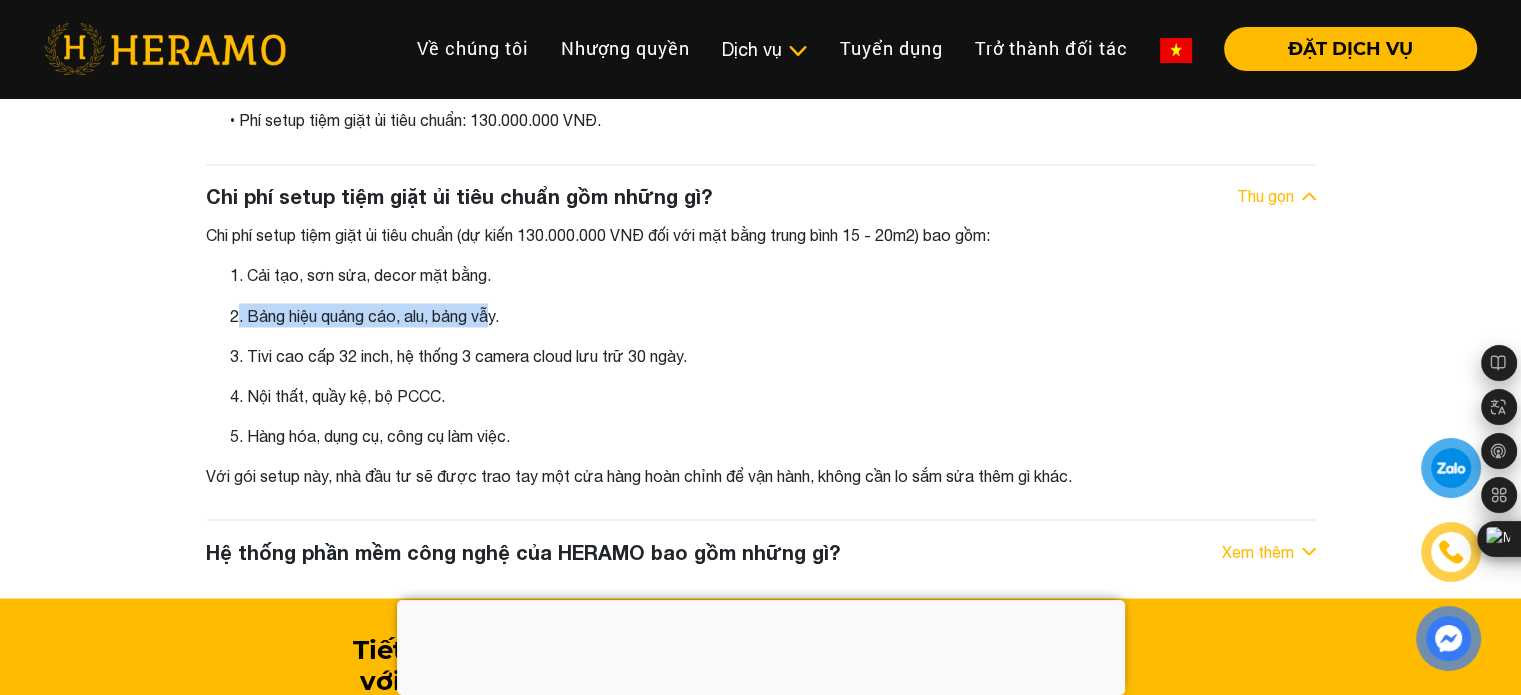 drag, startPoint x: 224, startPoint y: 288, endPoint x: 532, endPoint y: 299, distance: 308.19638 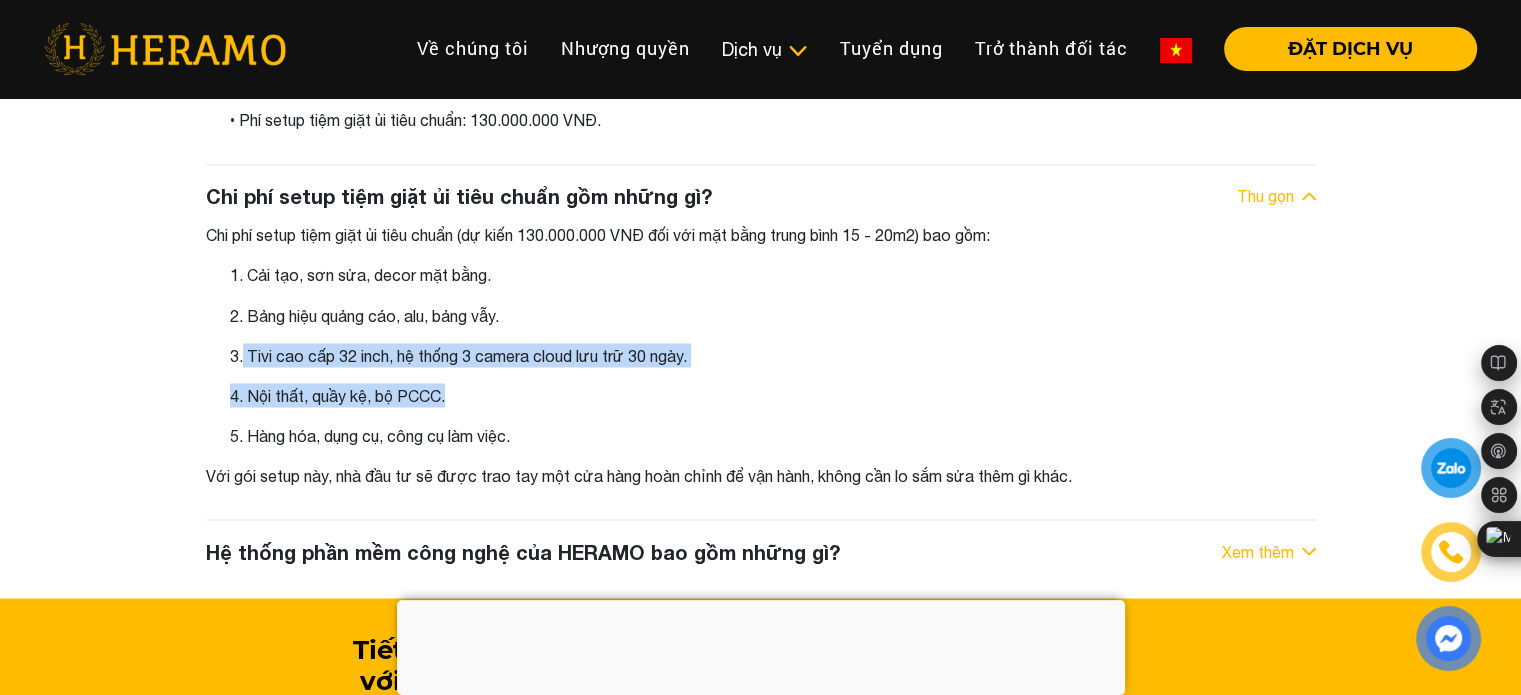 drag, startPoint x: 234, startPoint y: 328, endPoint x: 472, endPoint y: 345, distance: 238.60637 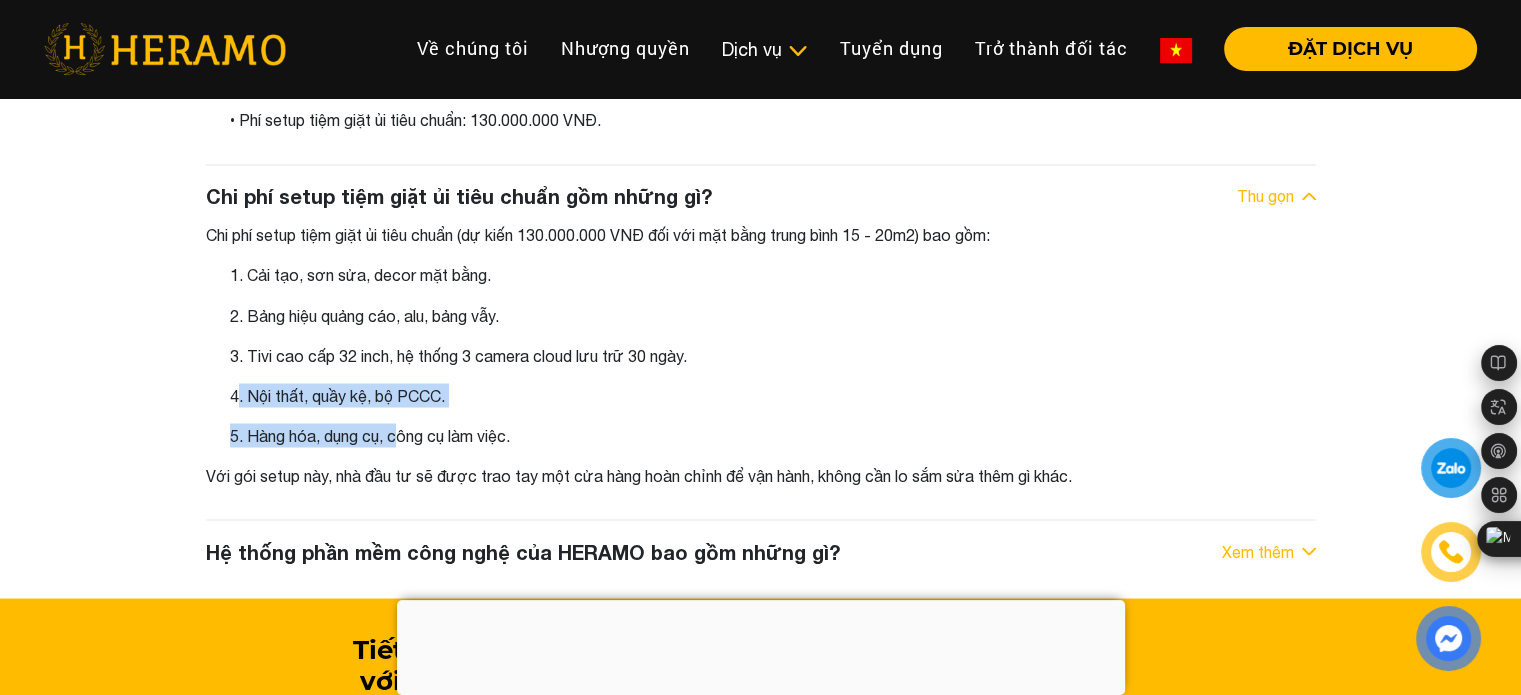 drag, startPoint x: 230, startPoint y: 383, endPoint x: 418, endPoint y: 382, distance: 188.00266 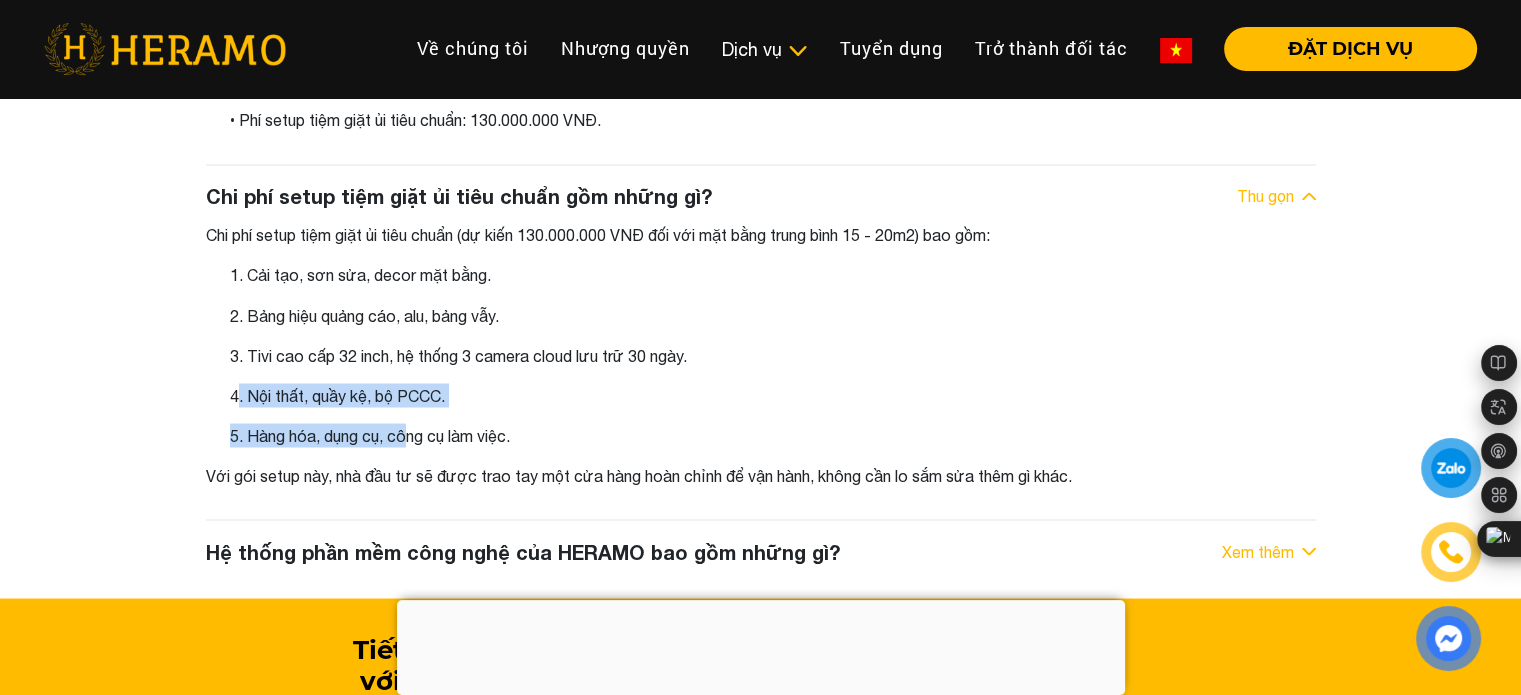 click on "4. Nội thất, quầy kệ, bộ PCCC." at bounding box center [773, 395] 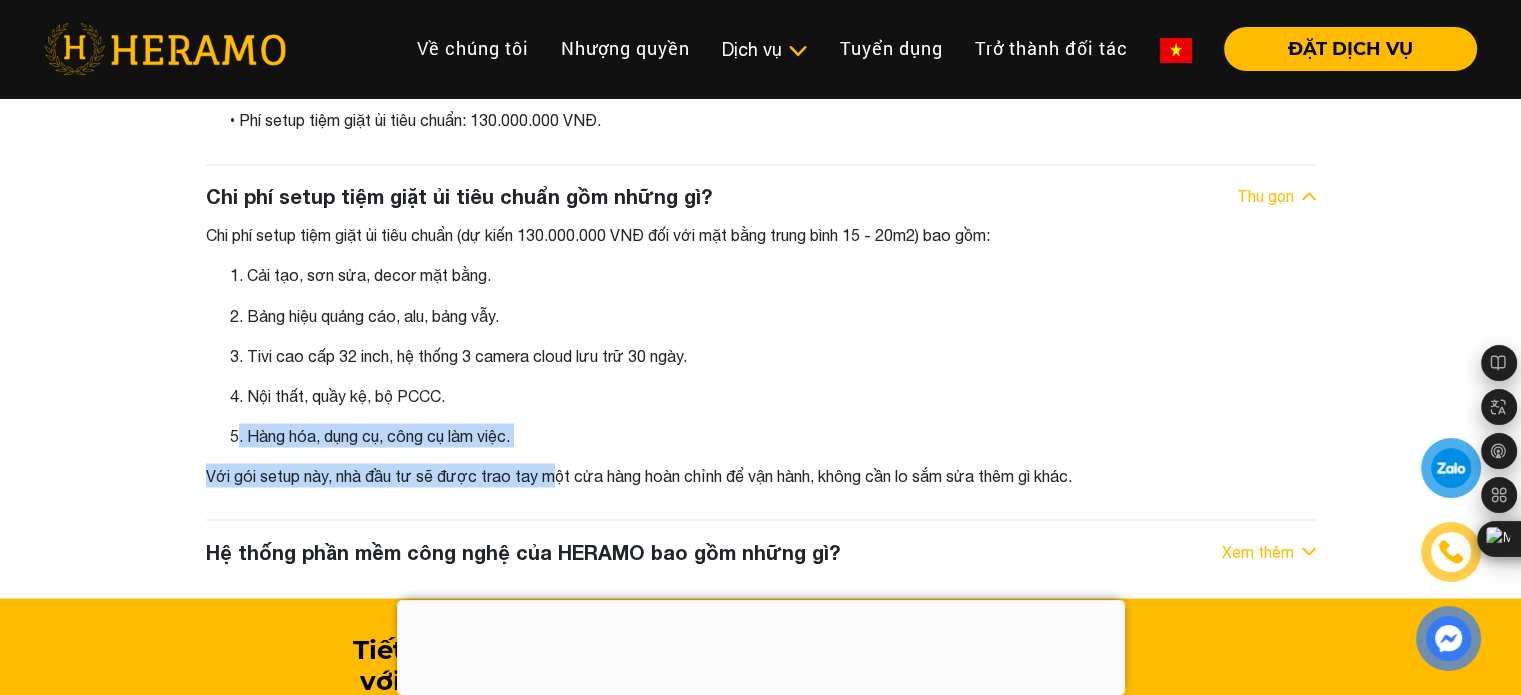 drag, startPoint x: 231, startPoint y: 411, endPoint x: 551, endPoint y: 426, distance: 320.35138 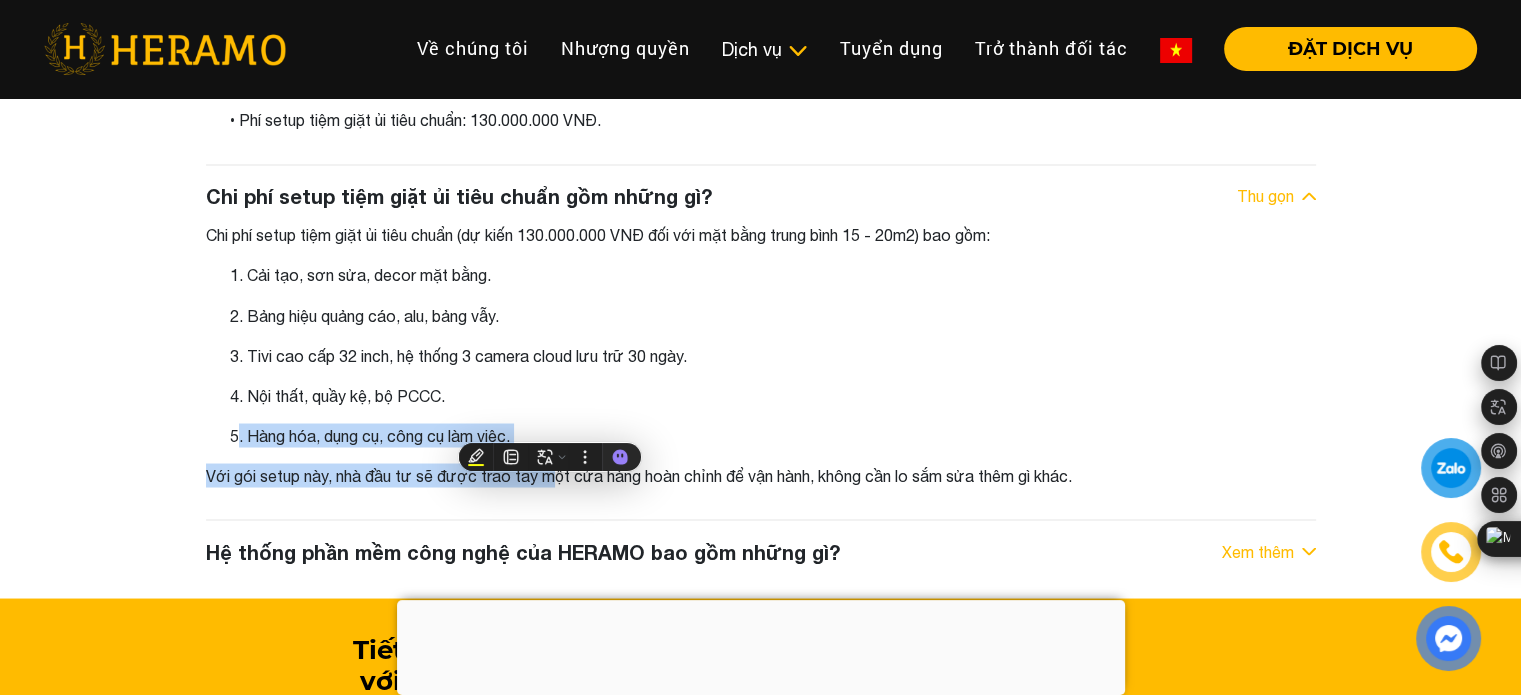 click on "Với gói setup này, nhà đầu tư sẽ được trao tay một cửa hàng hoàn chỉnh để vận hành, không cần lo sắm sửa thêm gì khác." at bounding box center [761, 475] 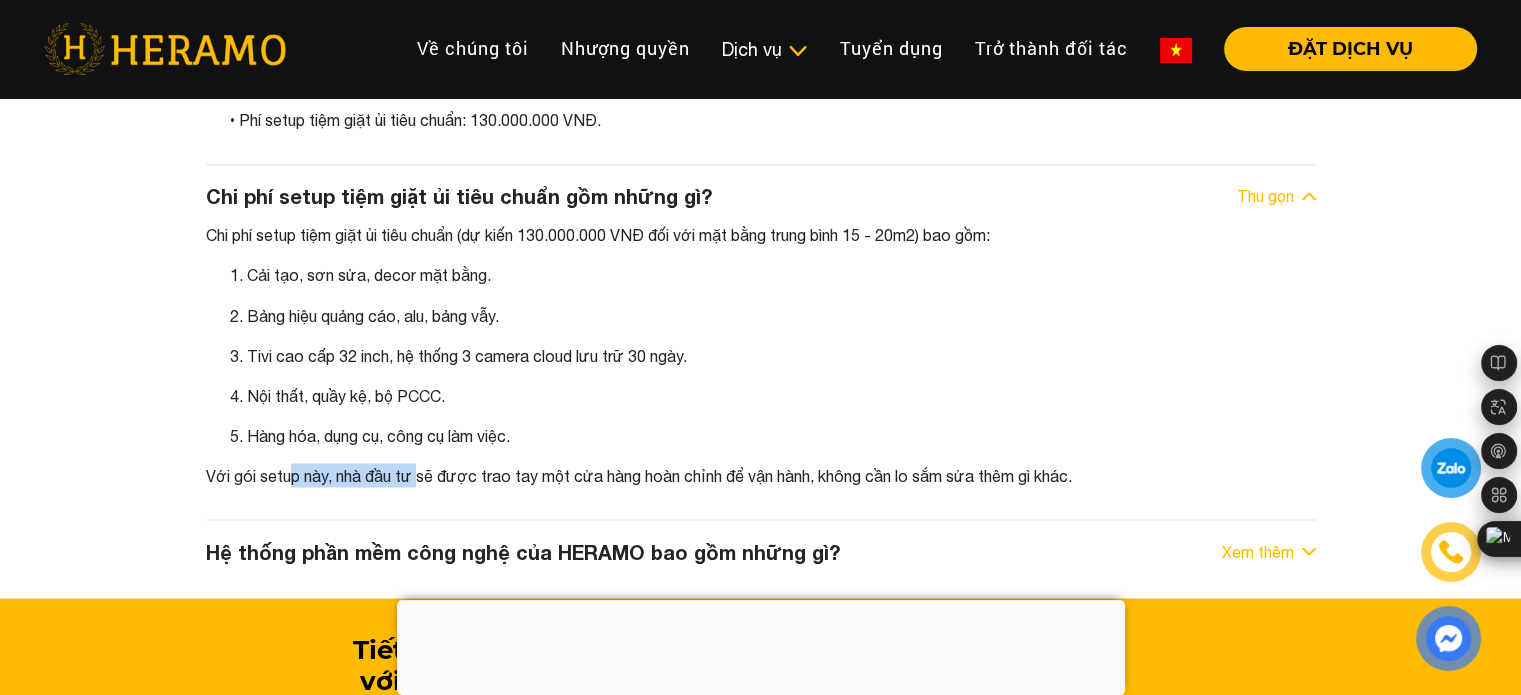 drag, startPoint x: 285, startPoint y: 454, endPoint x: 436, endPoint y: 459, distance: 151.08276 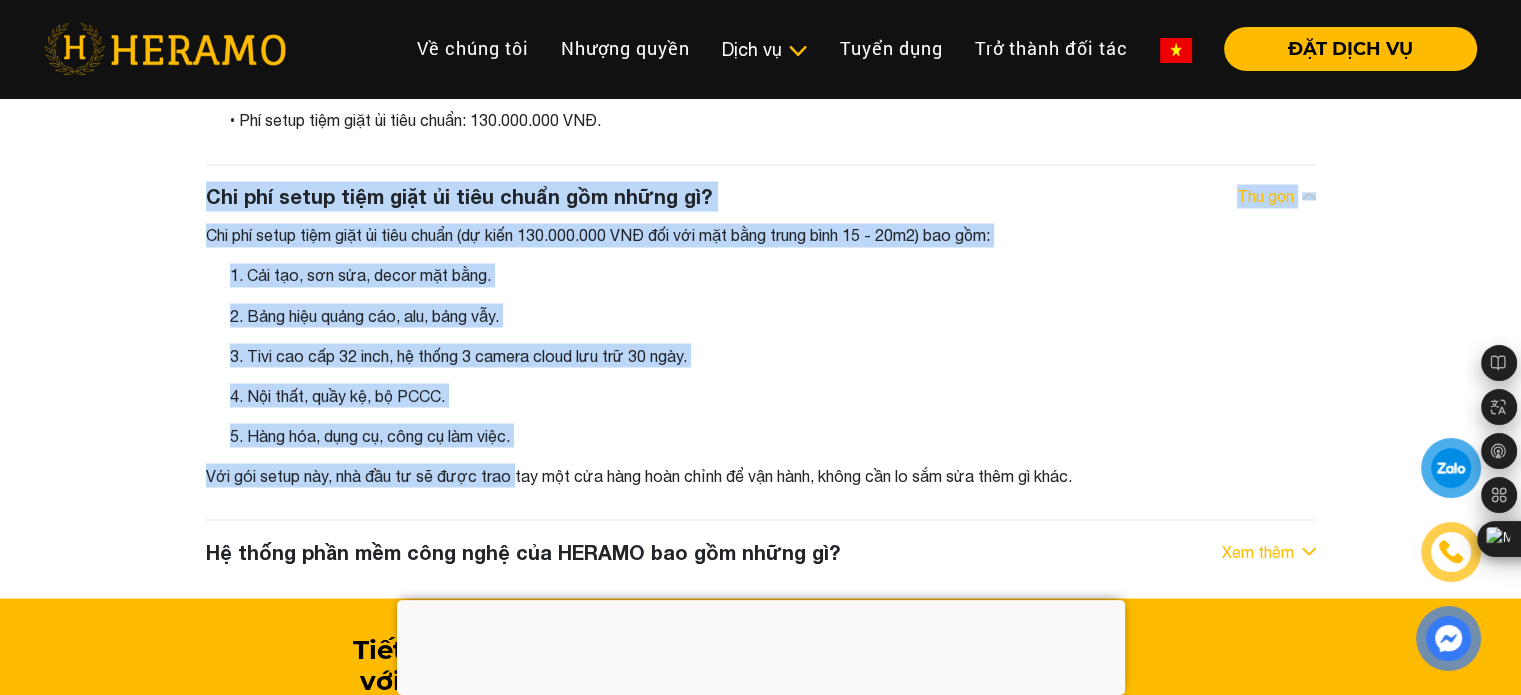drag, startPoint x: 515, startPoint y: 457, endPoint x: 864, endPoint y: 495, distance: 351.06268 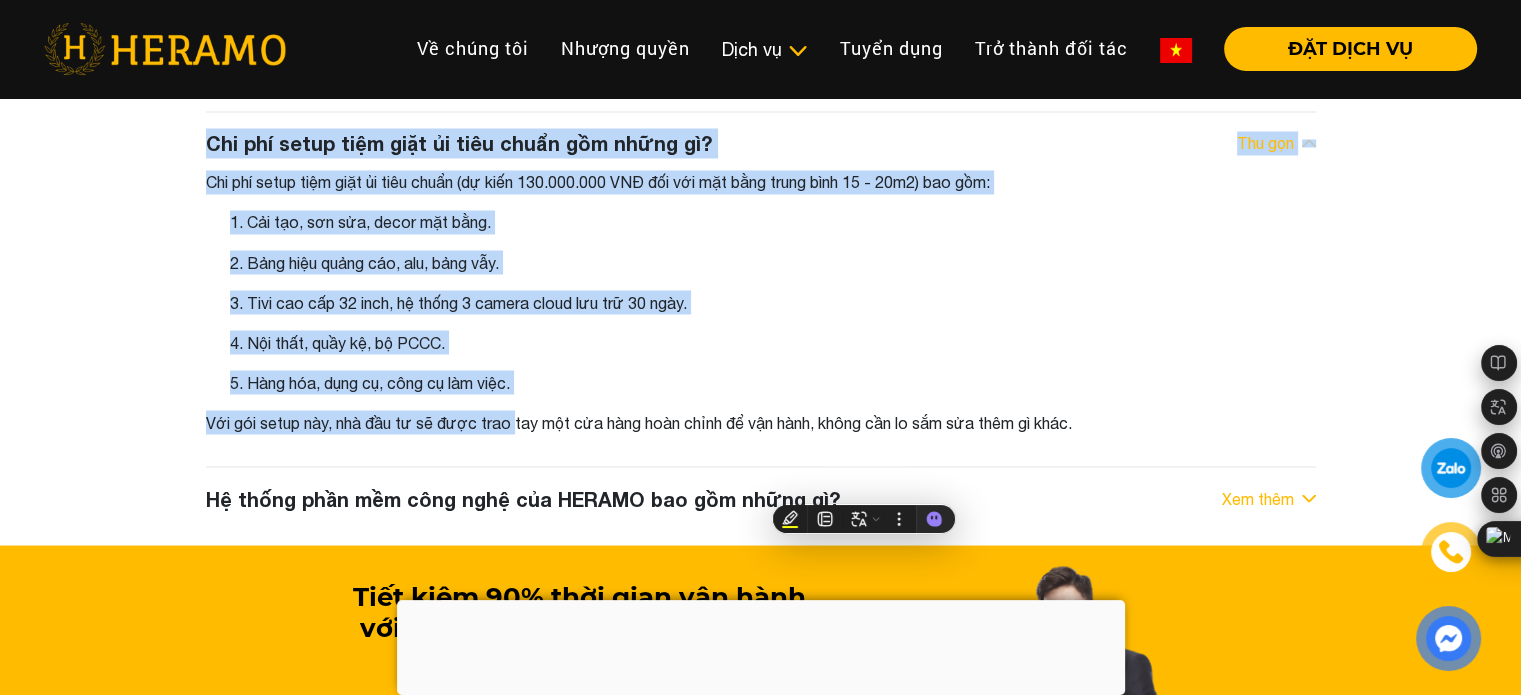 scroll, scrollTop: 11299, scrollLeft: 0, axis: vertical 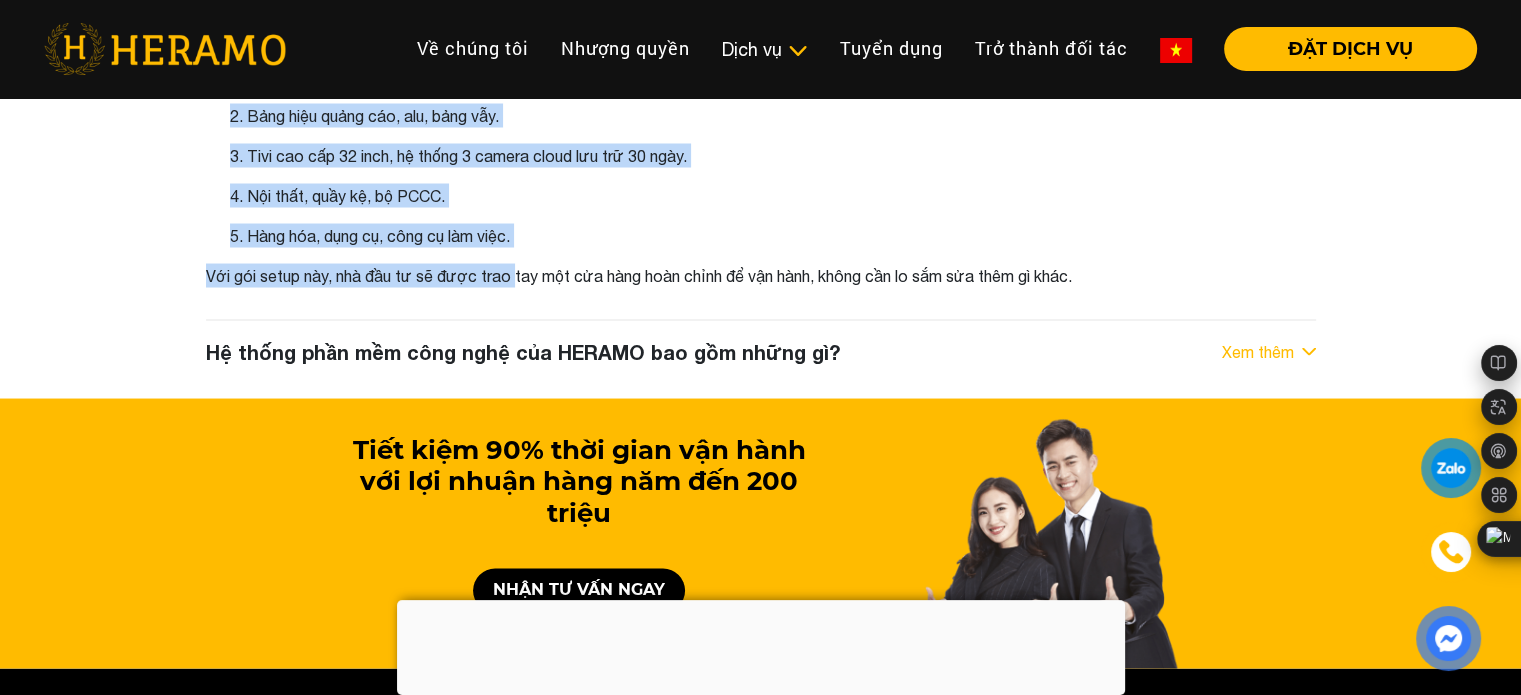 click on "Xem thêm" at bounding box center [1258, 351] 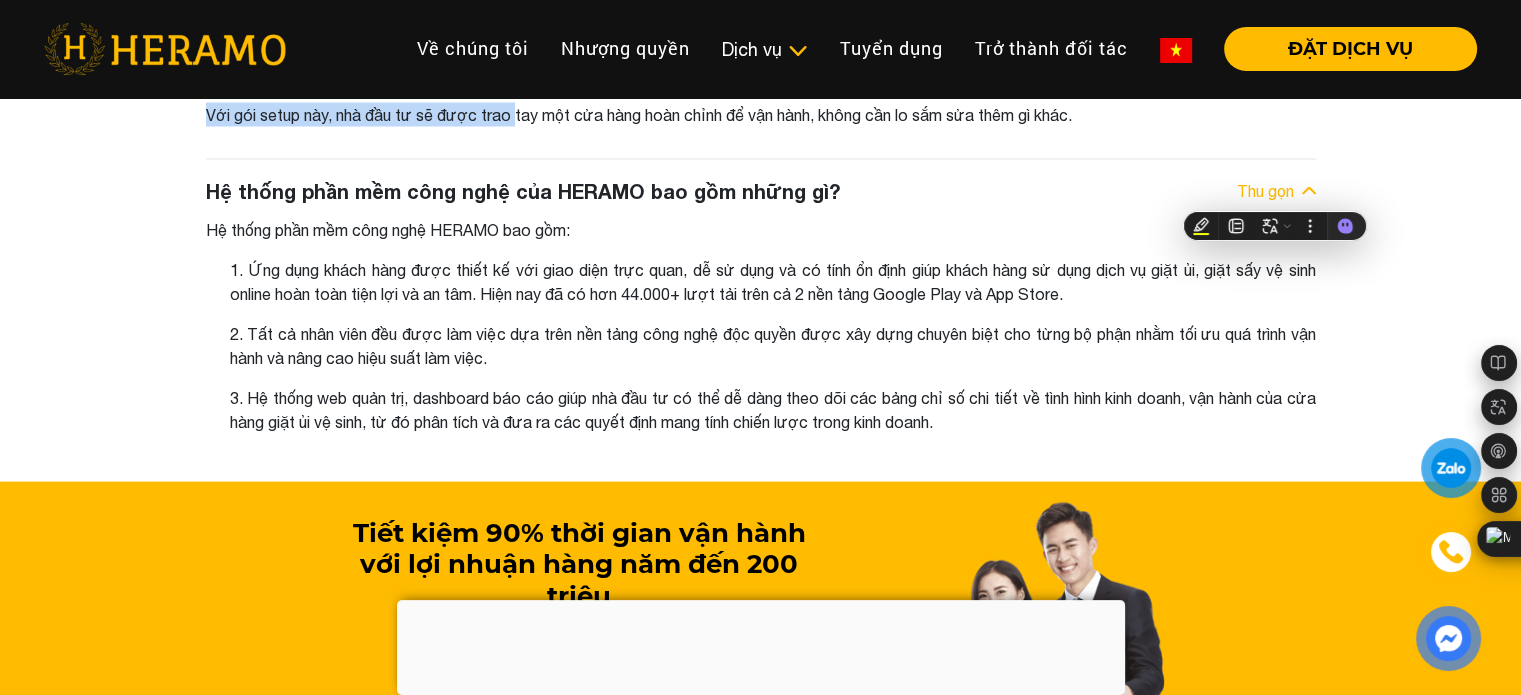 scroll, scrollTop: 11499, scrollLeft: 0, axis: vertical 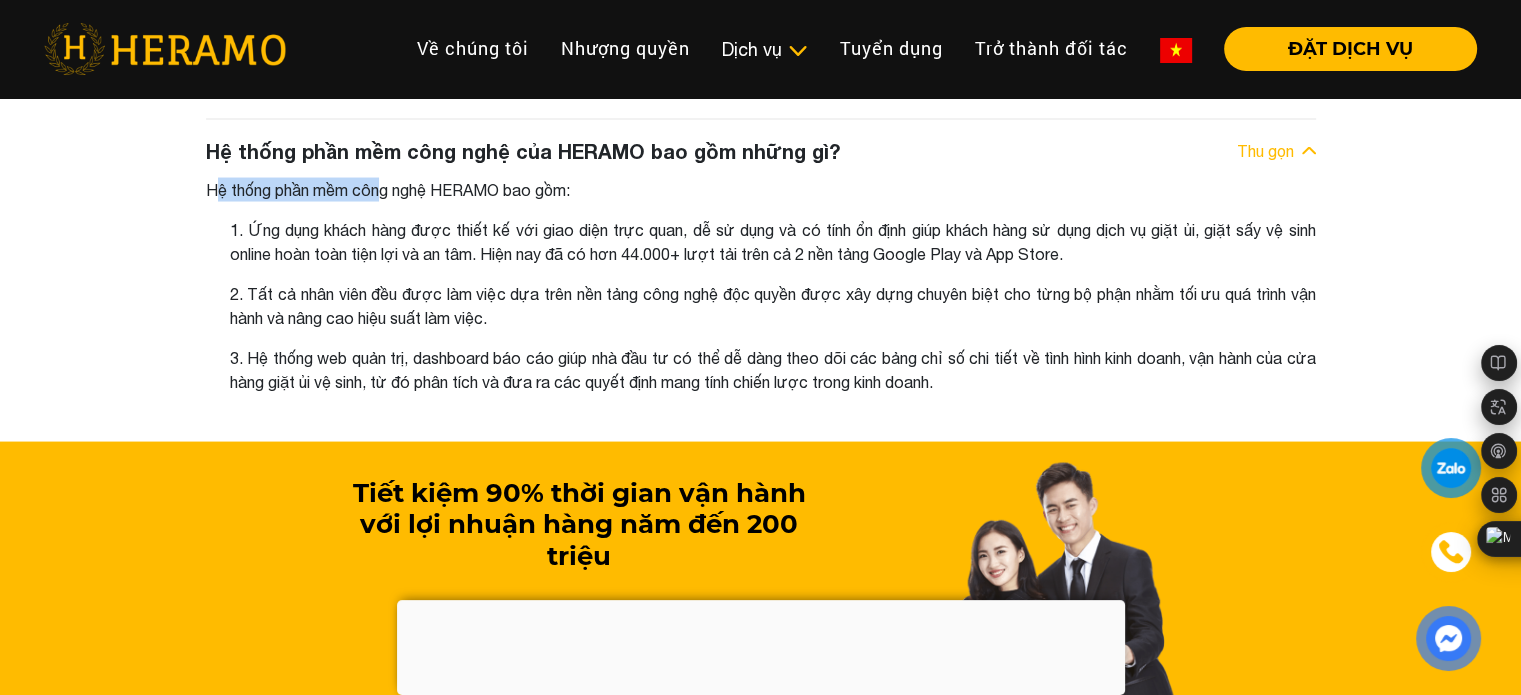 click on "Hệ thống phần mềm công nghệ của HERAMO bao gồm những gì?   Thu gọn
Hệ thống phần mềm công nghệ HERAMO bao gồm:
1. Ứng dụng khách hàng được thiết kế với giao diện trực quan, dễ sử dụng và có tính ổn định giúp khách hàng sử dụng dịch vụ giặt ủi, giặt sấy vệ sinh online hoàn toàn tiện lợi và an tâm. Hiện nay đã có hơn 44.000+ lượt tải trên cả 2 nền tảng Google Play và App Store.
2. Tất cả nhân viên đều được làm việc dựa trên nền tảng công nghệ độc quyền được xây dựng chuyên biệt cho từng bộ phận nhằm tối ưu quá trình vận hành và nâng cao hiệu suất làm việc." at bounding box center (761, 273) 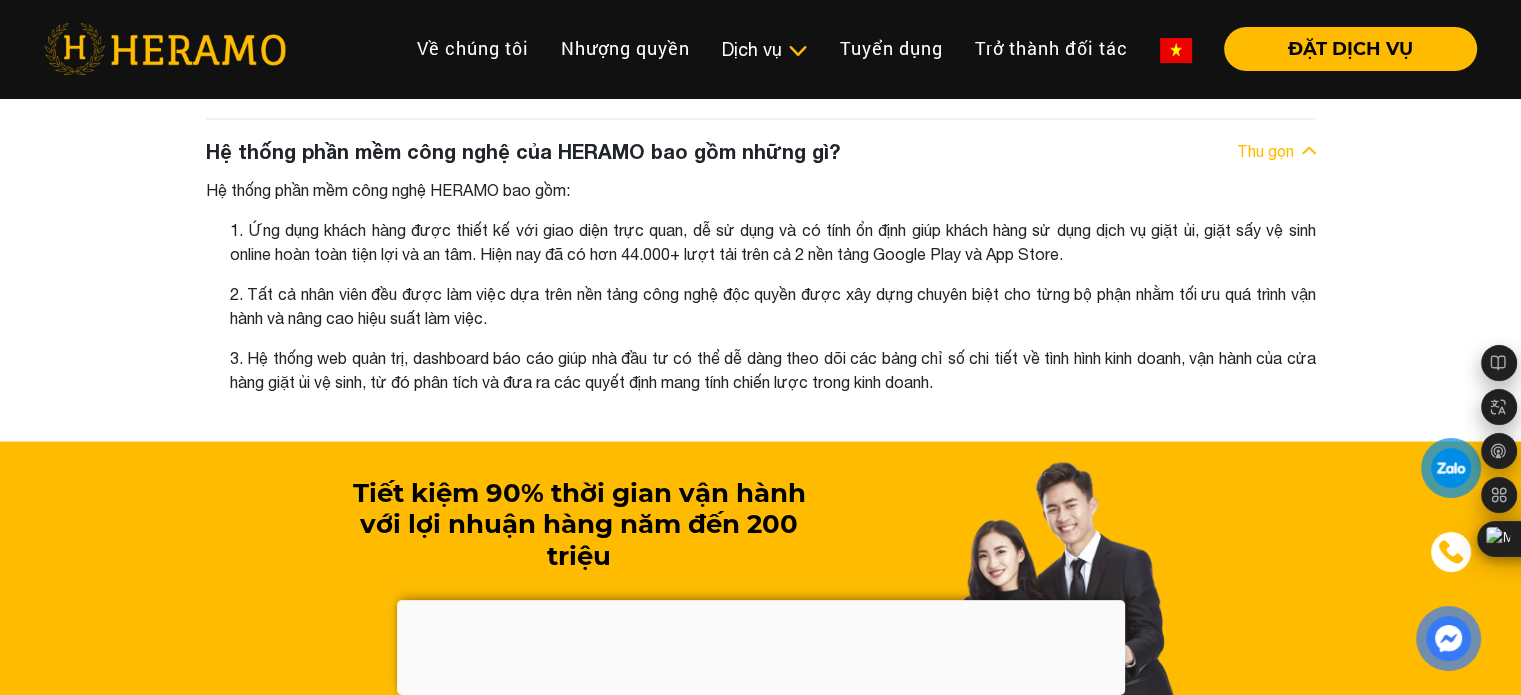 click on "Hệ thống phần mềm công nghệ của HERAMO bao gồm những gì?   Thu gọn
Hệ thống phần mềm công nghệ HERAMO bao gồm:
1. Ứng dụng khách hàng được thiết kế với giao diện trực quan, dễ sử dụng và có tính ổn định giúp khách hàng sử dụng dịch vụ giặt ủi, giặt sấy vệ sinh online hoàn toàn tiện lợi và an tâm. Hiện nay đã có hơn 44.000+ lượt tải trên cả 2 nền tảng Google Play và App Store.
2. Tất cả nhân viên đều được làm việc dựa trên nền tảng công nghệ độc quyền được xây dựng chuyên biệt cho từng bộ phận nhằm tối ưu quá trình vận hành và nâng cao hiệu suất làm việc." at bounding box center [761, 273] 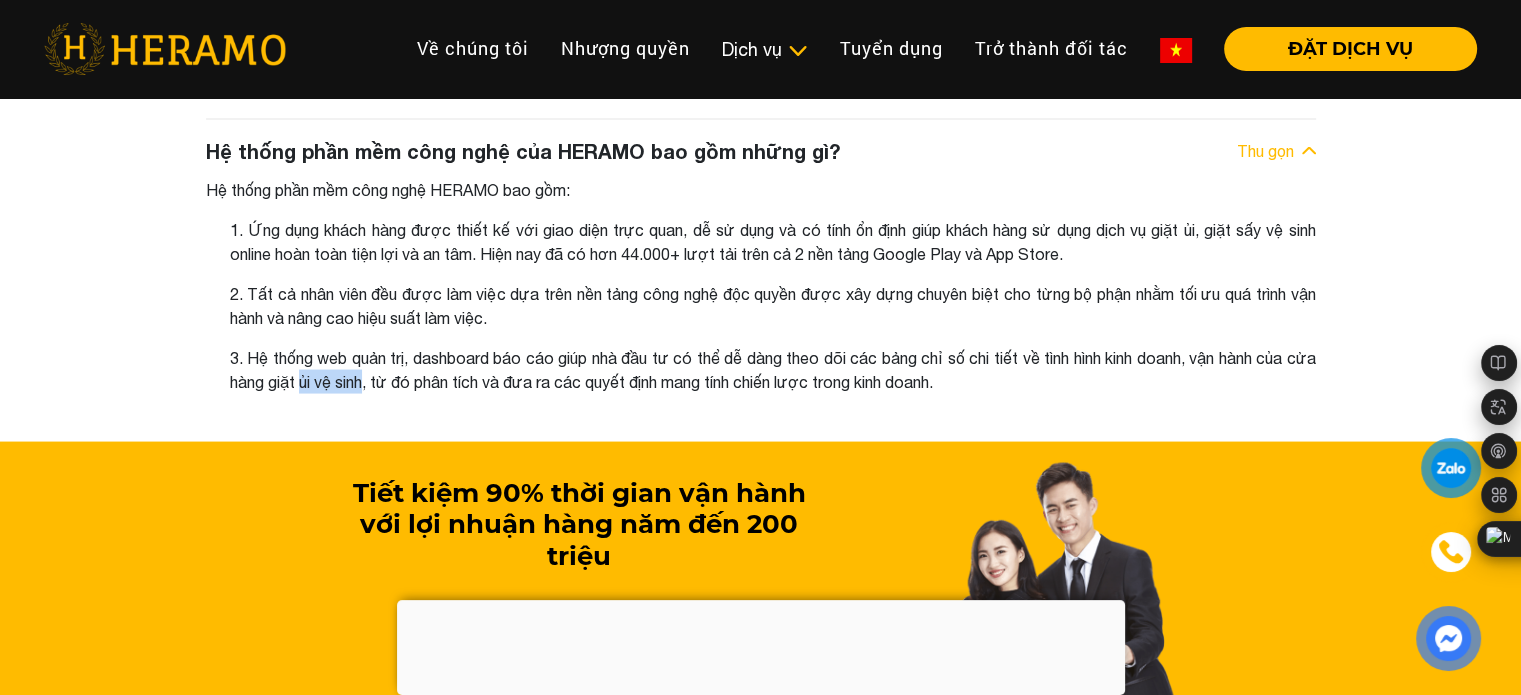 drag, startPoint x: 352, startPoint y: 359, endPoint x: 423, endPoint y: 365, distance: 71.25307 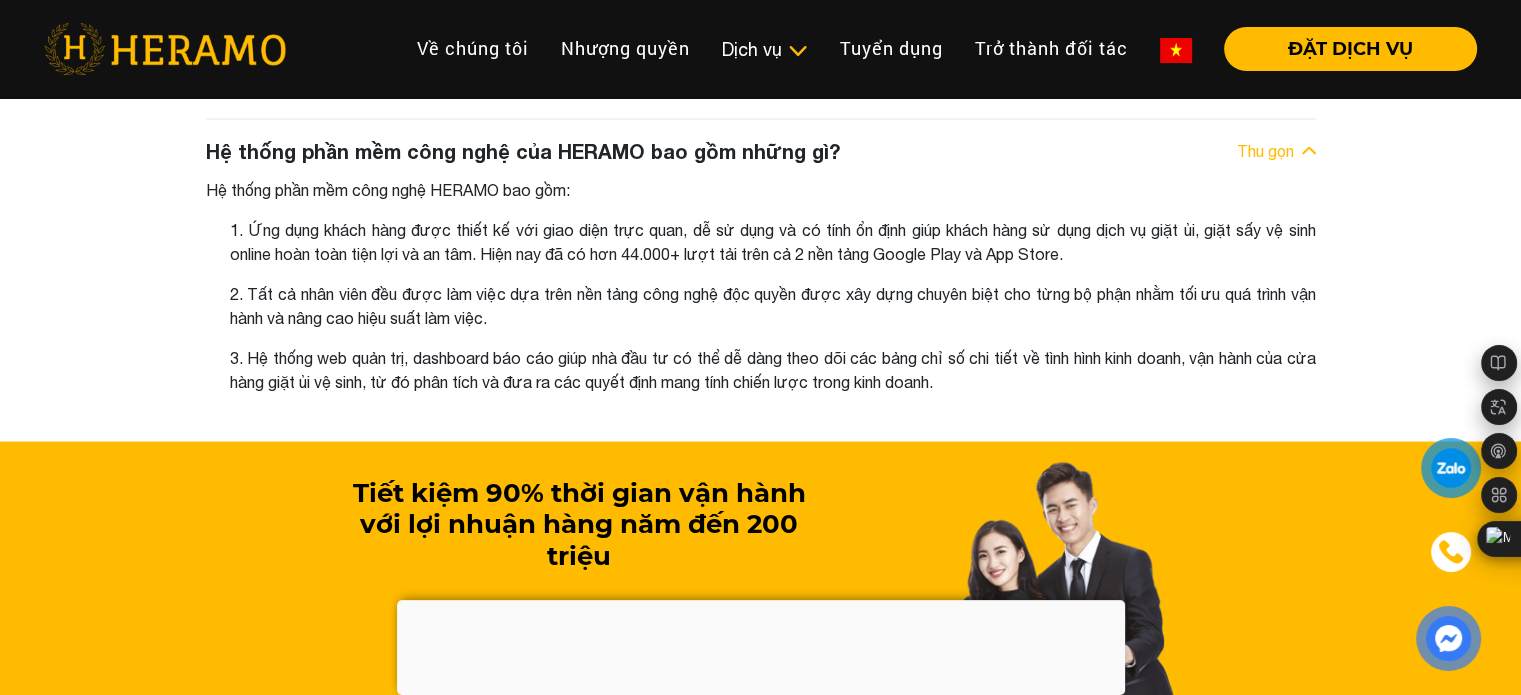 click on "3. Hệ thống web quản trị, dashboard báo cáo giúp nhà đầu tư có thể dễ dàng theo dõi các bảng chỉ số chi tiết về tình hình kinh doanh, vận hành của cửa hàng giặt ủi vệ sinh, từ đó phân tích và đưa ra các quyết định mang tính chiến lược trong kinh doanh." at bounding box center (773, 370) 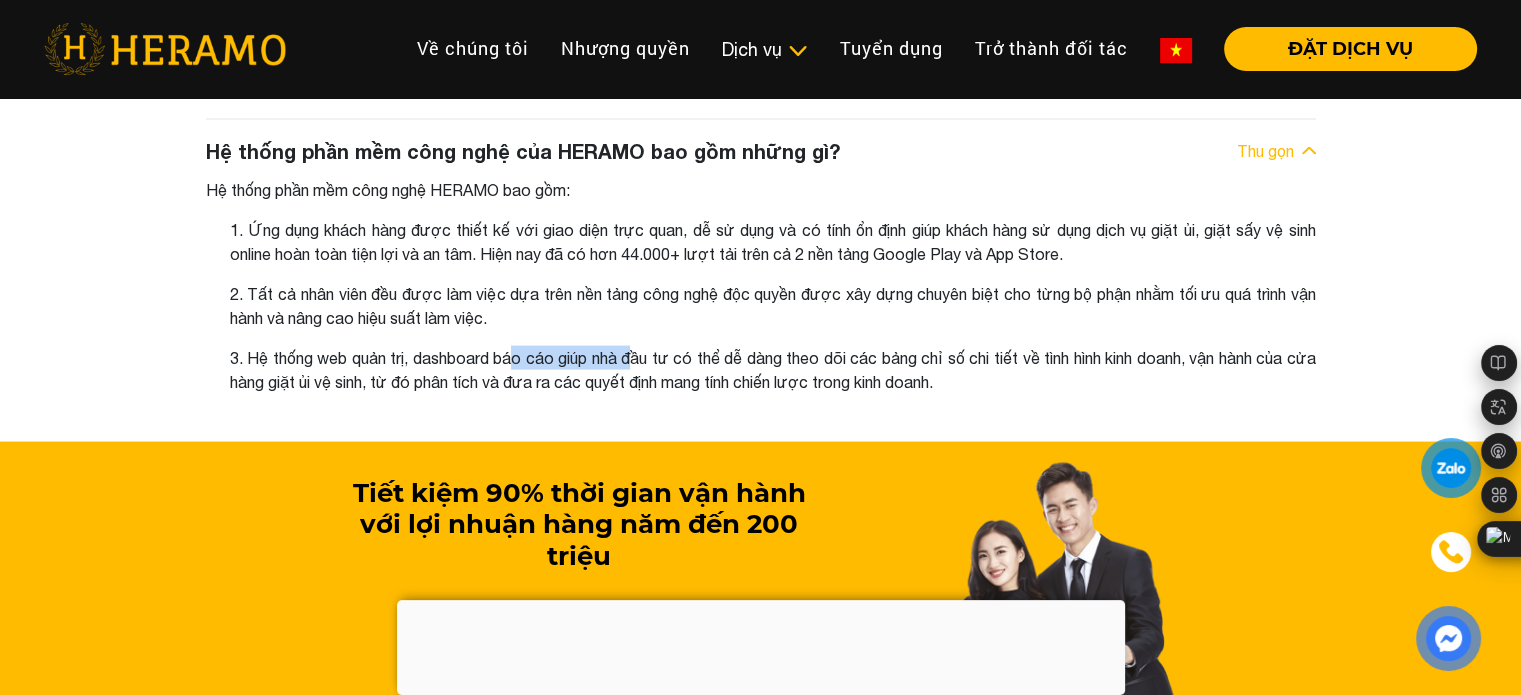 drag, startPoint x: 532, startPoint y: 336, endPoint x: 644, endPoint y: 315, distance: 113.951744 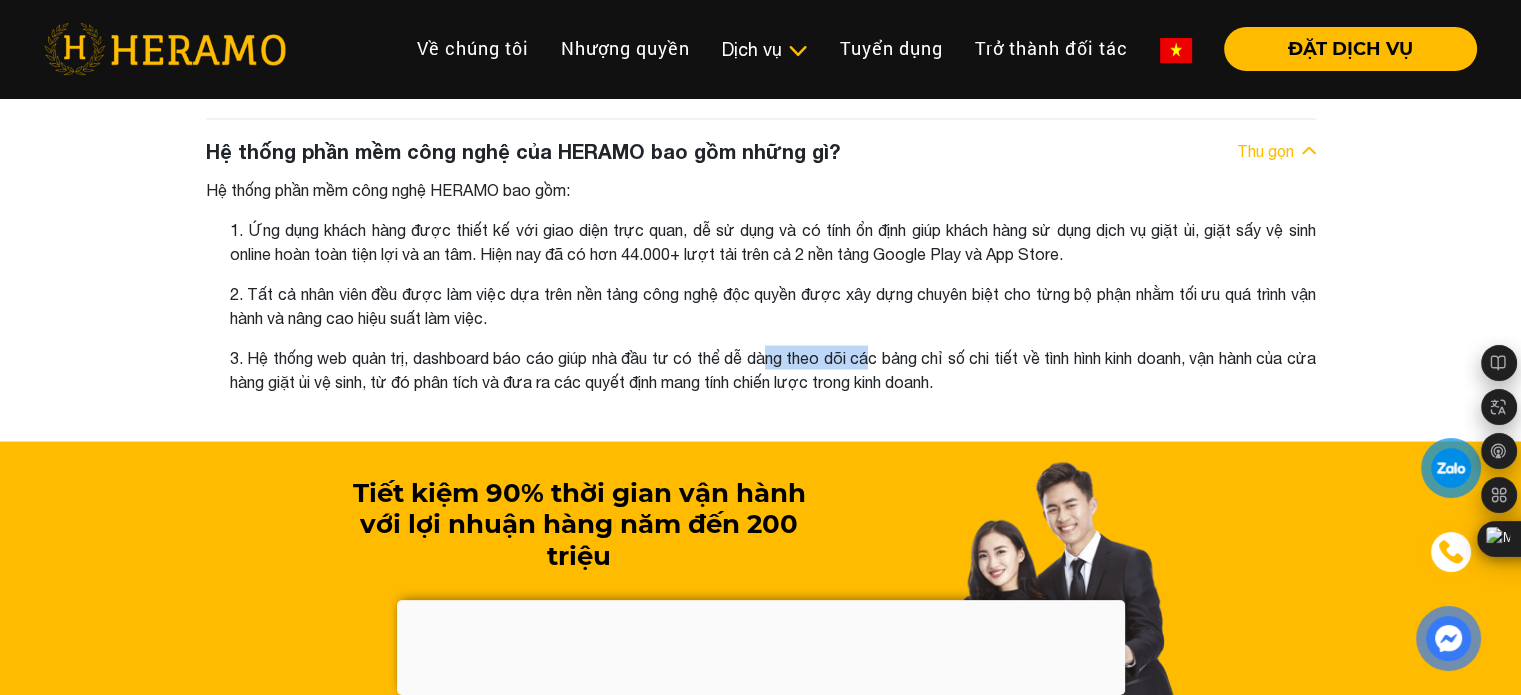 drag, startPoint x: 765, startPoint y: 337, endPoint x: 956, endPoint y: 339, distance: 191.01047 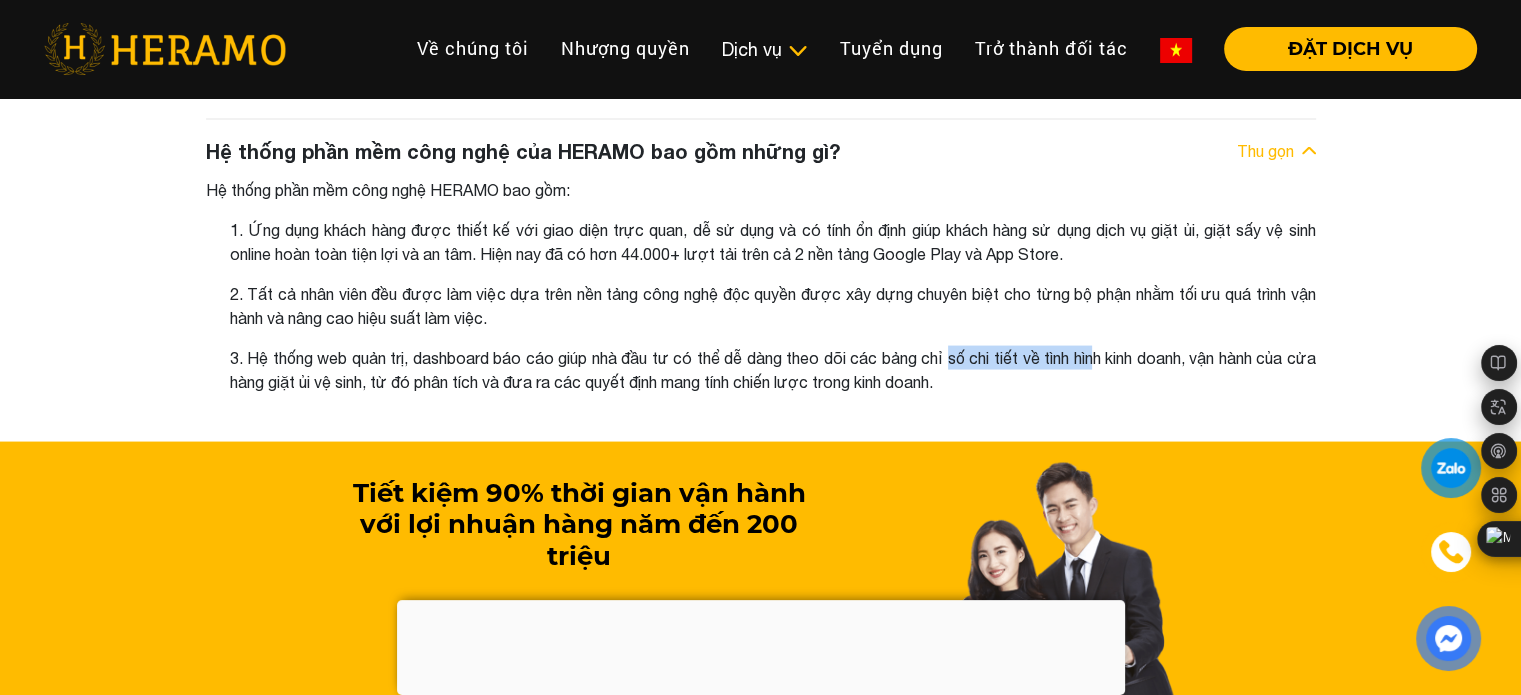 drag, startPoint x: 964, startPoint y: 340, endPoint x: 1117, endPoint y: 347, distance: 153.16005 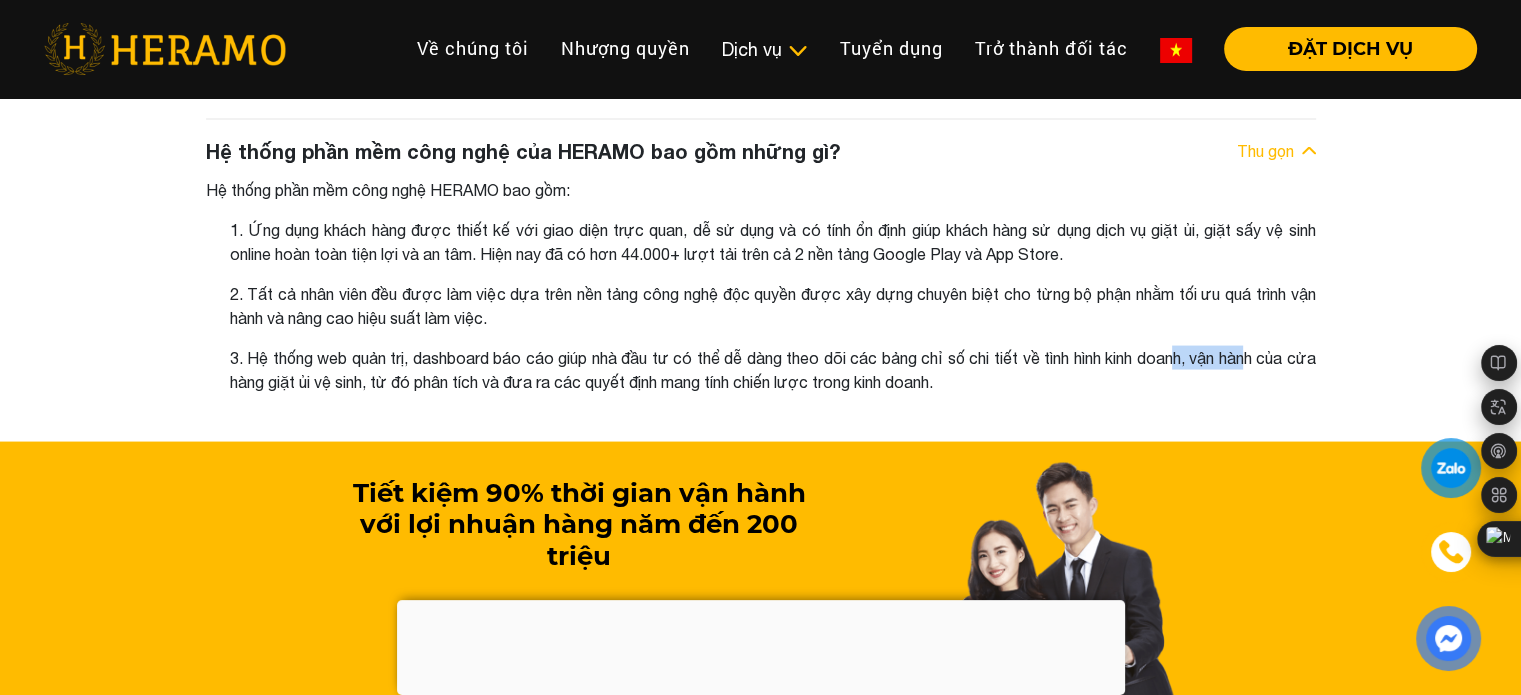 drag, startPoint x: 1226, startPoint y: 338, endPoint x: 1288, endPoint y: 328, distance: 62.801273 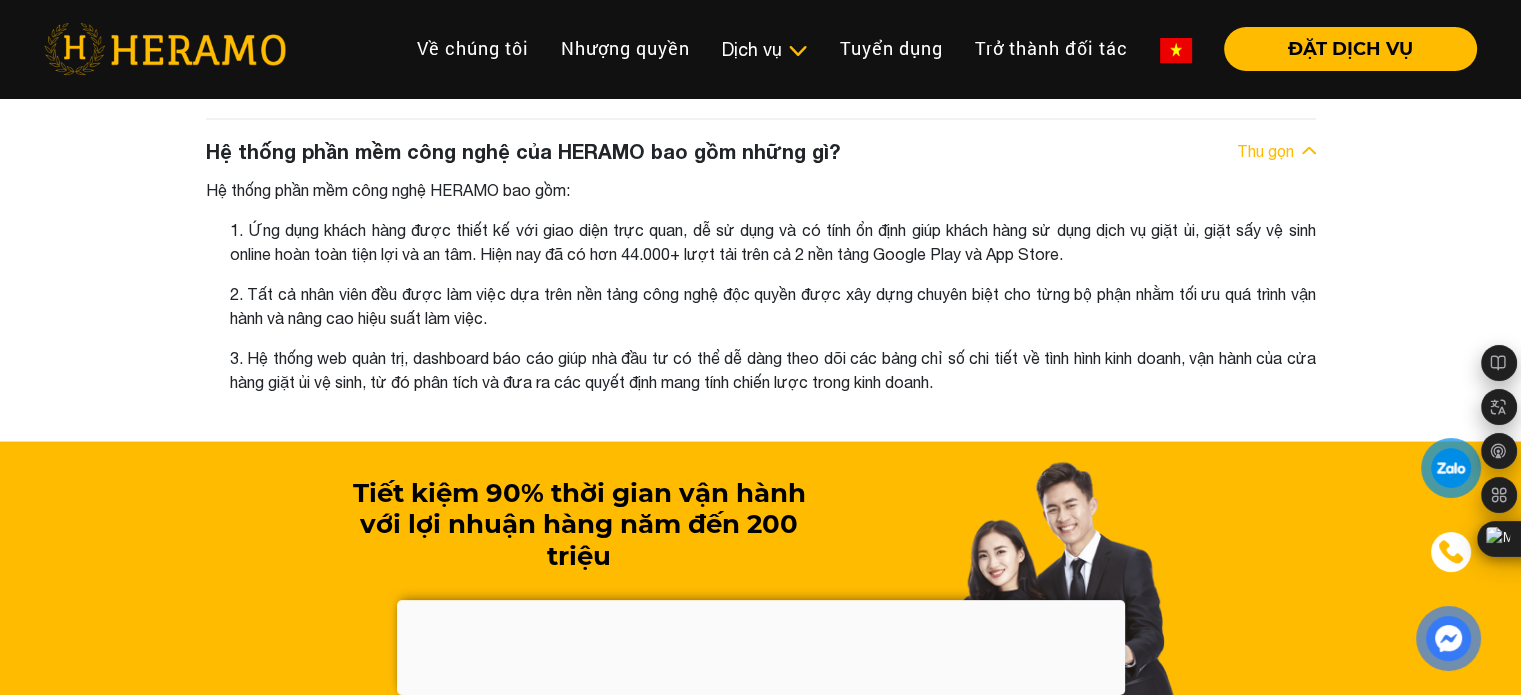 click on "Hệ thống phần mềm công nghệ của HERAMO bao gồm những gì?   Thu gọn
Hệ thống phần mềm công nghệ HERAMO bao gồm:
1. Ứng dụng khách hàng được thiết kế với giao diện trực quan, dễ sử dụng và có tính ổn định giúp khách hàng sử dụng dịch vụ giặt ủi, giặt sấy vệ sinh online hoàn toàn tiện lợi và an tâm. Hiện nay đã có hơn 44.000+ lượt tải trên cả 2 nền tảng Google Play và App Store.
2. Tất cả nhân viên đều được làm việc dựa trên nền tảng công nghệ độc quyền được xây dựng chuyên biệt cho từng bộ phận nhằm tối ưu quá trình vận hành và nâng cao hiệu suất làm việc." at bounding box center [761, 273] 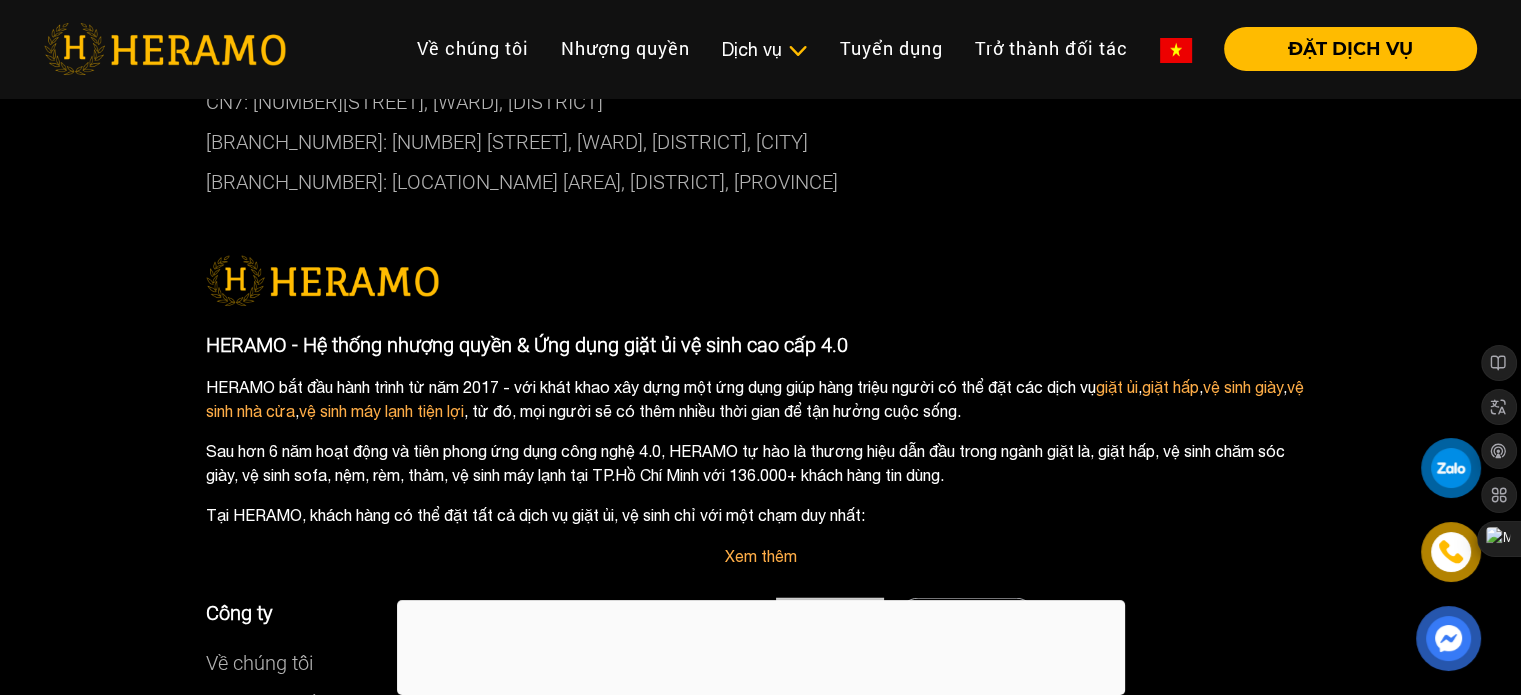 scroll, scrollTop: 12636, scrollLeft: 0, axis: vertical 